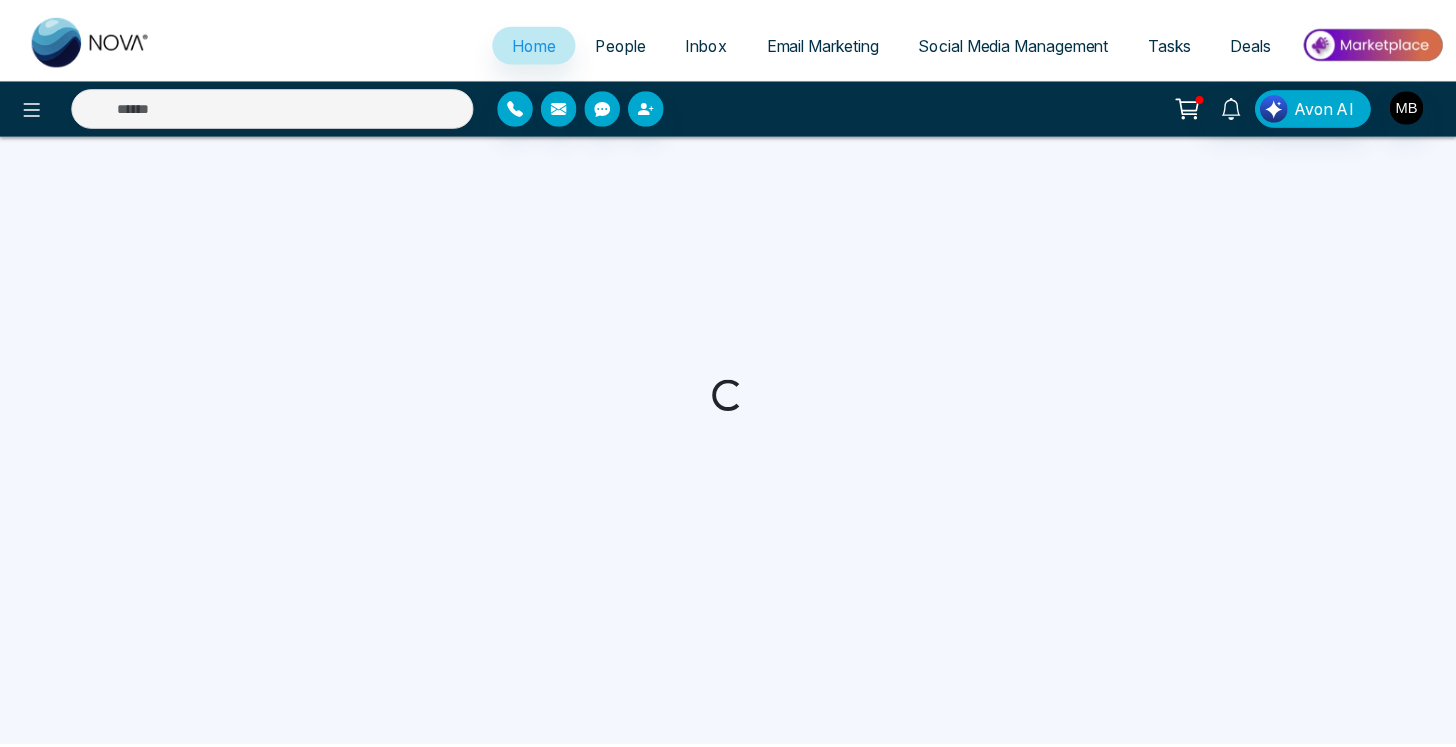 scroll, scrollTop: 0, scrollLeft: 0, axis: both 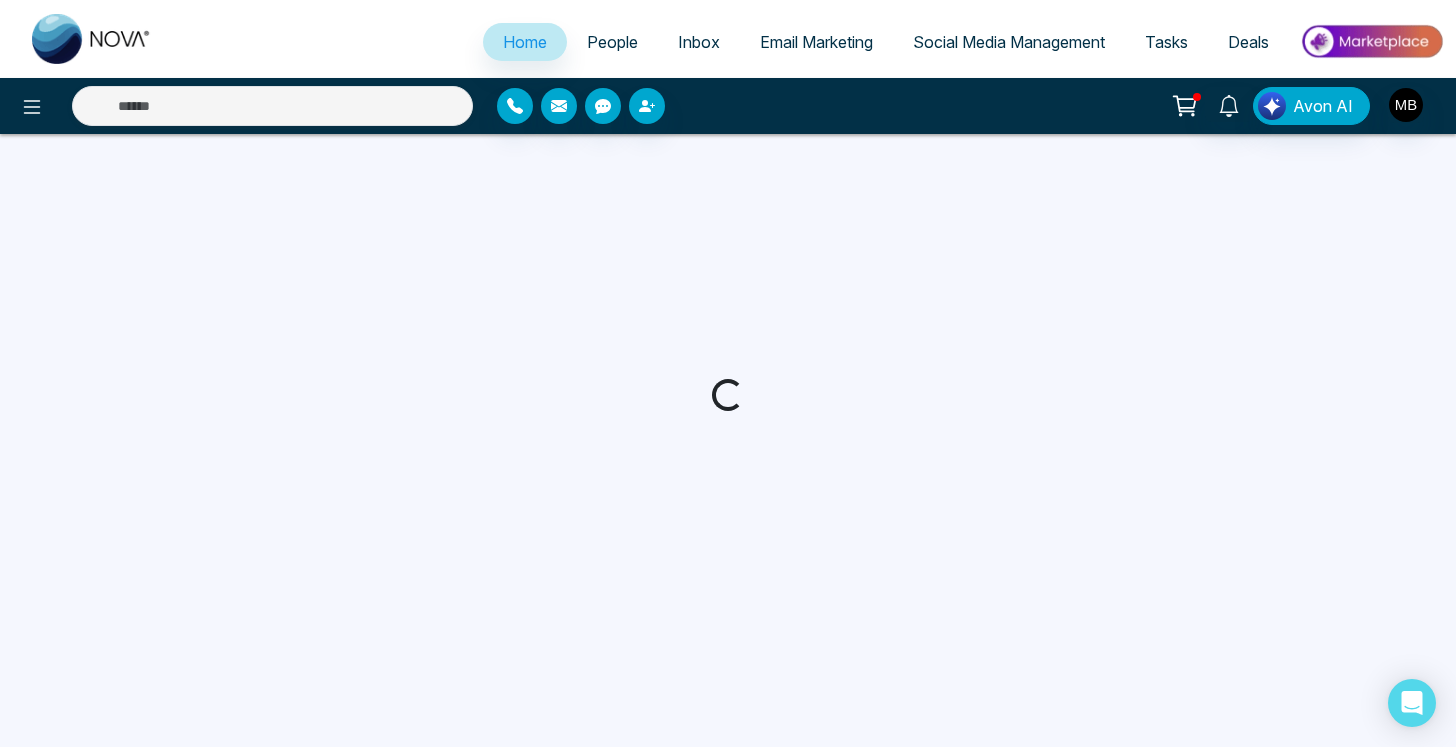 select on "*" 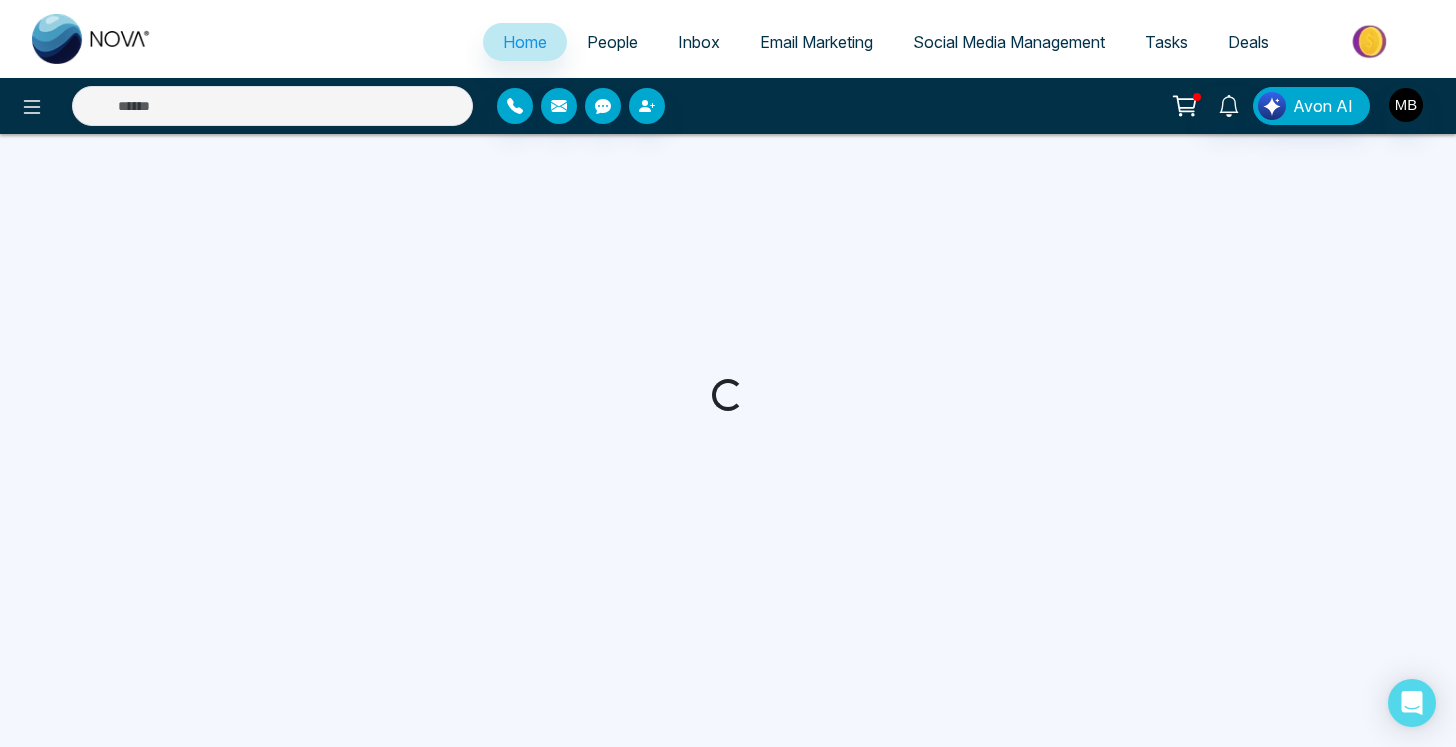 select on "*" 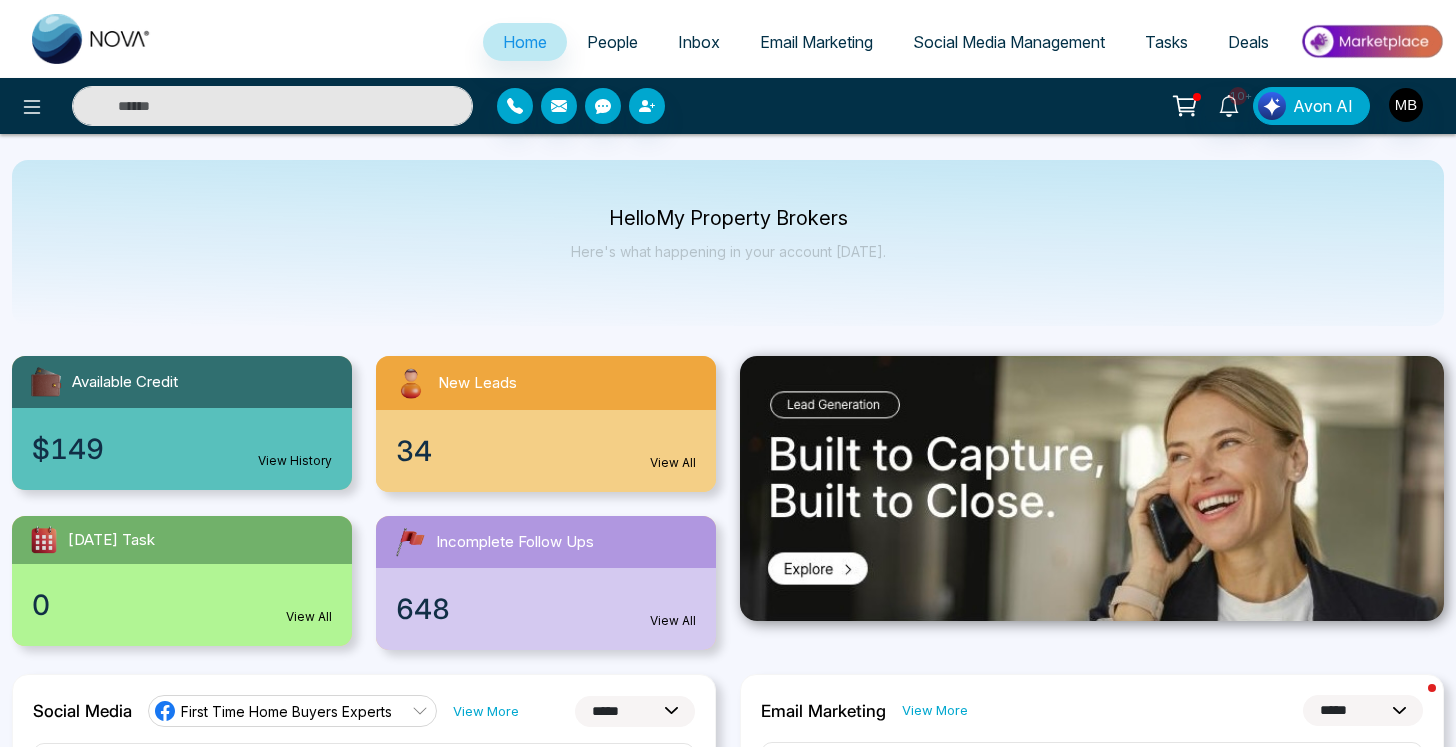 click at bounding box center [272, 106] 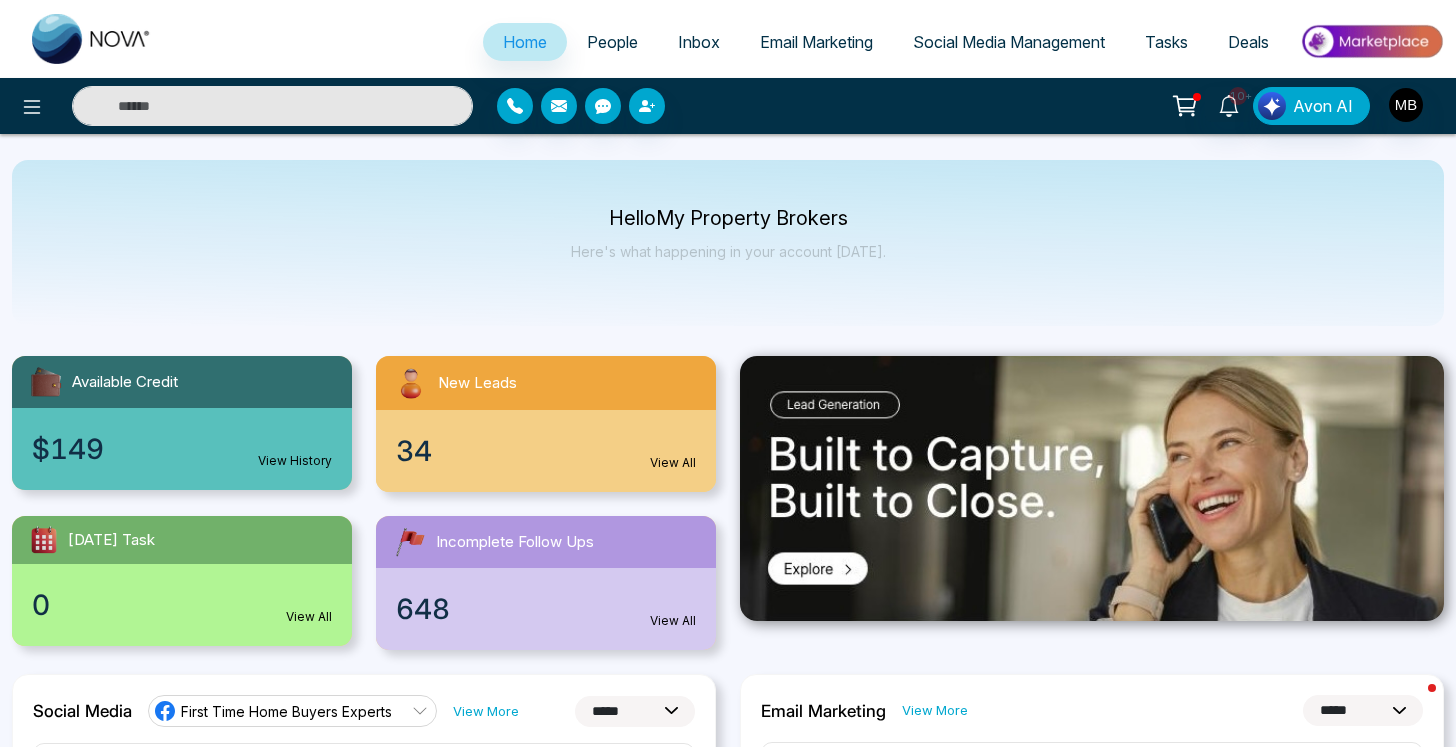 paste on "**********" 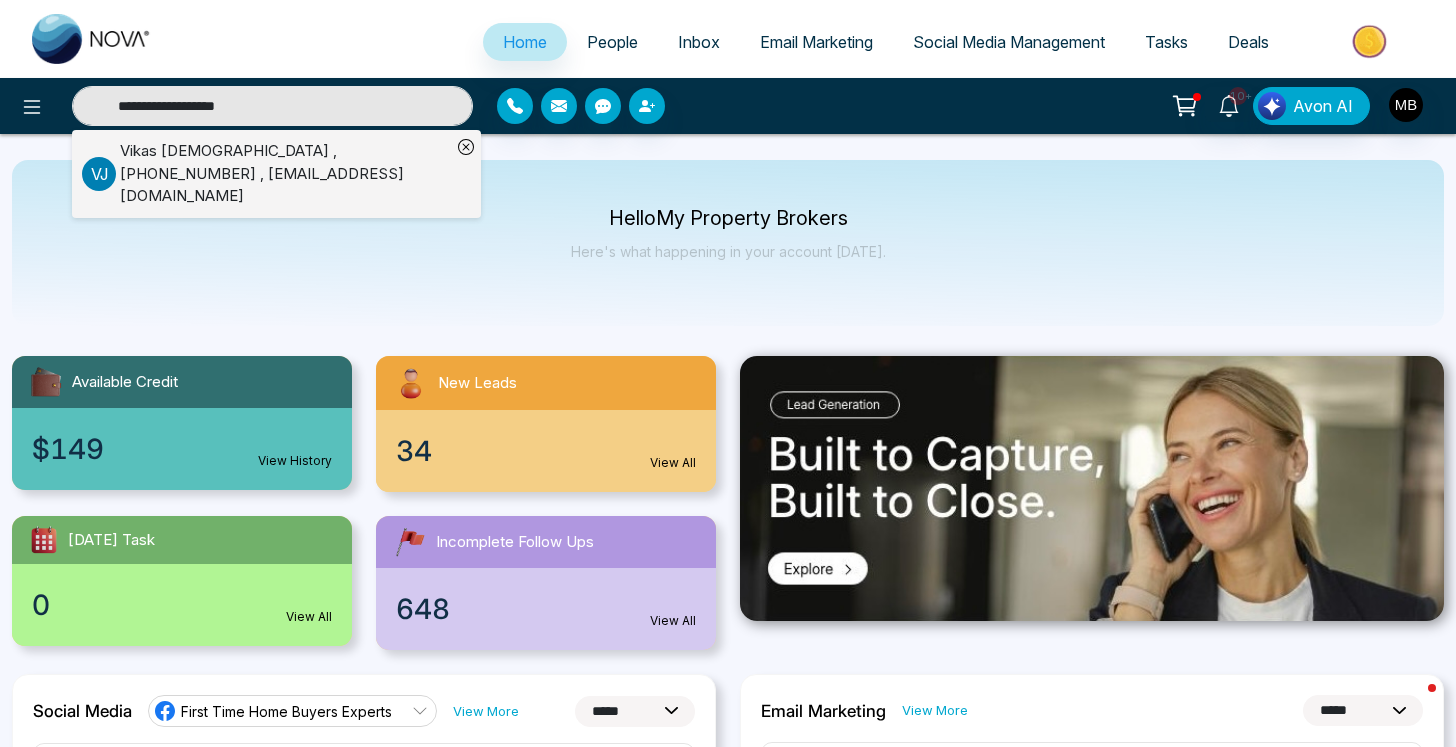 type on "**********" 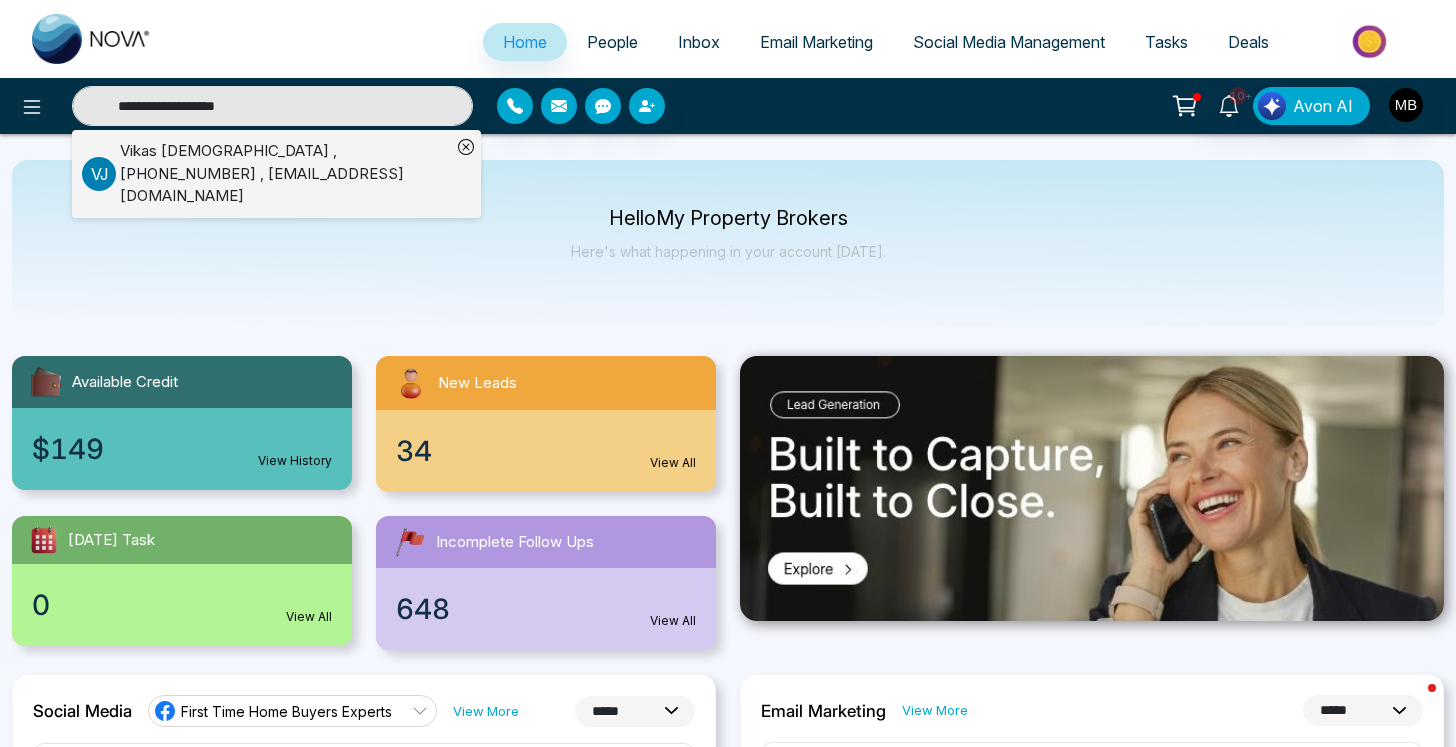 click on "Vikas   Jain   , +12897751701   , vjain80@hotmail.com" at bounding box center [285, 174] 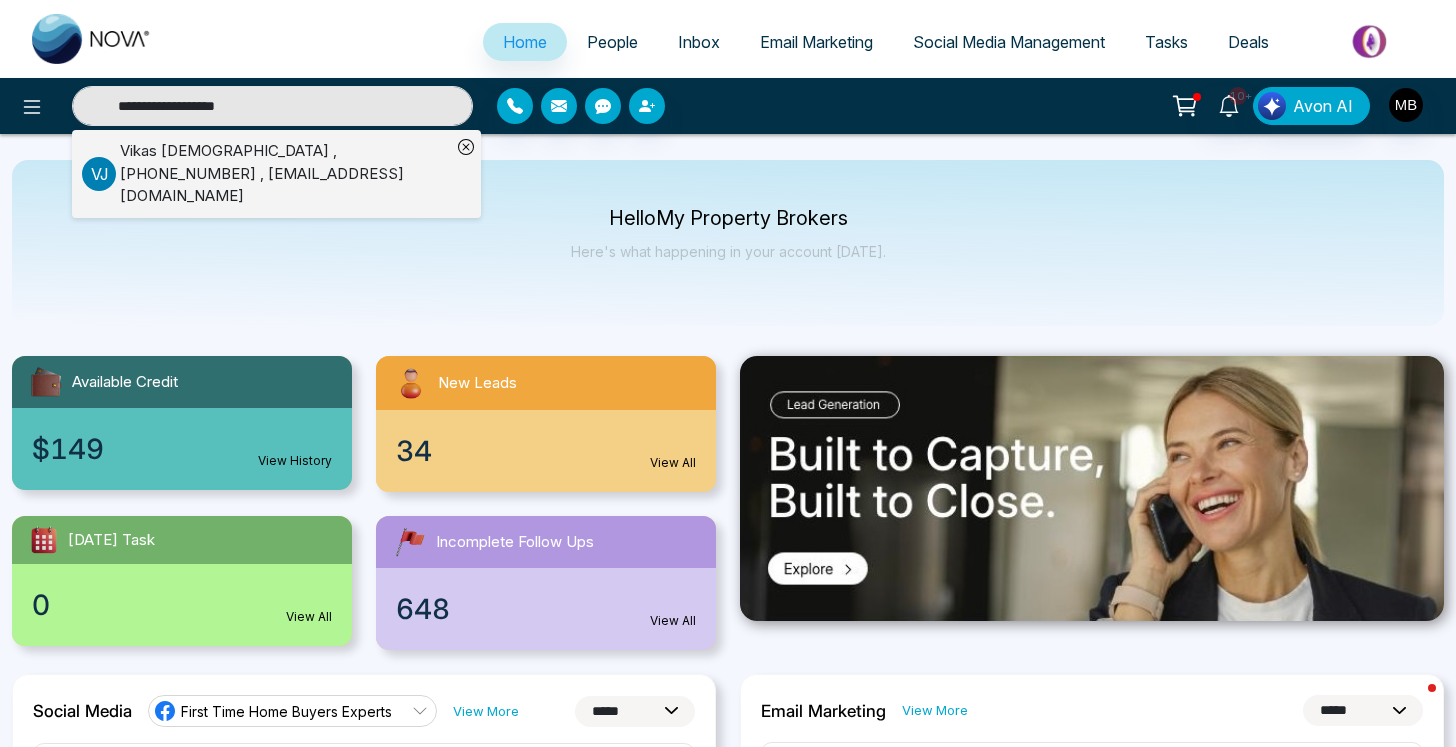 type 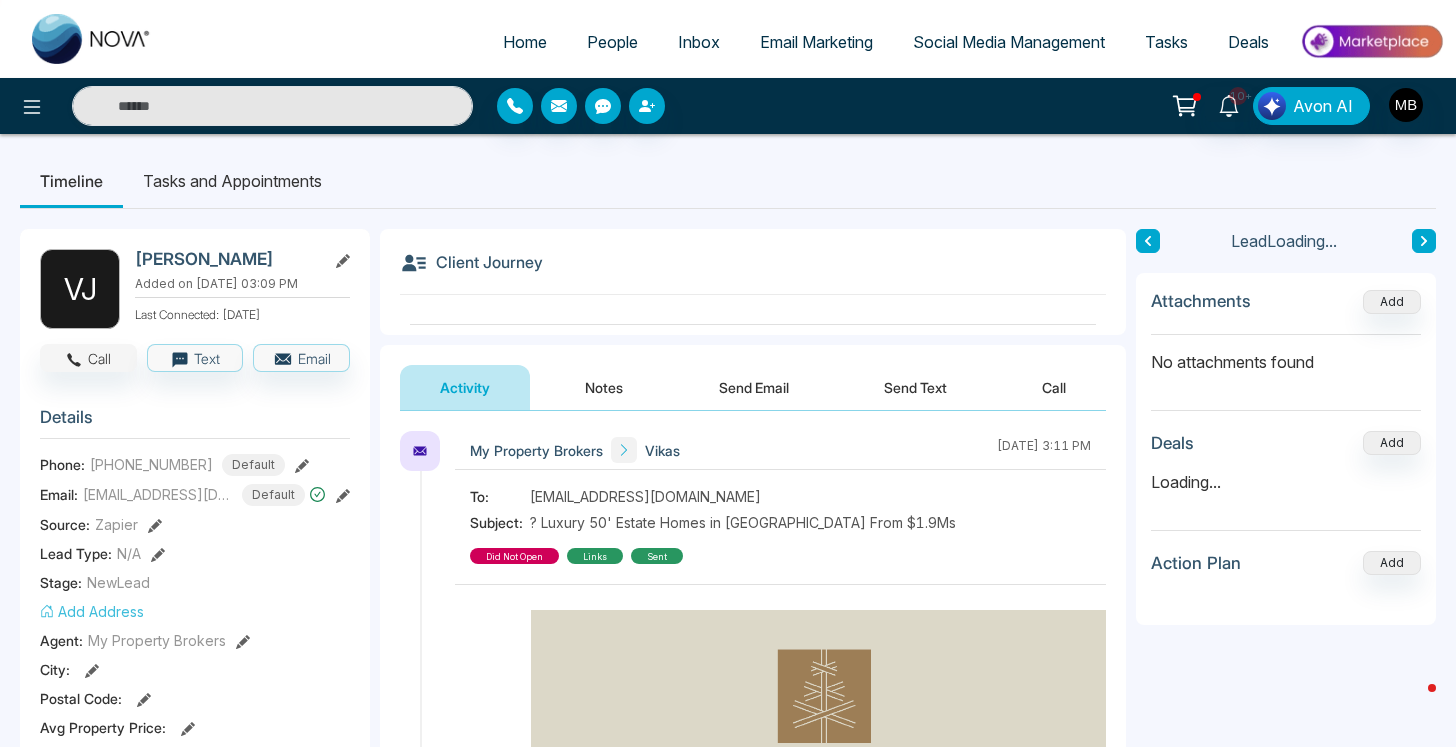 click on "Call" at bounding box center (88, 358) 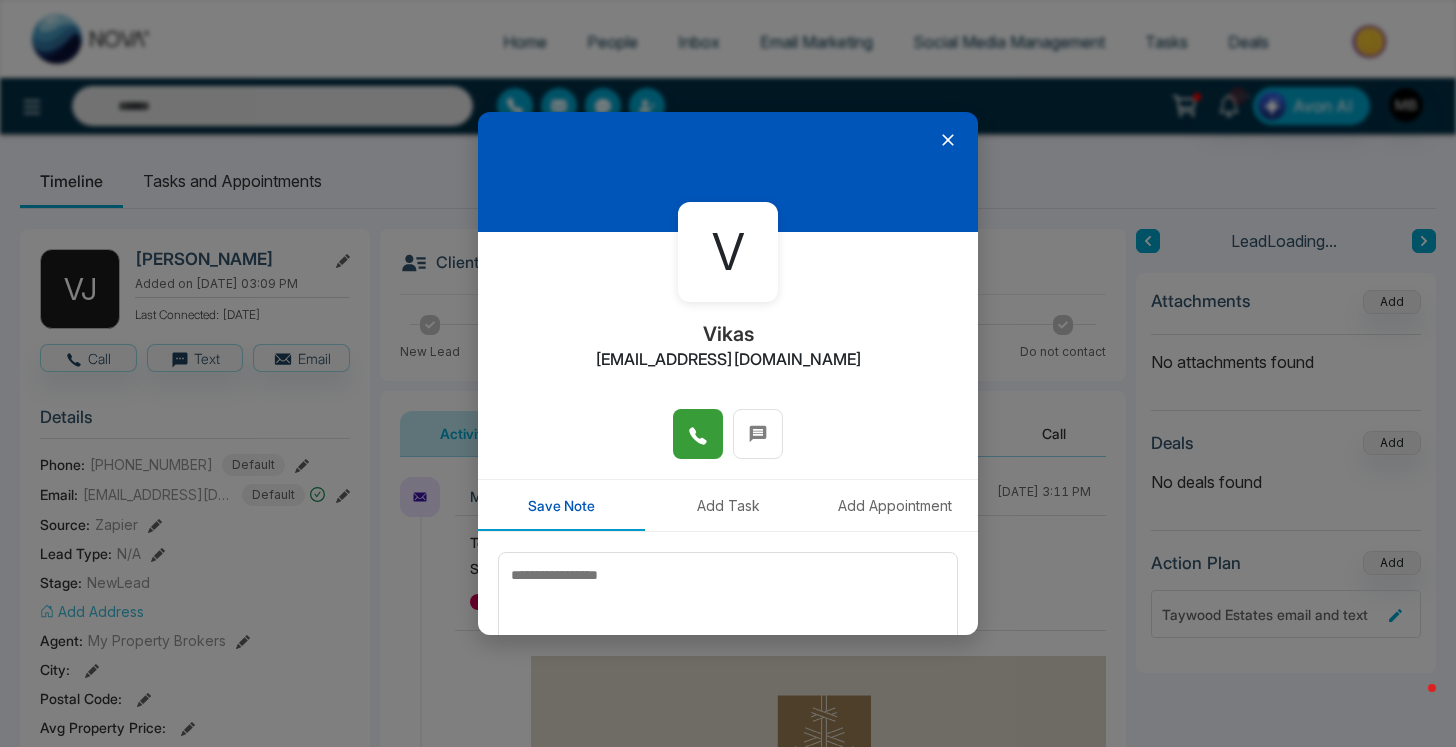 click at bounding box center [698, 434] 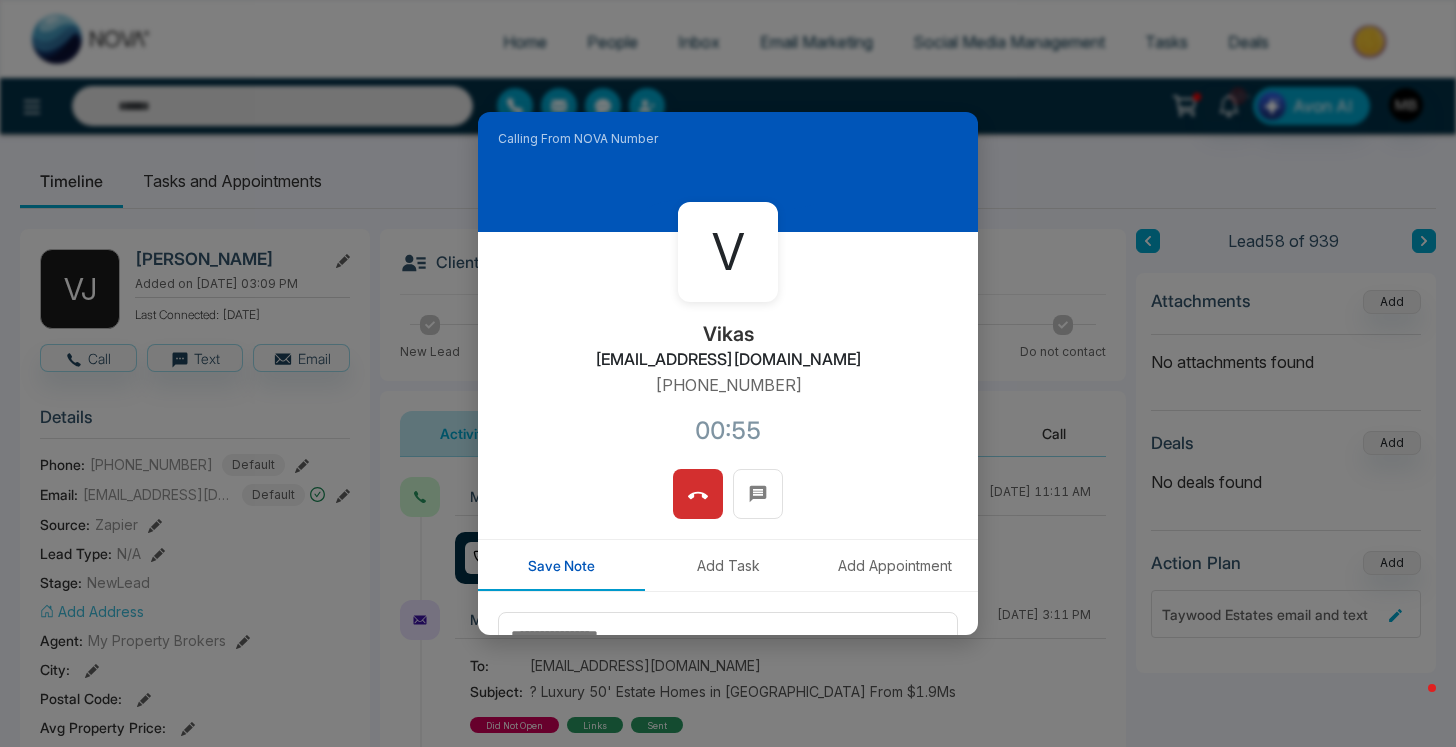 scroll, scrollTop: 0, scrollLeft: 0, axis: both 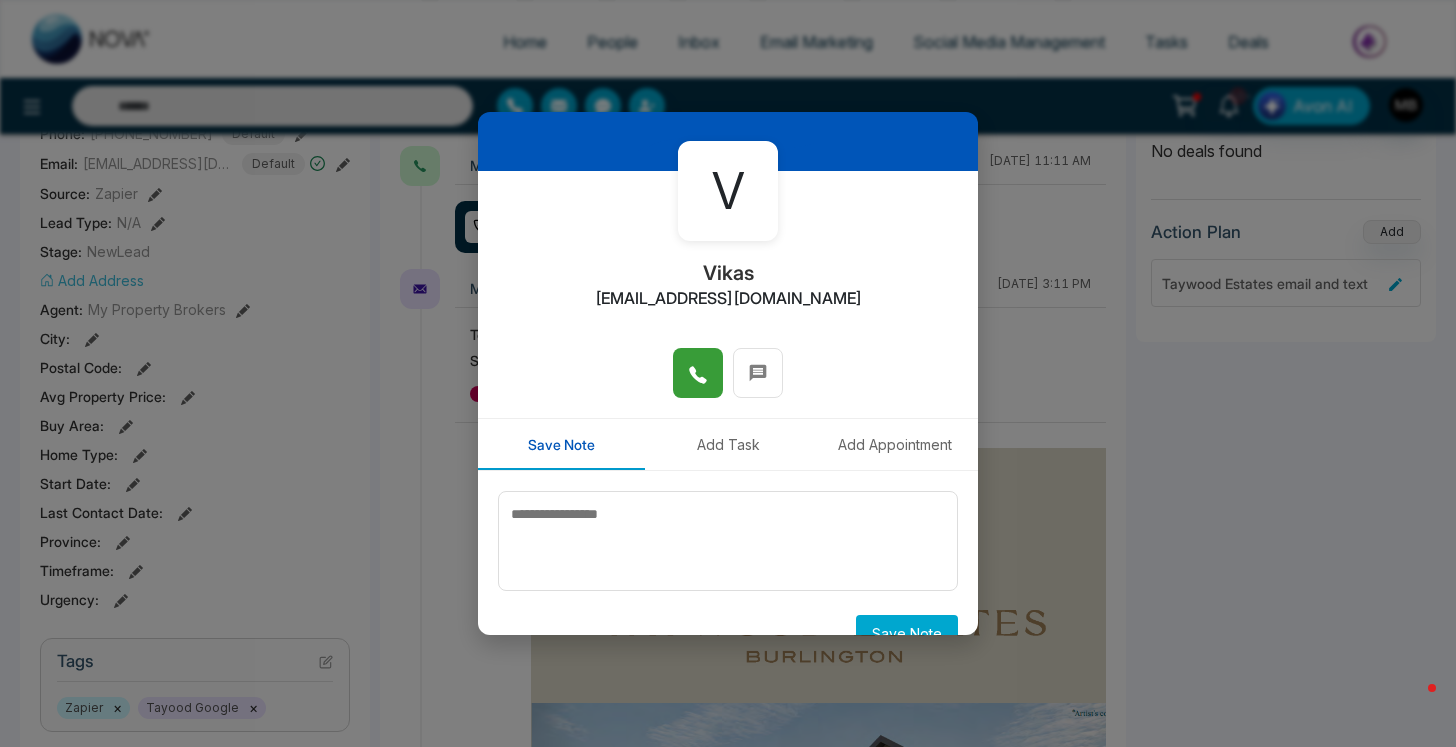 click on "Add Task" at bounding box center [728, 444] 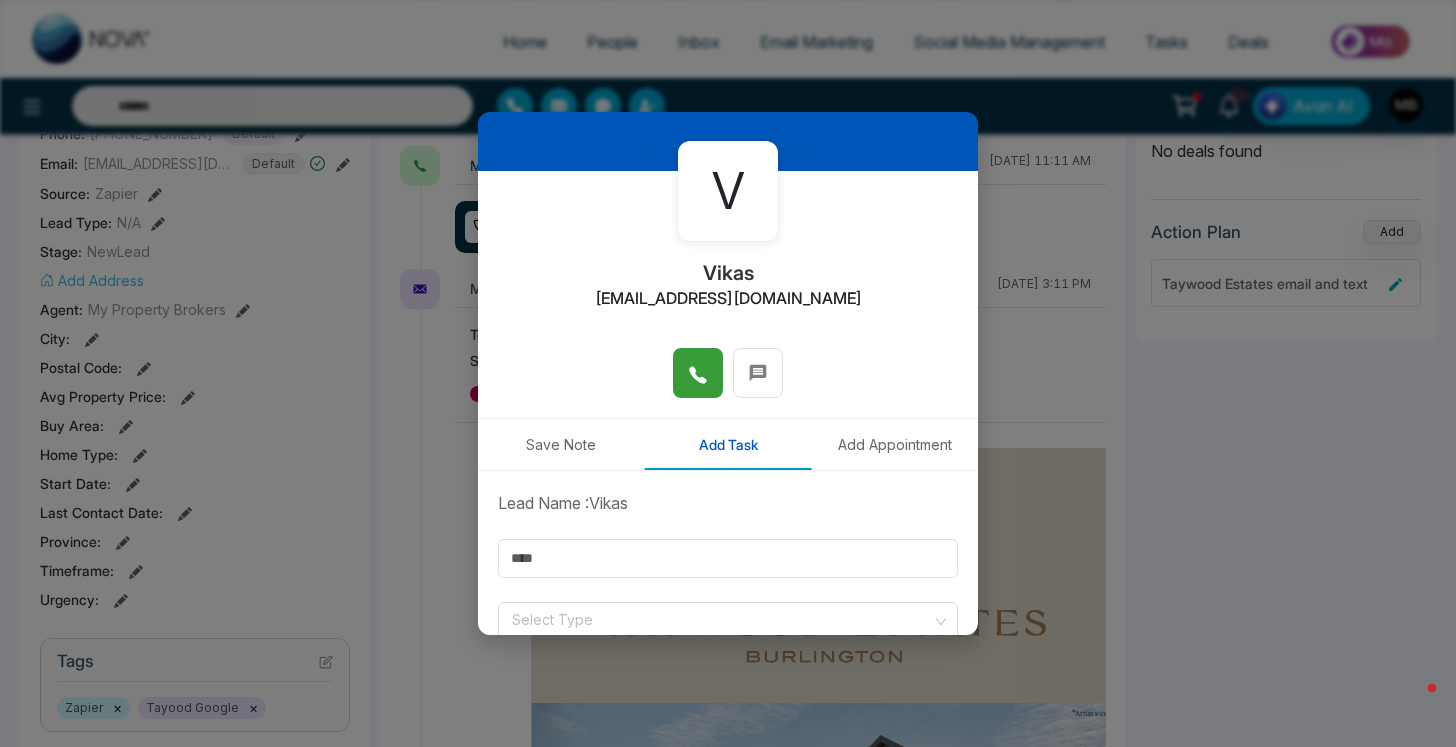 click on "**********" at bounding box center [728, 373] 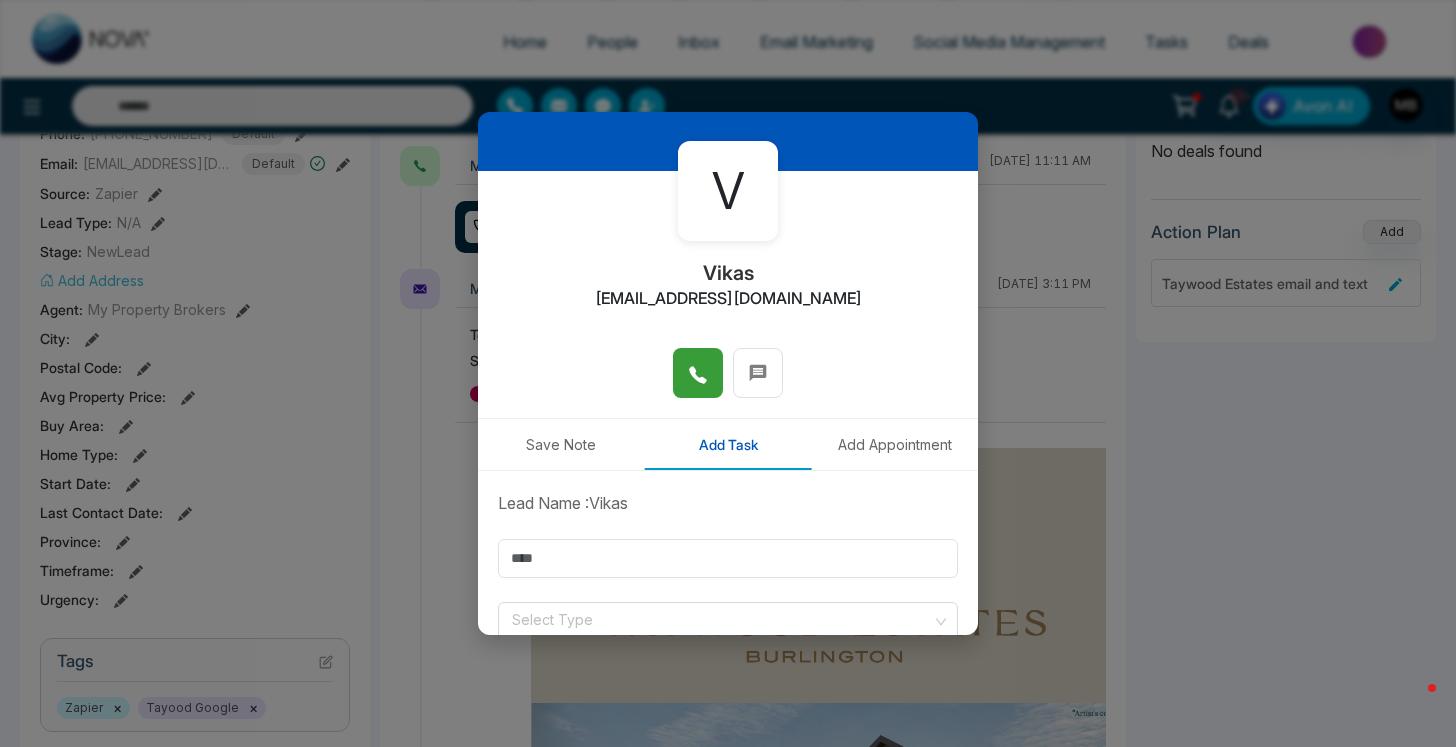 scroll, scrollTop: 239, scrollLeft: 0, axis: vertical 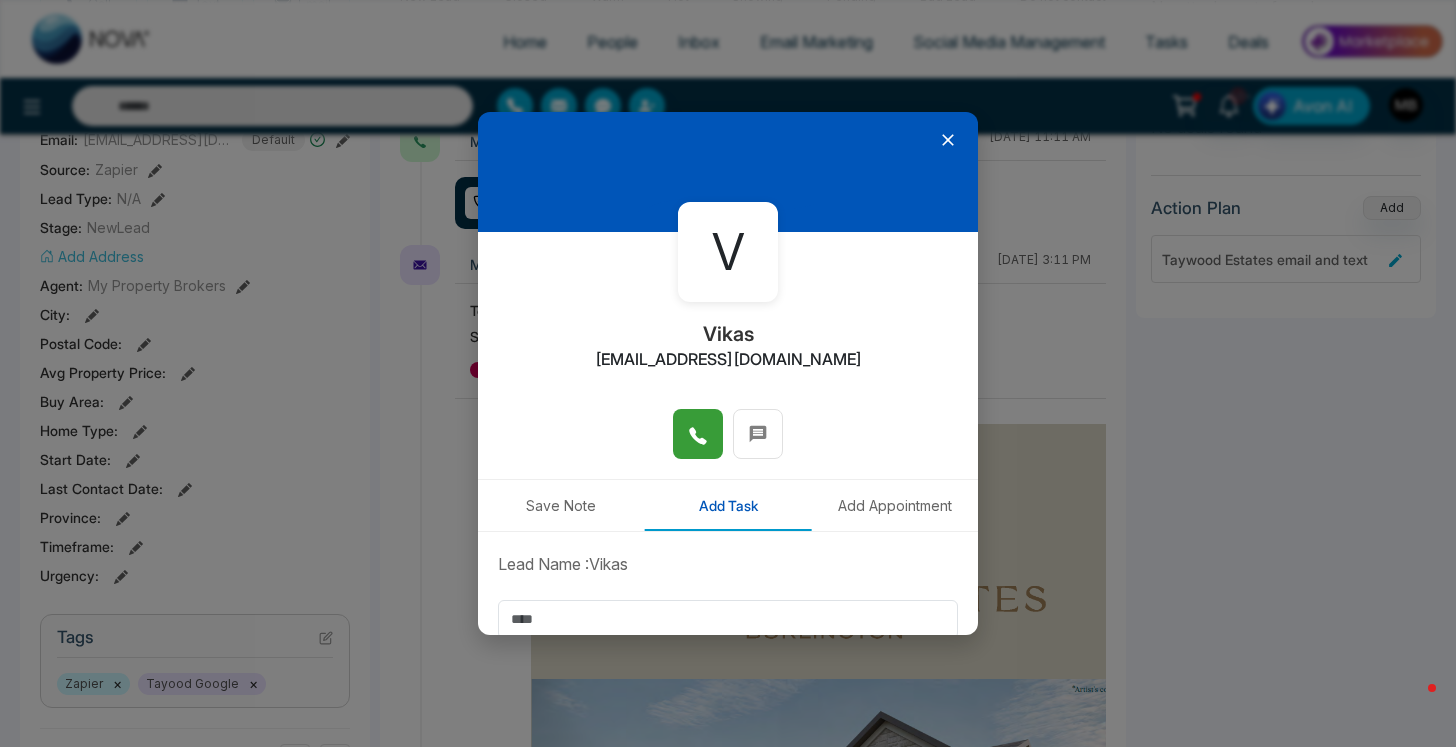 click 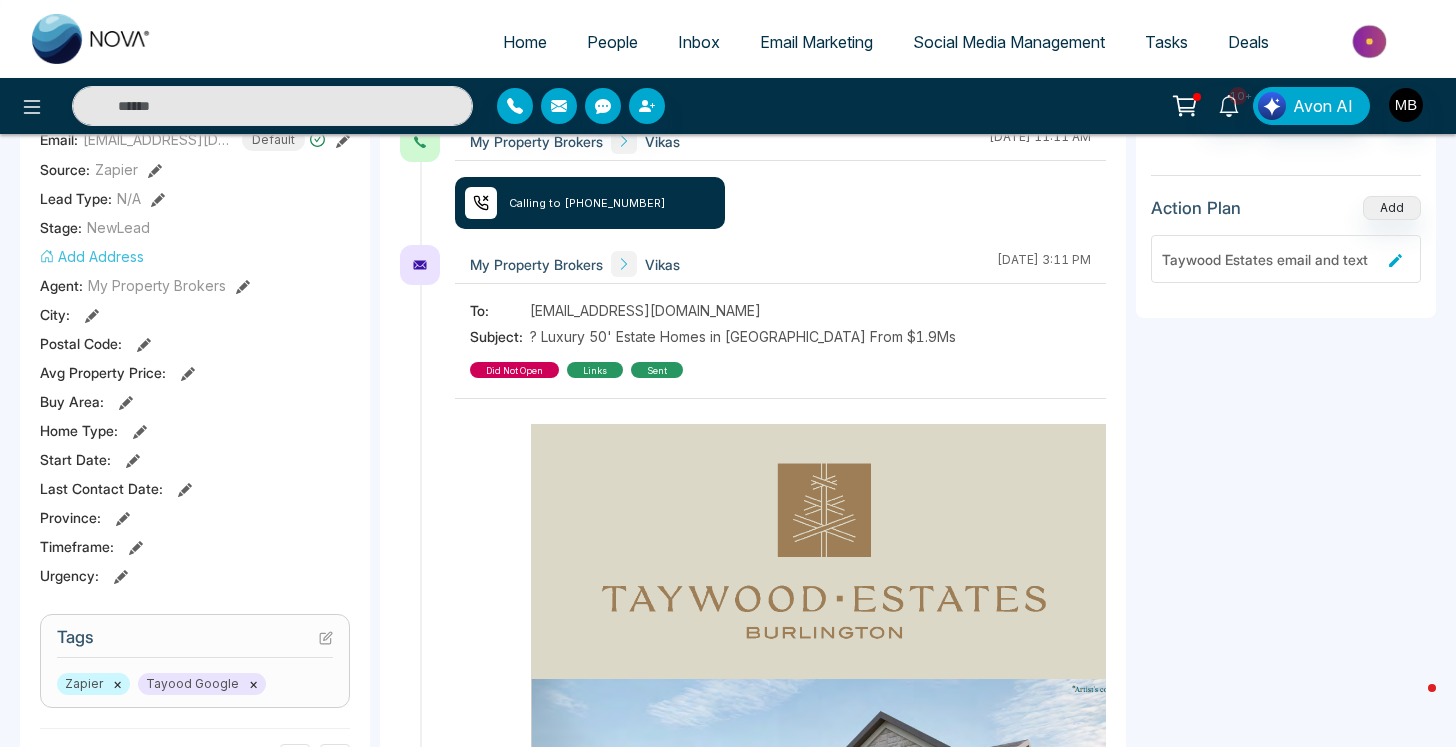 scroll, scrollTop: 38, scrollLeft: 0, axis: vertical 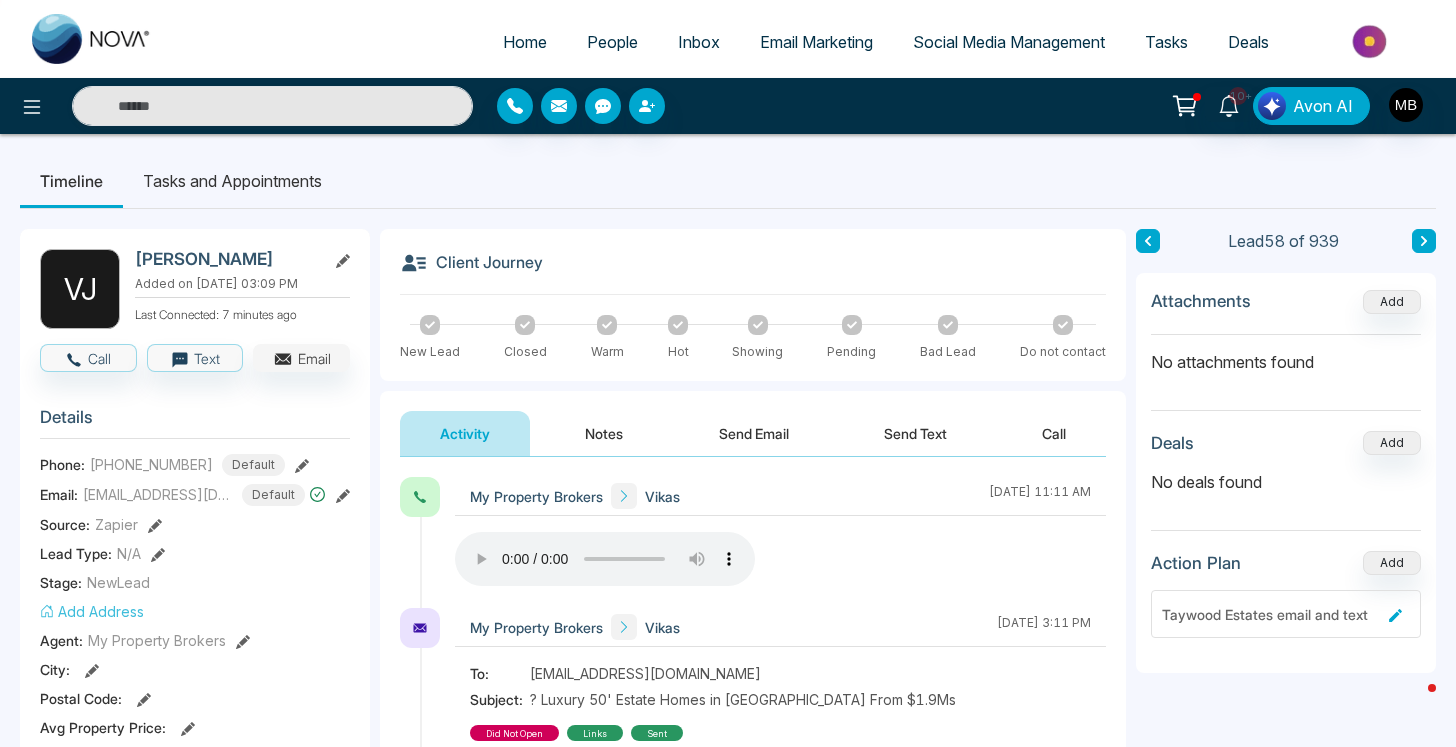 click 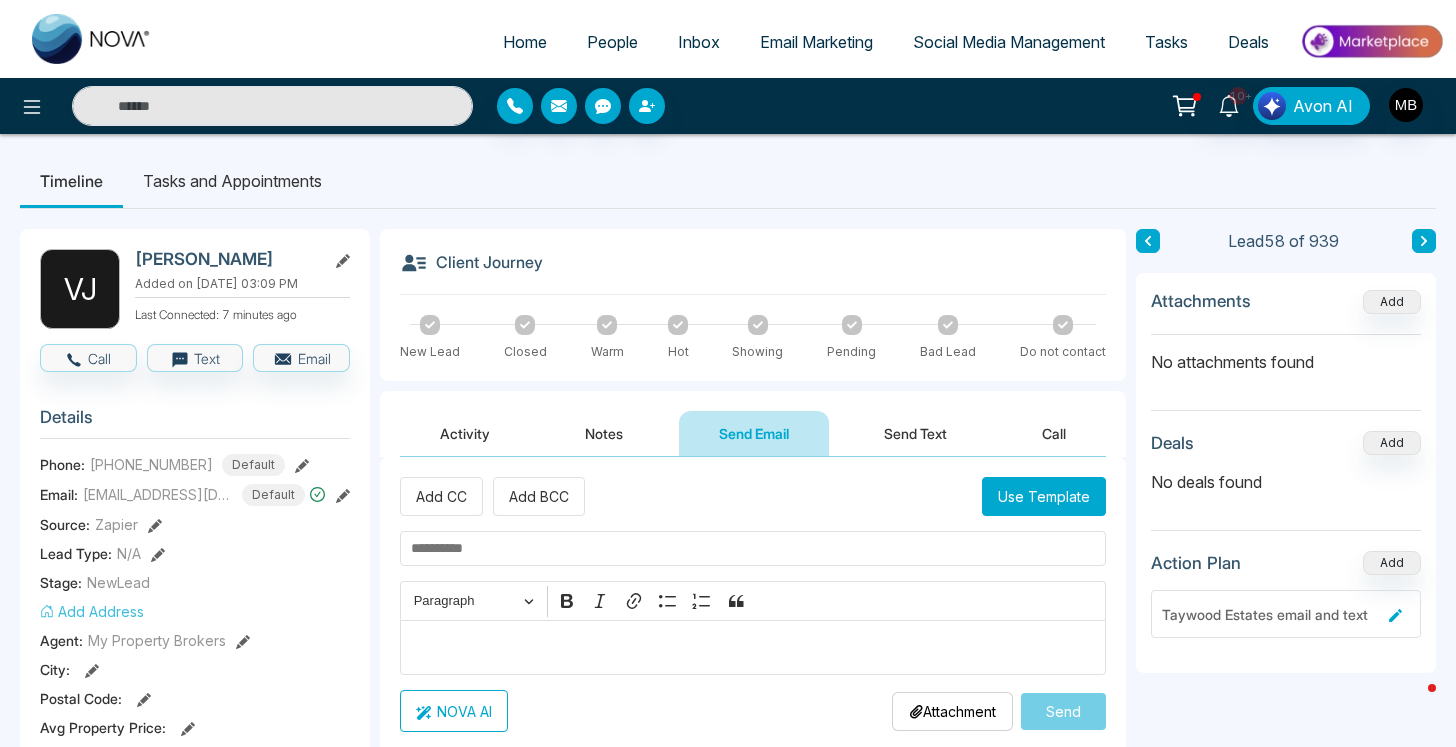 click on "Use Template" at bounding box center (1044, 496) 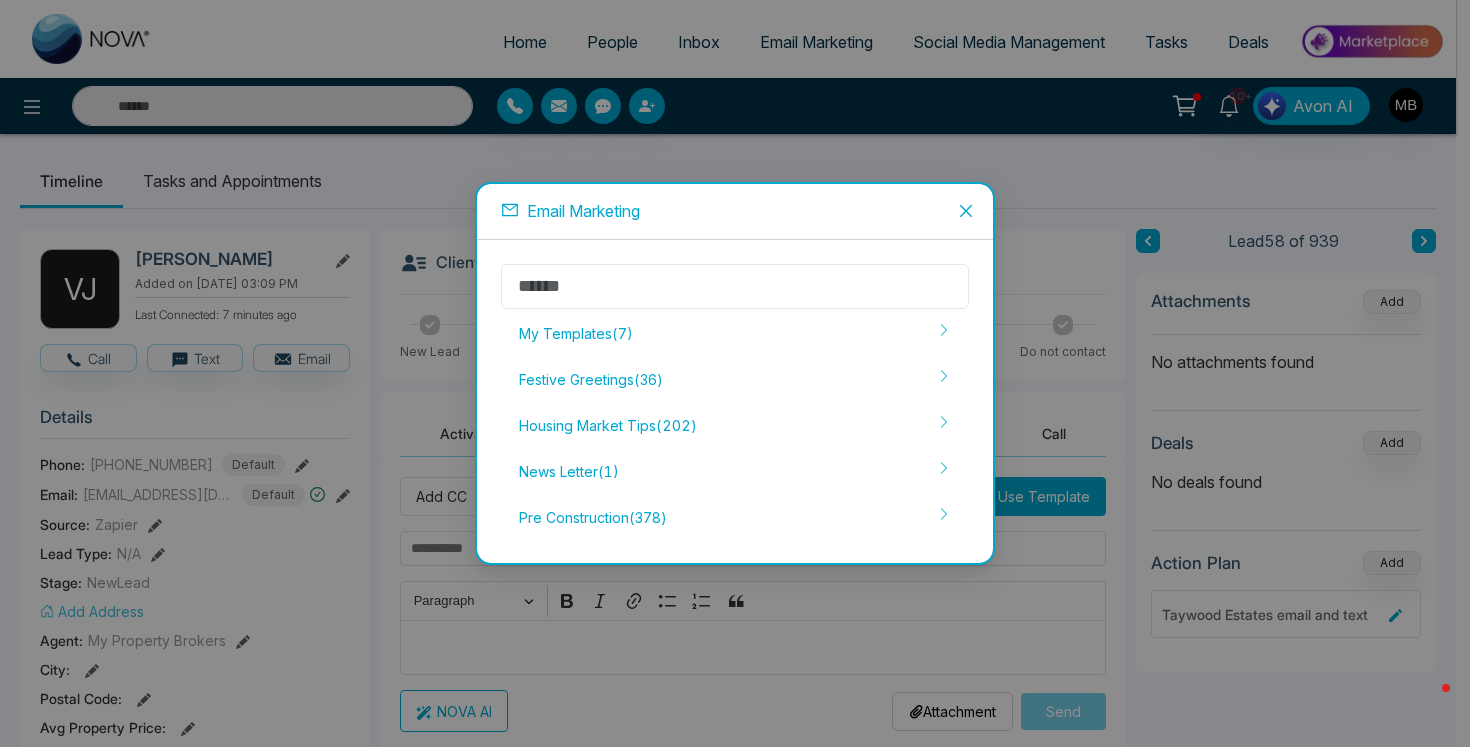 click at bounding box center (735, 286) 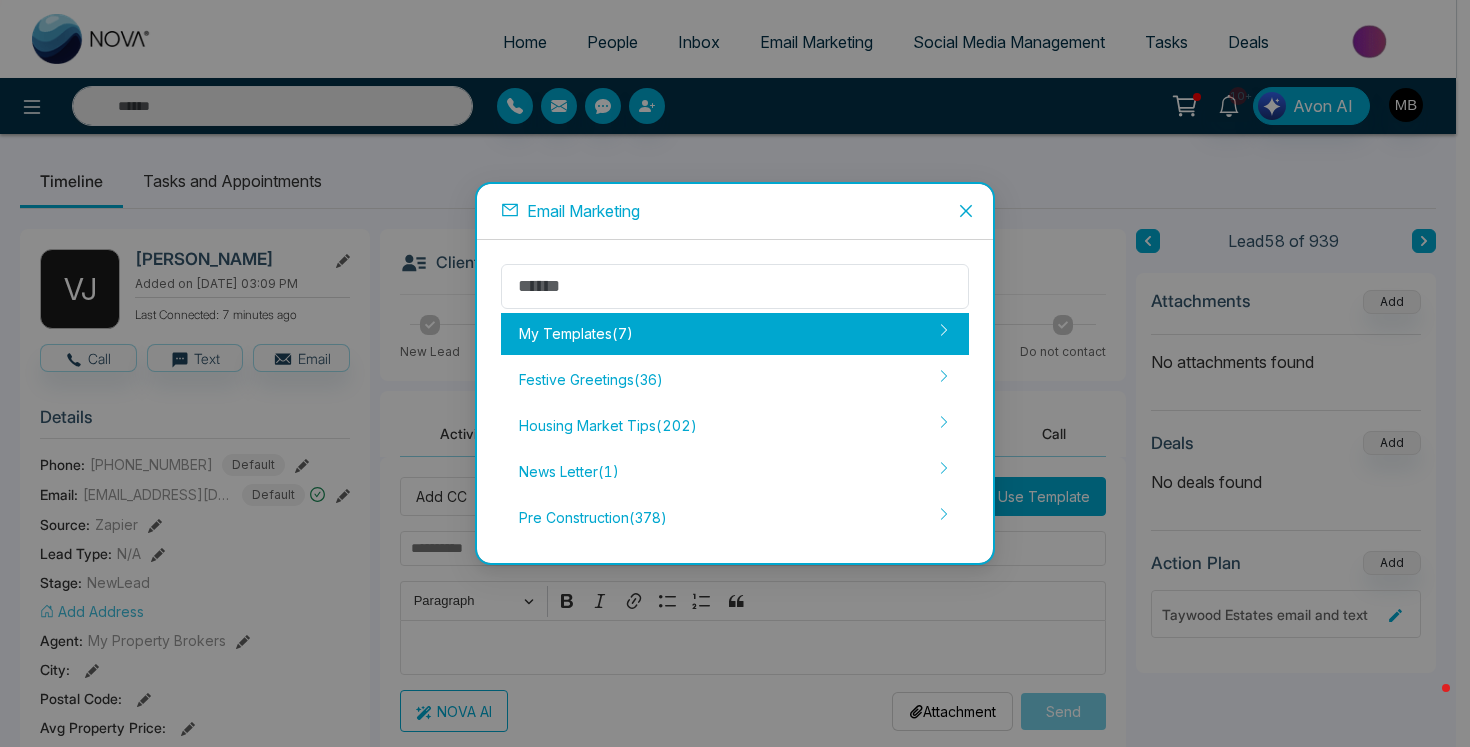 click on "My Templates  ( 7 )" at bounding box center [735, 334] 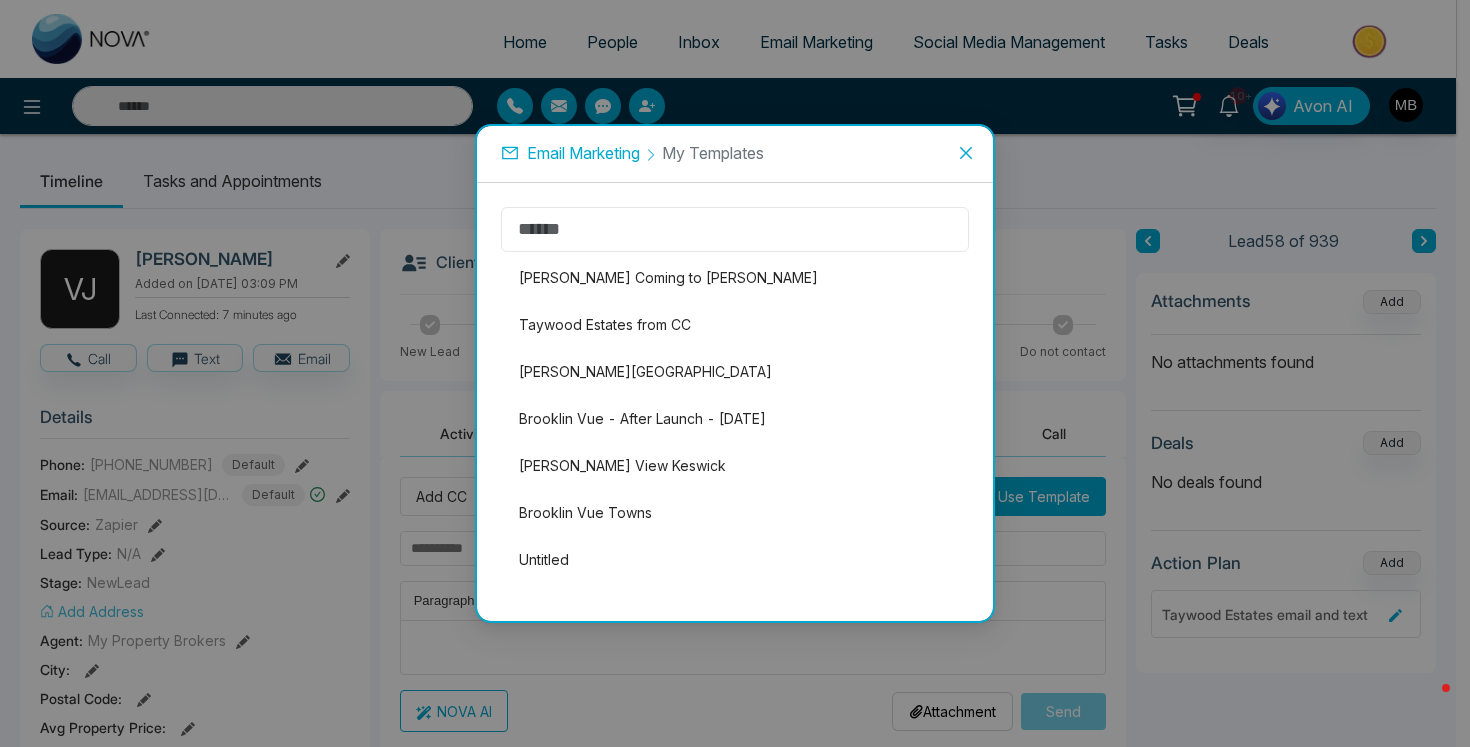click on "Flori Towns Coming to Vaughan Taywood Estates from CC Milton Village Brooklin Vue - After Launch - Jun 20 Georgina View Keswick Brooklin Vue Towns Untitled" at bounding box center (735, 402) 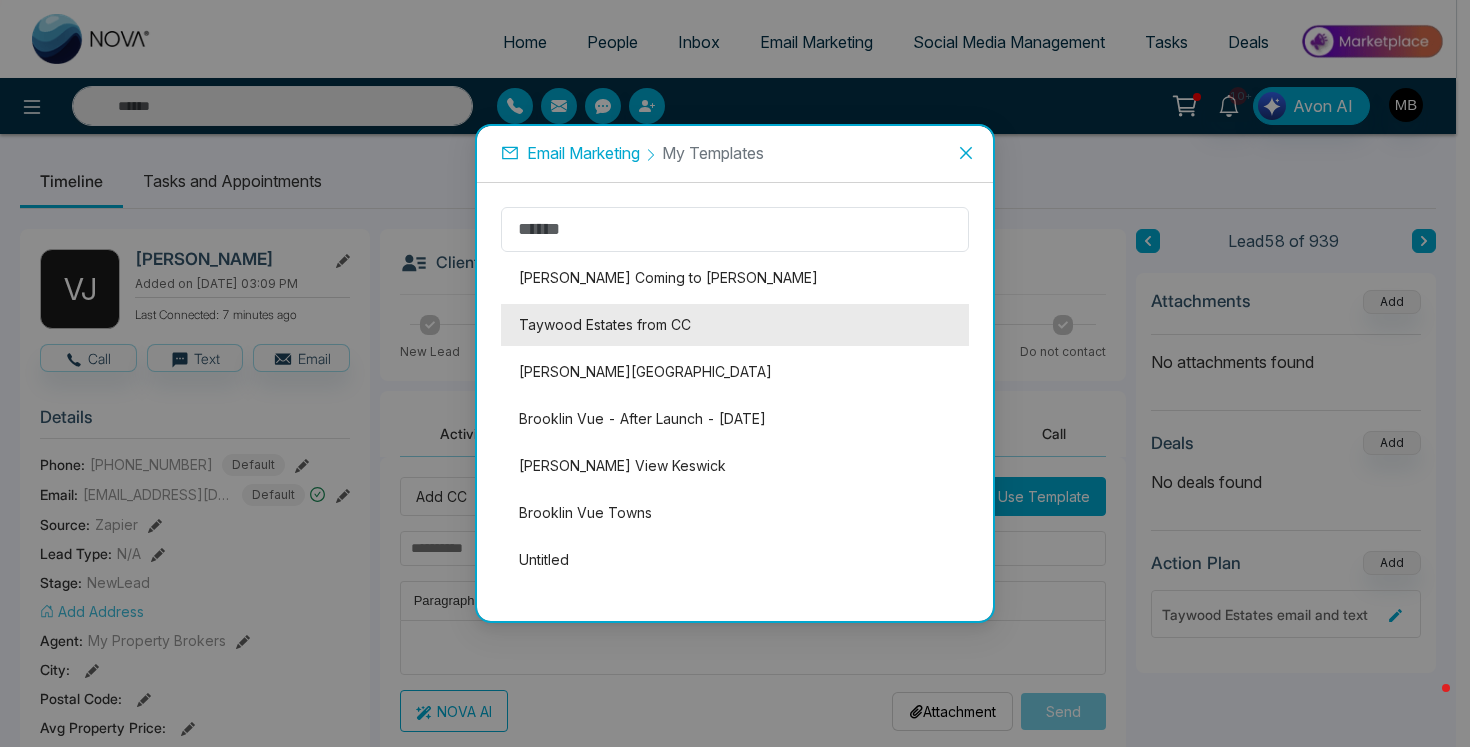 click on "Taywood Estates from CC" at bounding box center [735, 325] 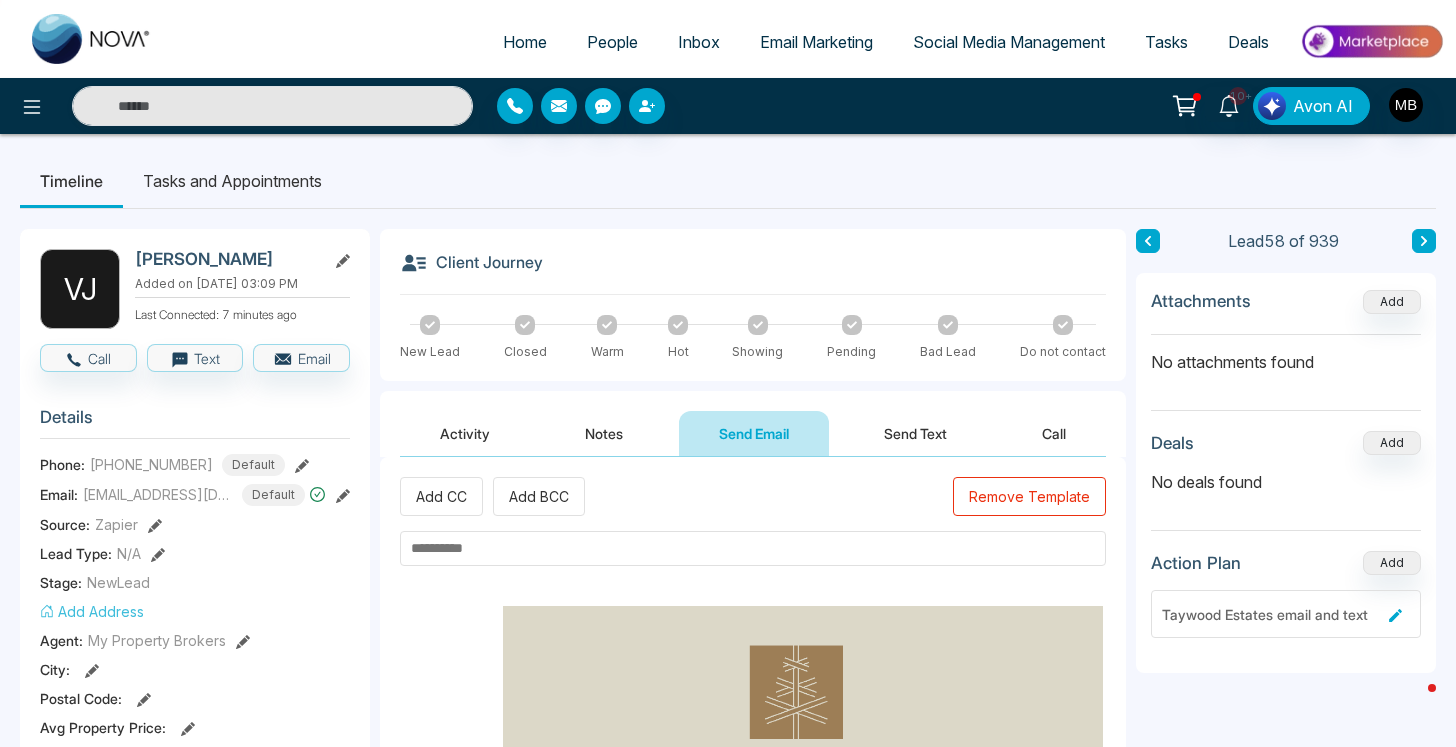 click at bounding box center [753, 548] 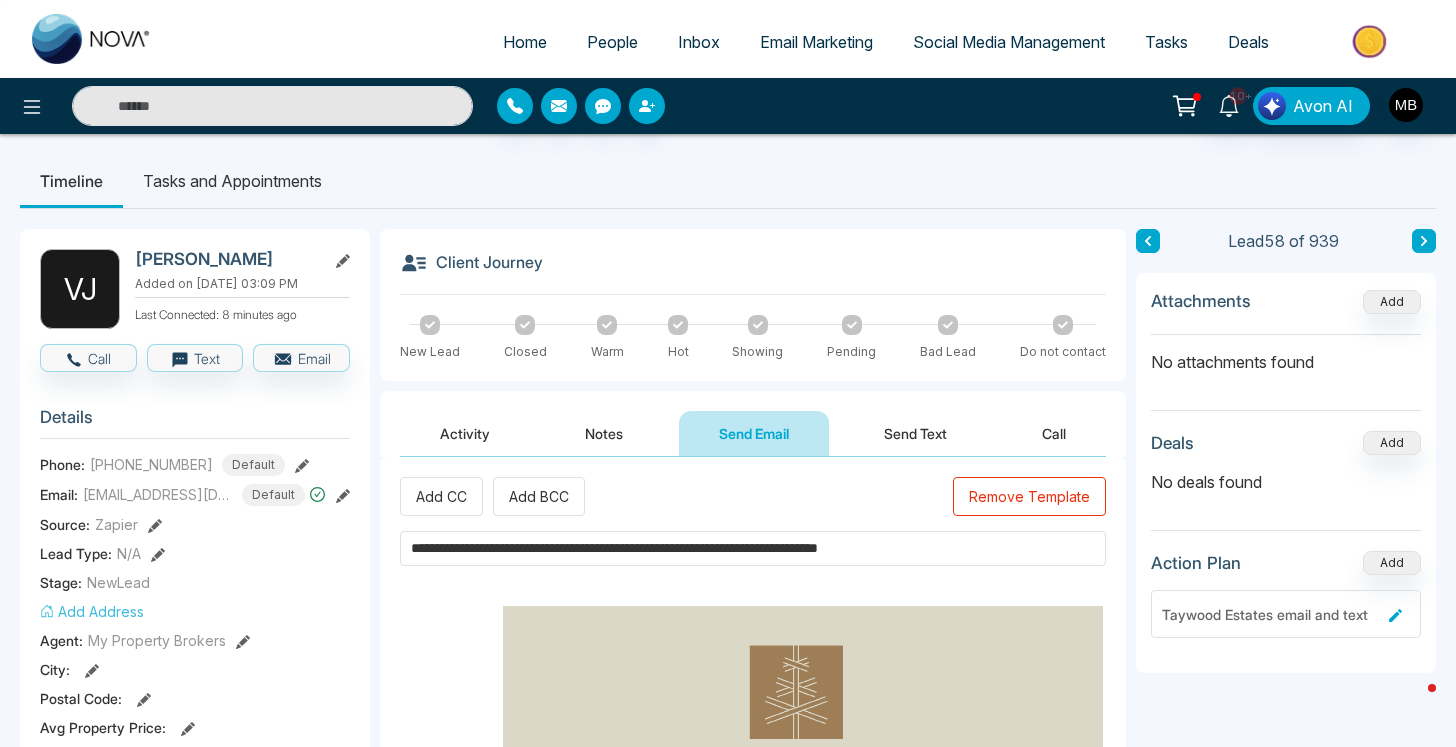 scroll, scrollTop: 39, scrollLeft: 0, axis: vertical 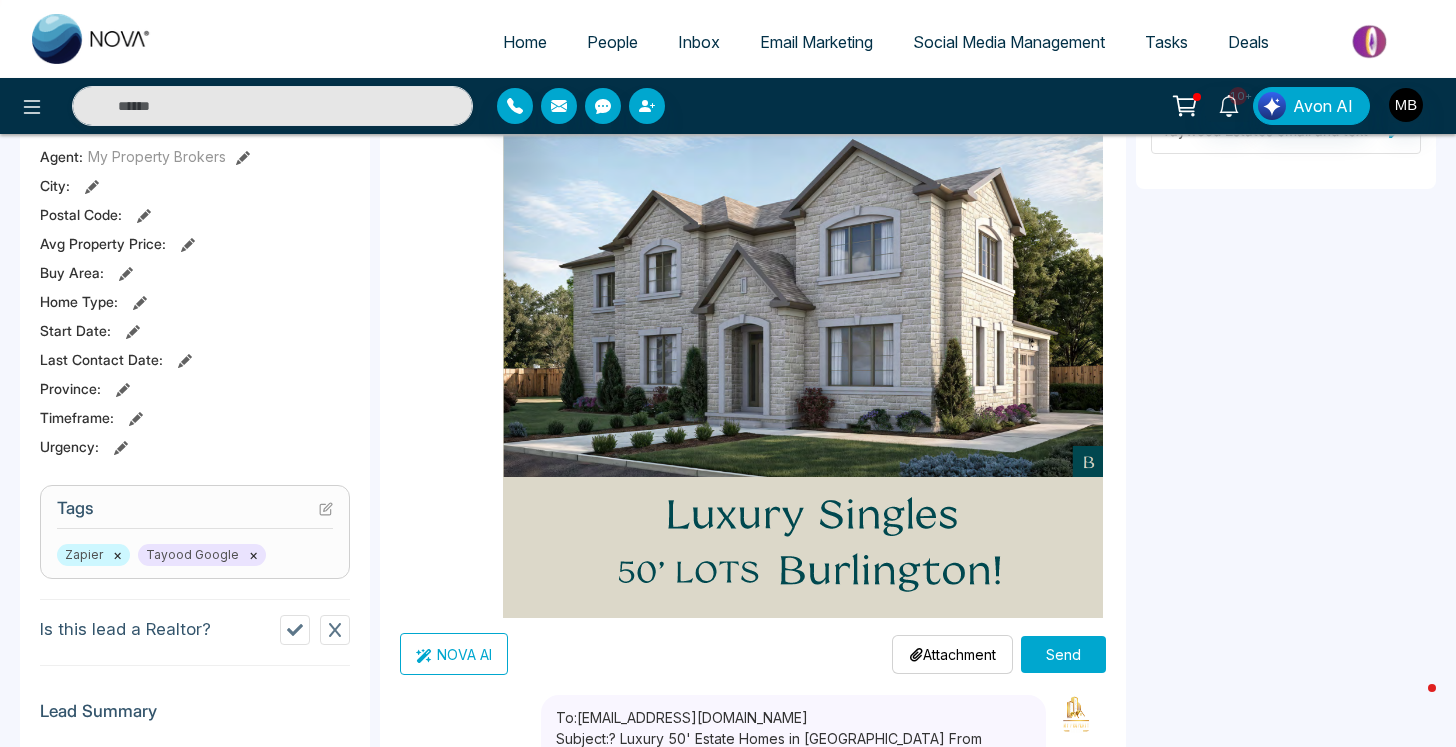 type on "**********" 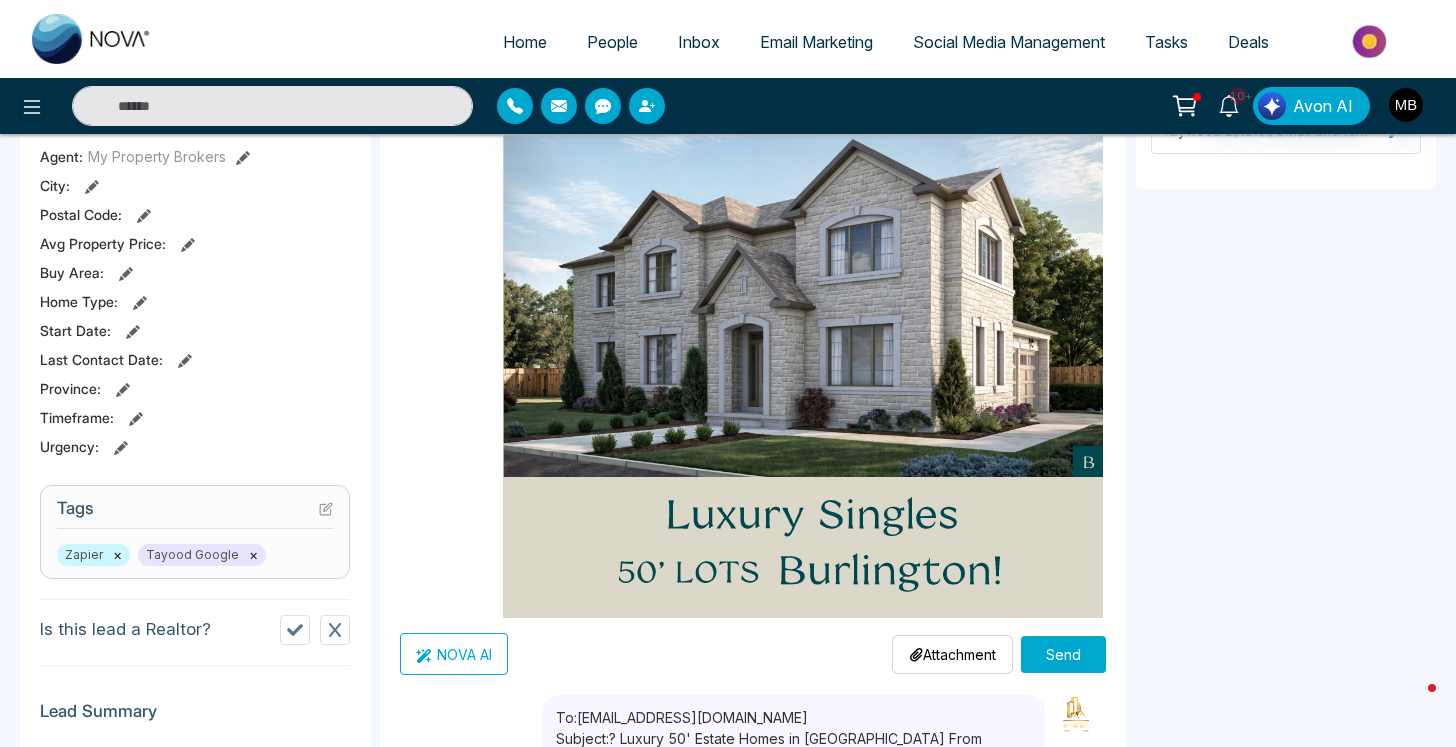 click on "Send" at bounding box center (1063, 654) 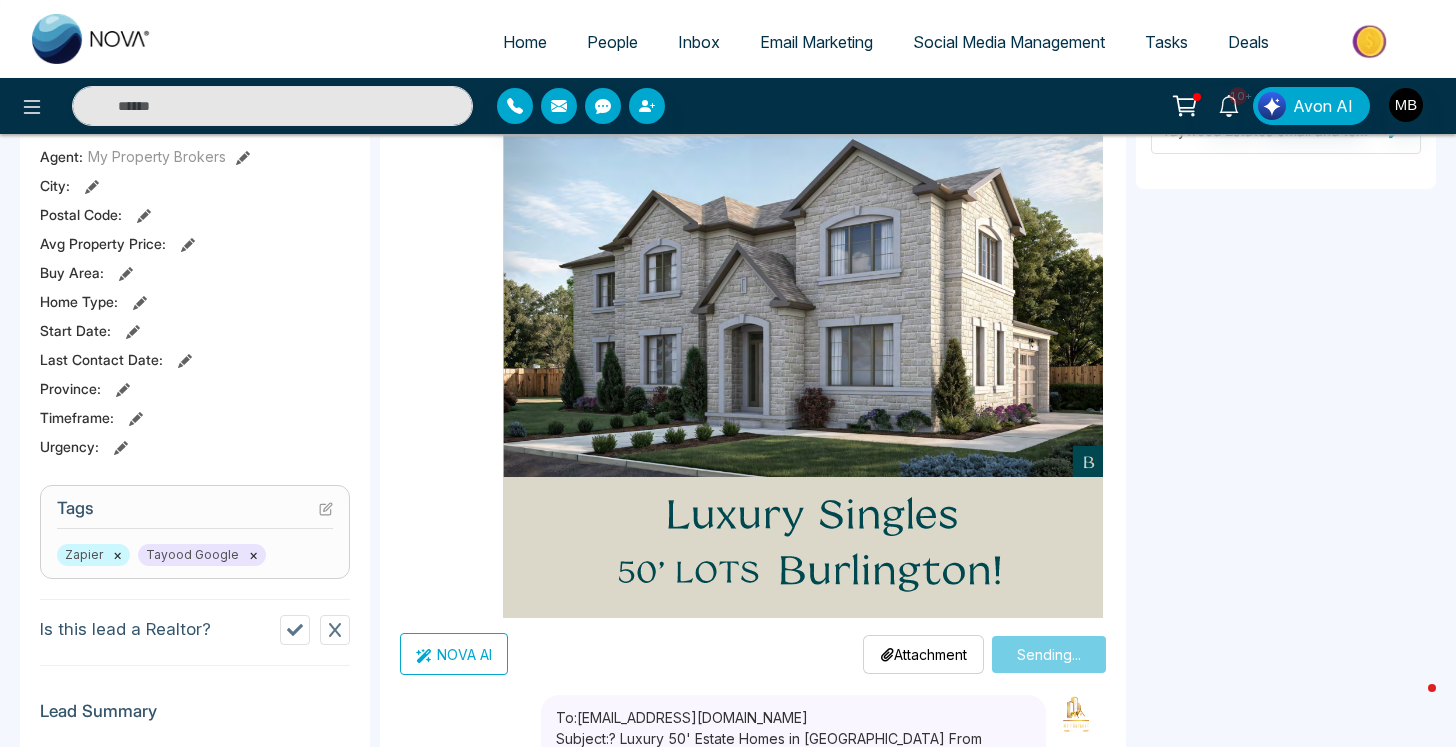 type 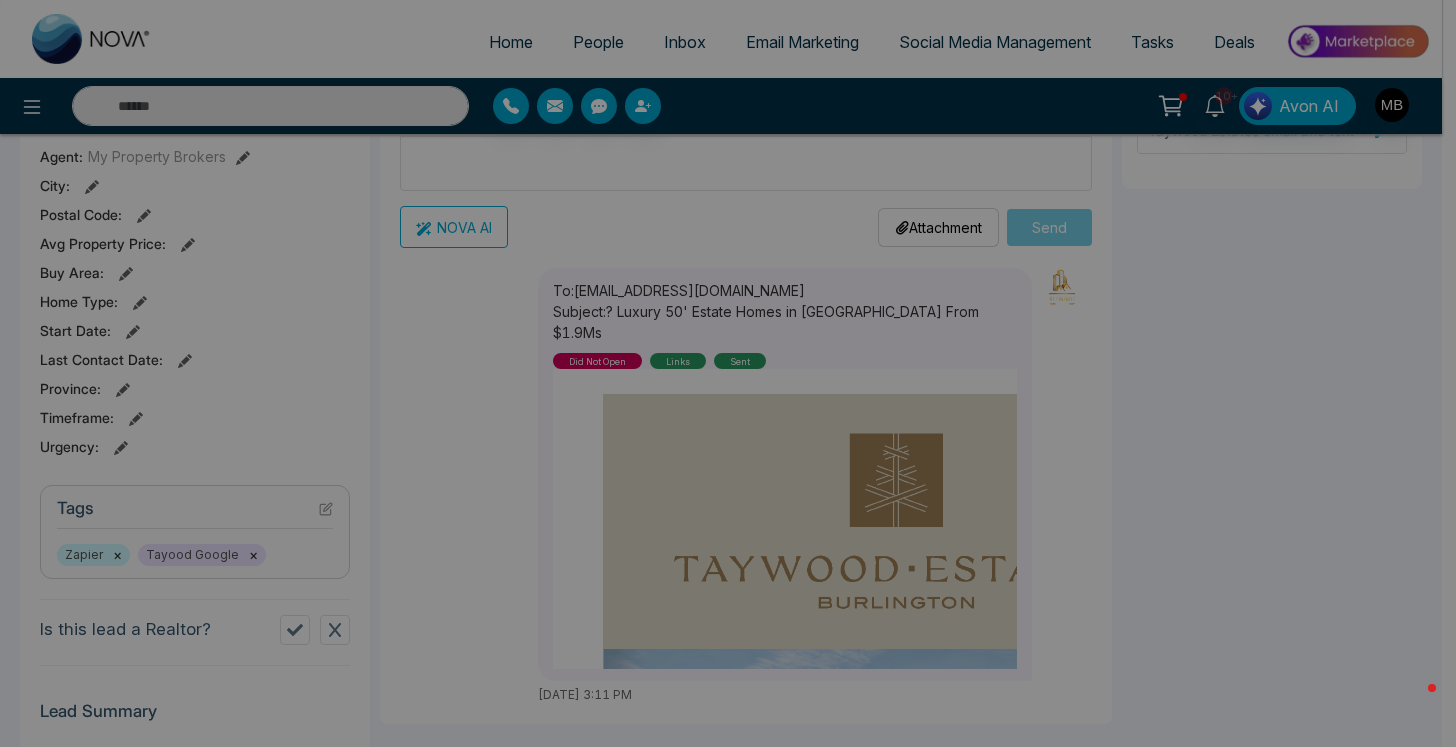 scroll, scrollTop: 0, scrollLeft: 0, axis: both 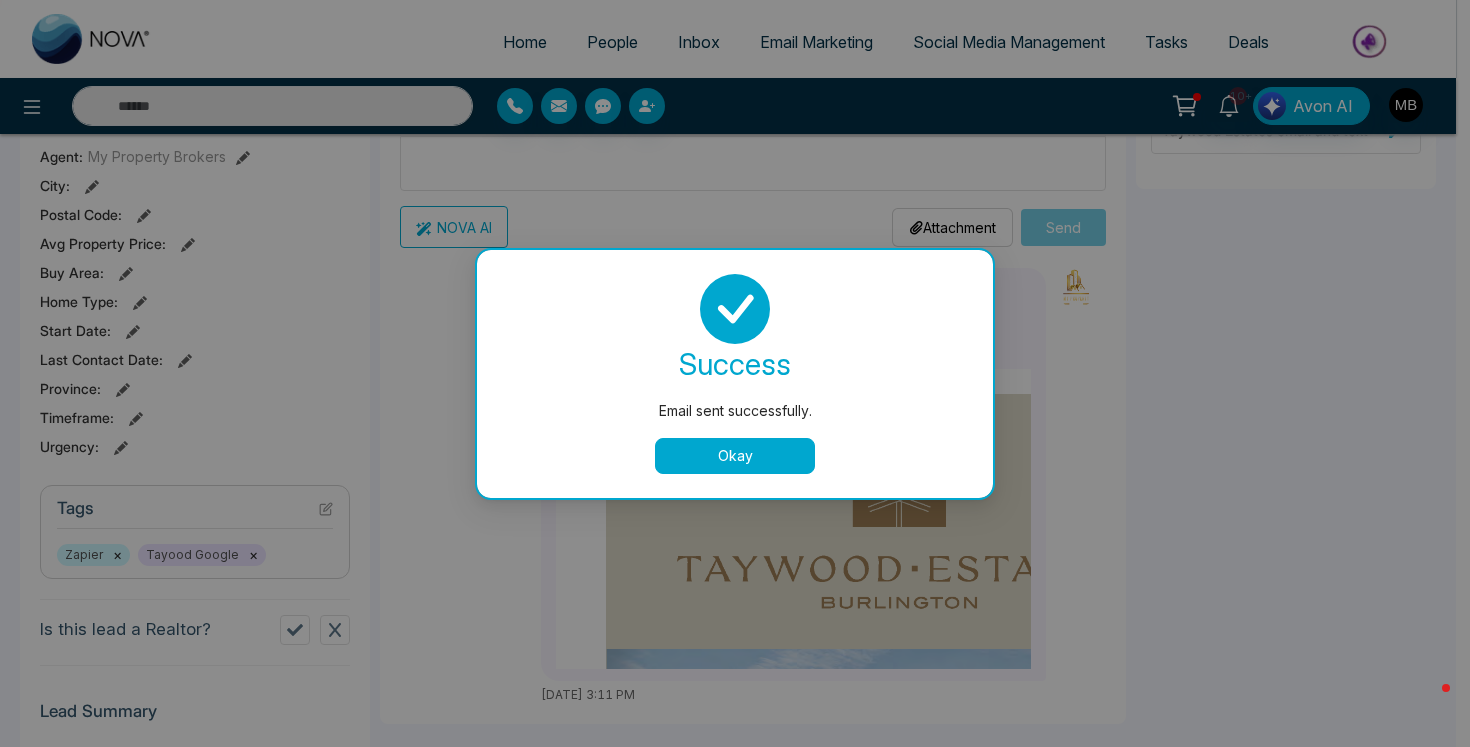 click on "Okay" at bounding box center [735, 456] 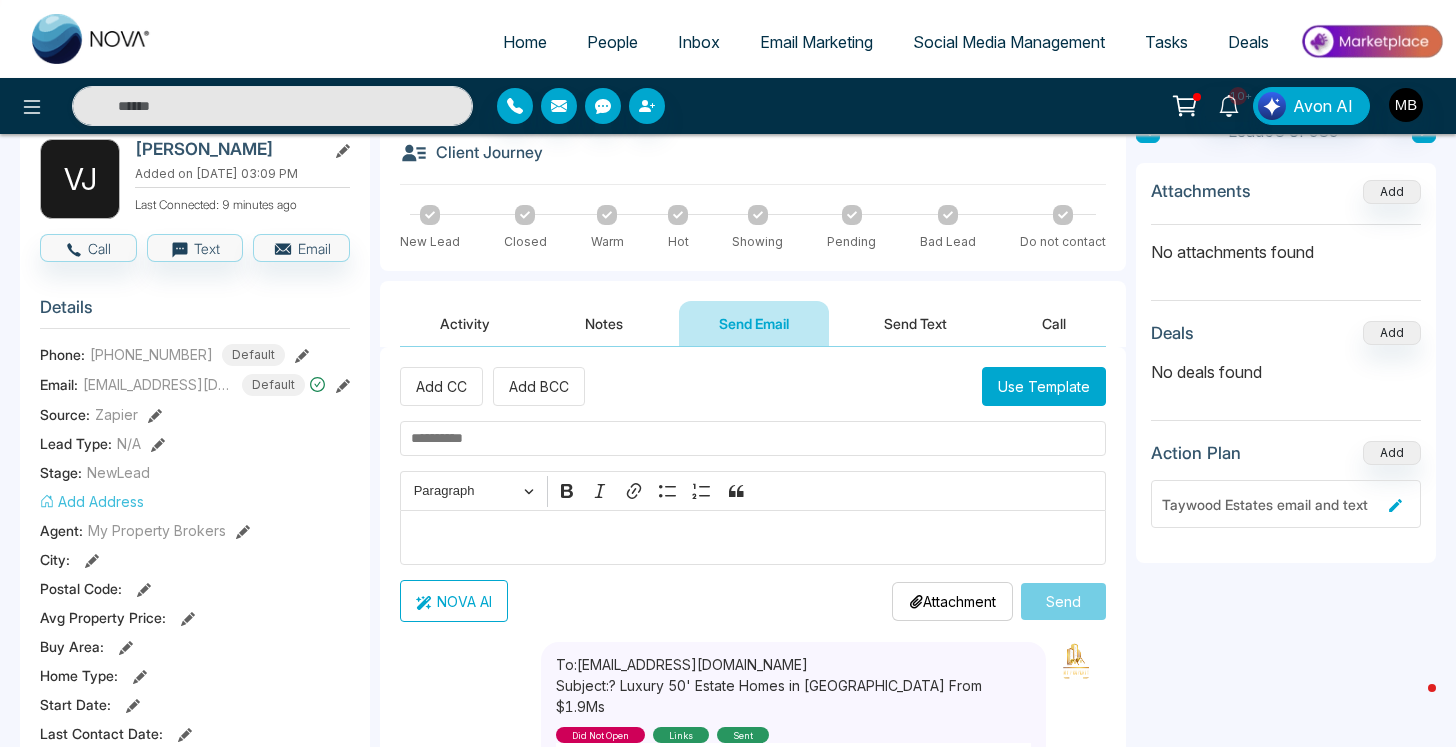 scroll, scrollTop: 461, scrollLeft: 0, axis: vertical 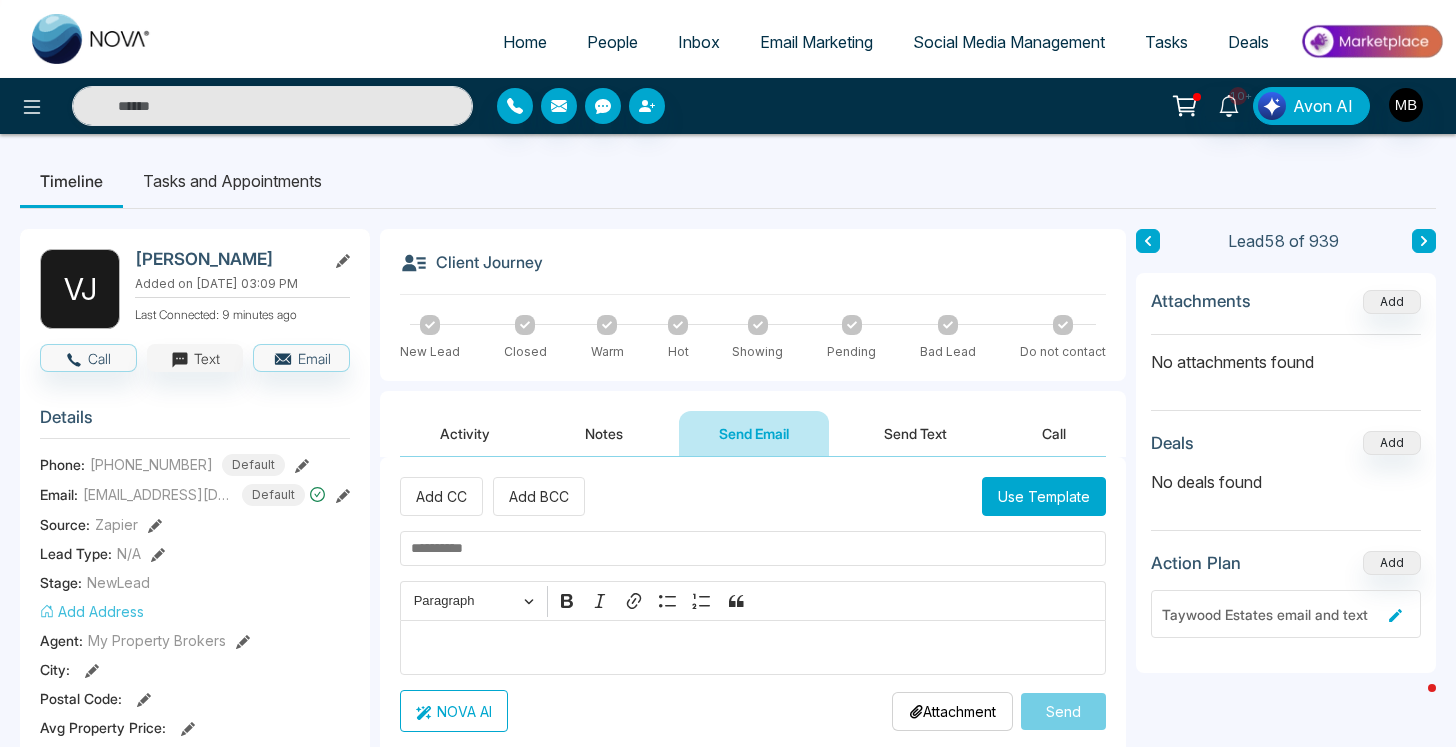 click on "Text" at bounding box center [195, 358] 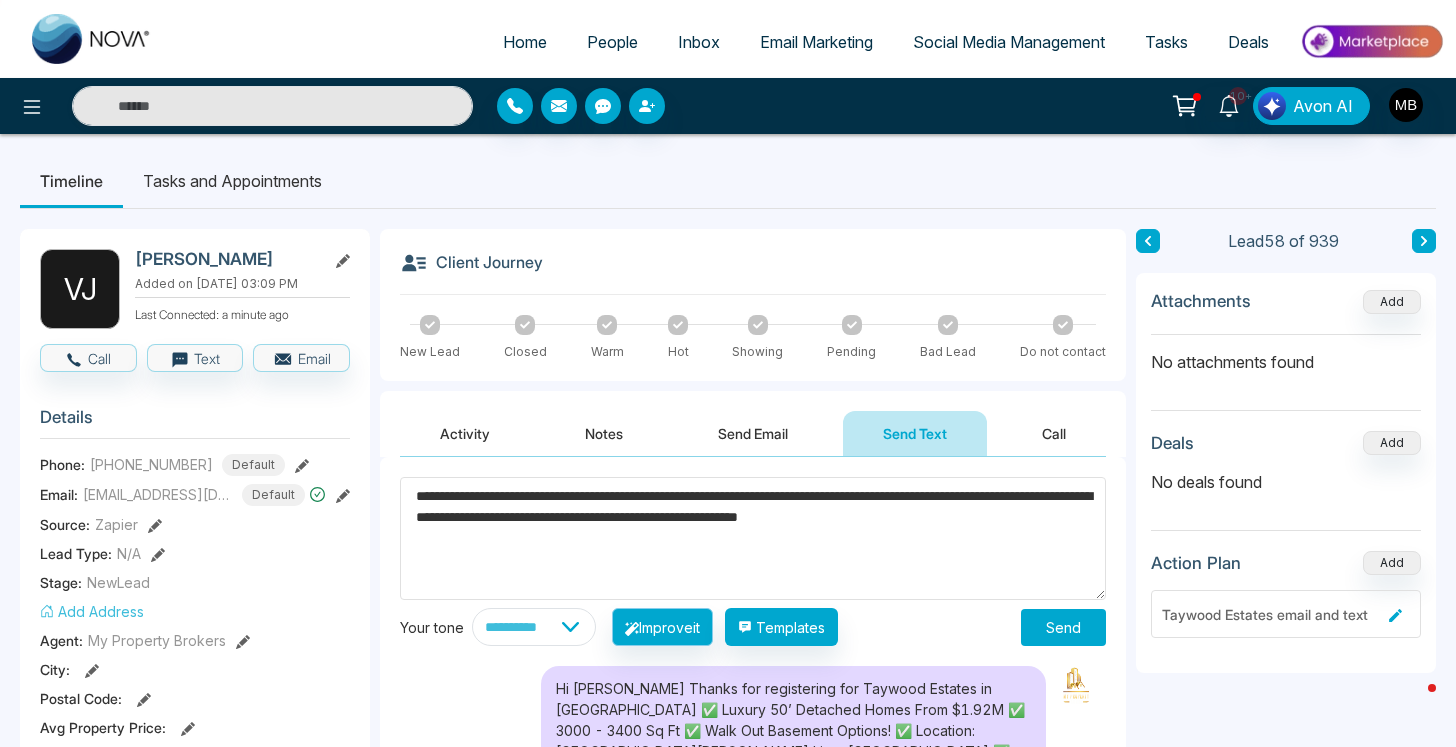 click on "Improve  it" at bounding box center [662, 627] 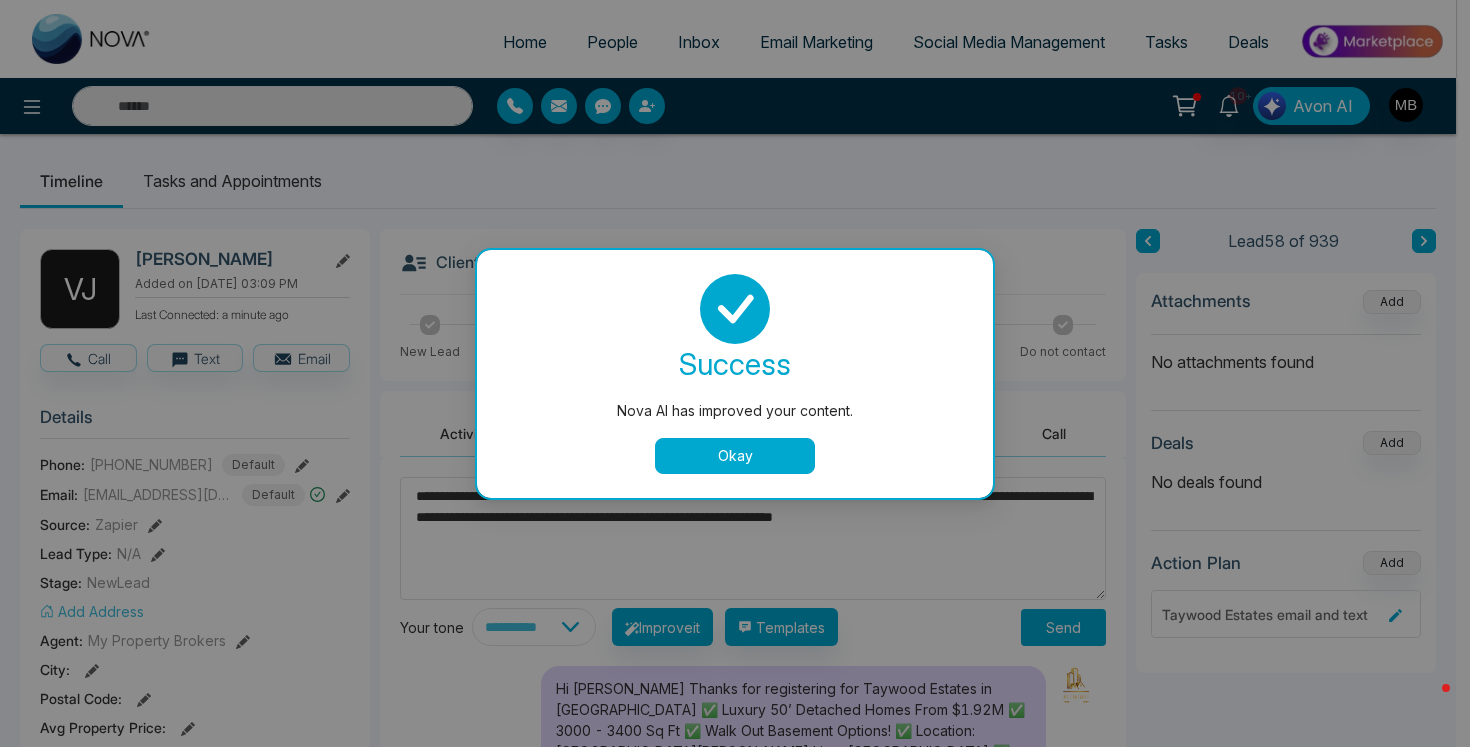 click on "Okay" at bounding box center [735, 456] 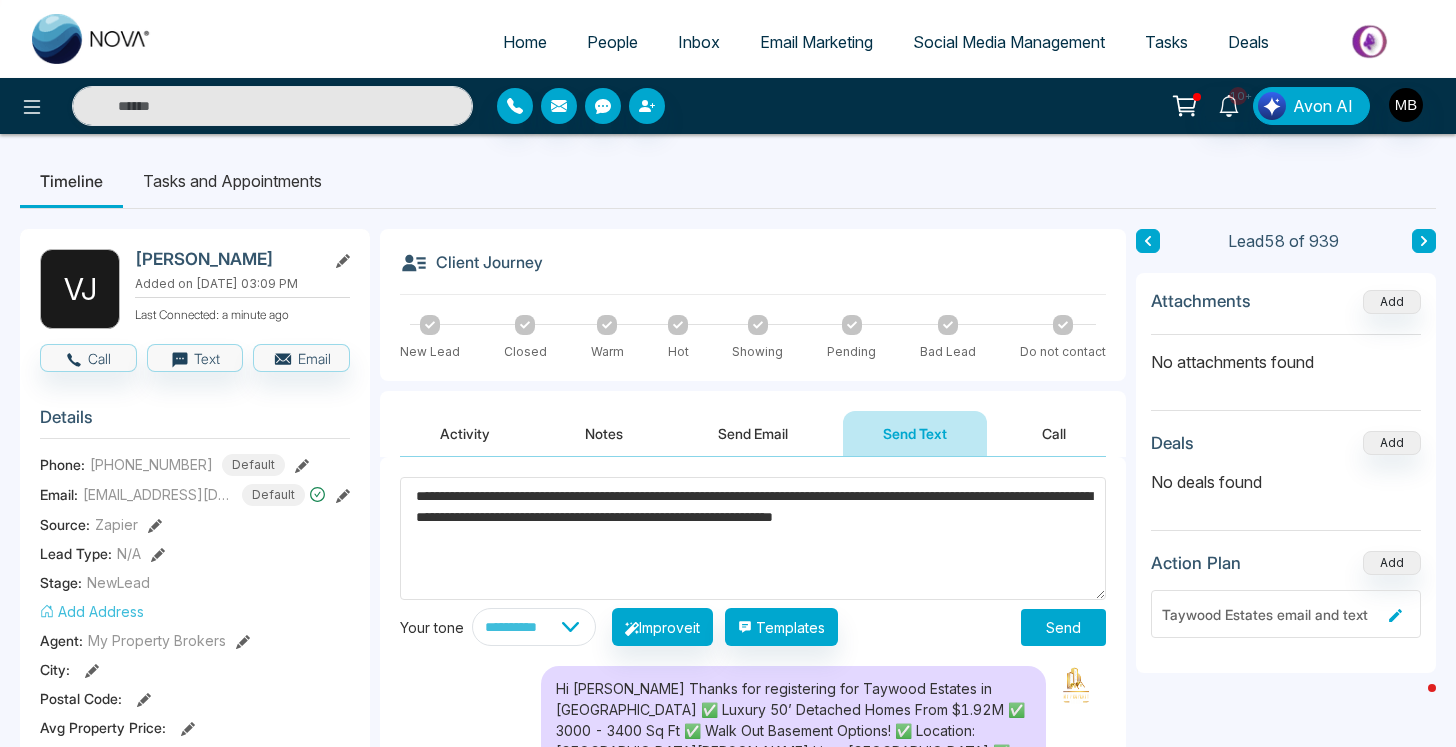 click on "**********" at bounding box center [753, 538] 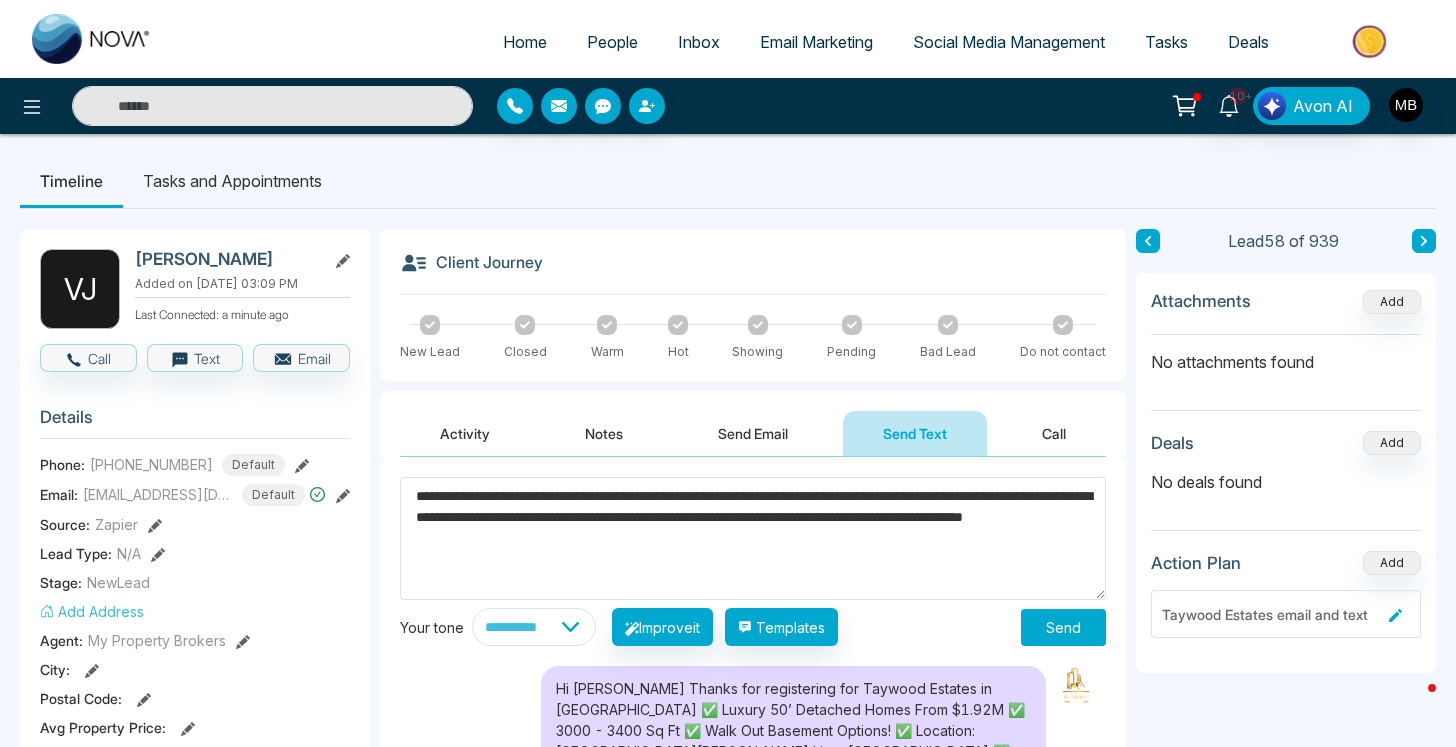 drag, startPoint x: 474, startPoint y: 541, endPoint x: 540, endPoint y: 541, distance: 66 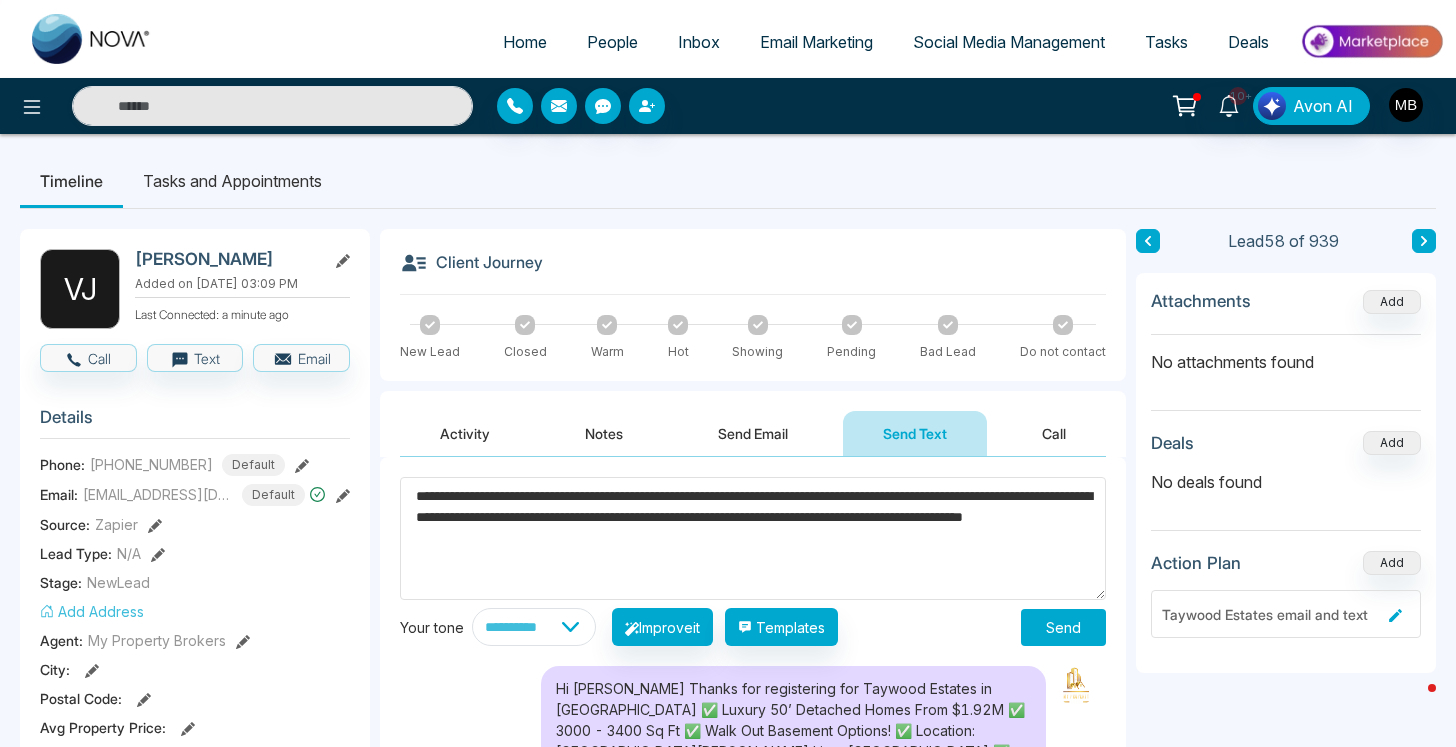 click on "**********" at bounding box center [753, 538] 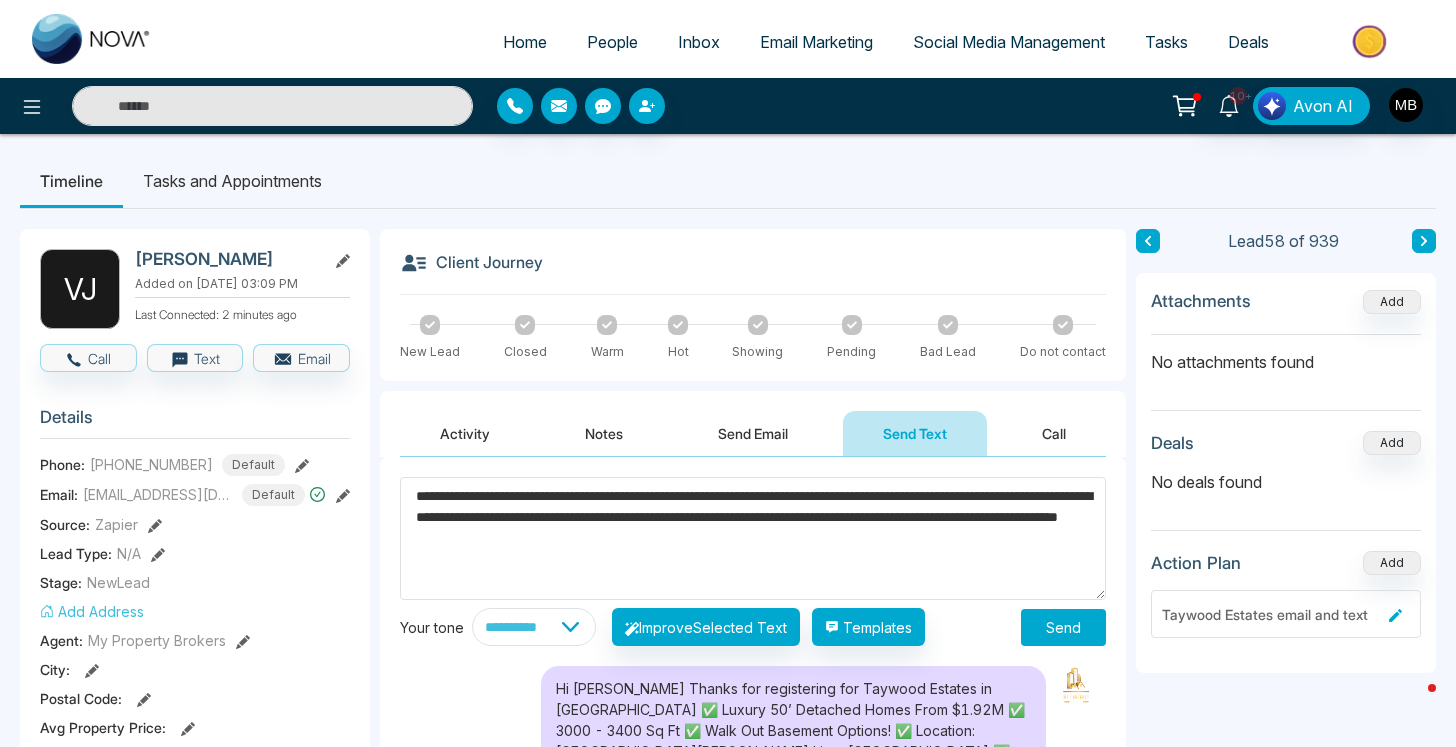 drag, startPoint x: 761, startPoint y: 542, endPoint x: 861, endPoint y: 540, distance: 100.02 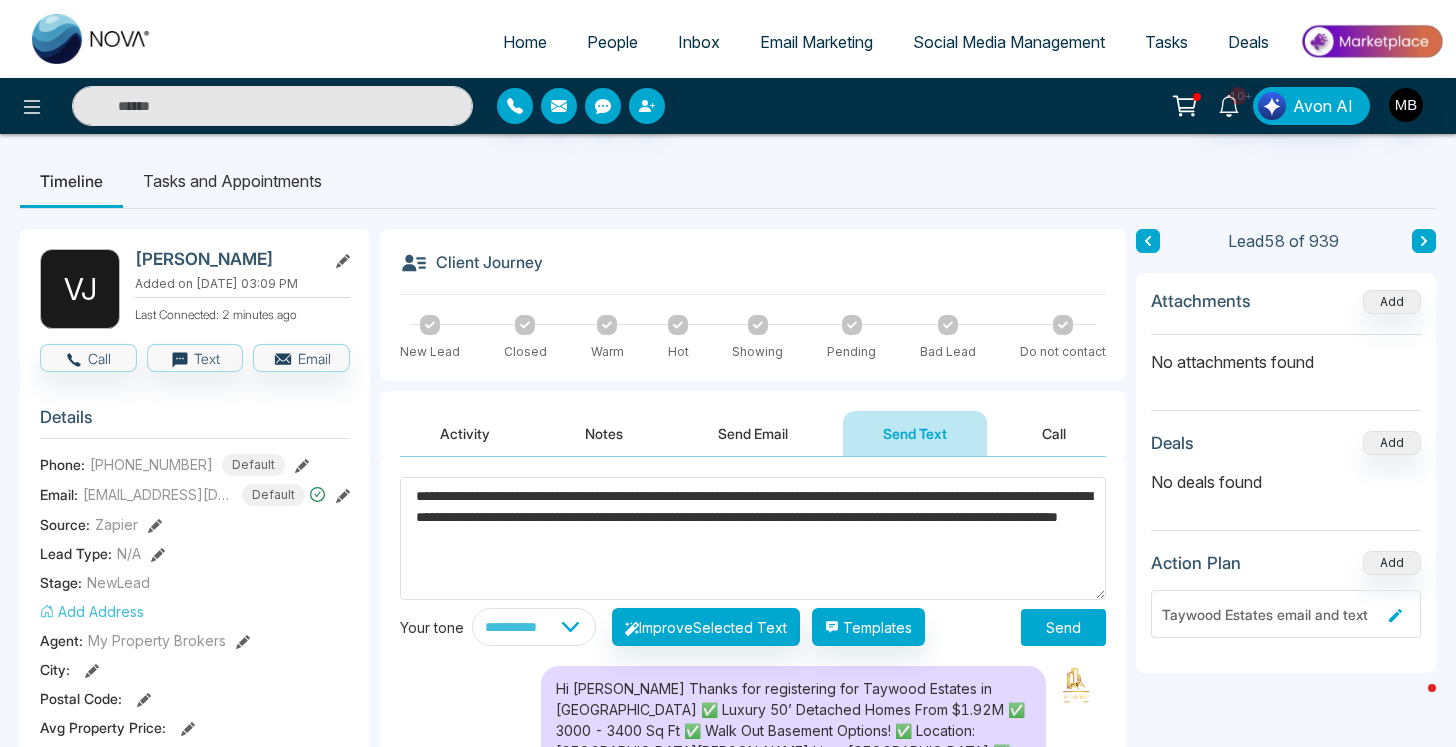 click on "**********" at bounding box center (753, 538) 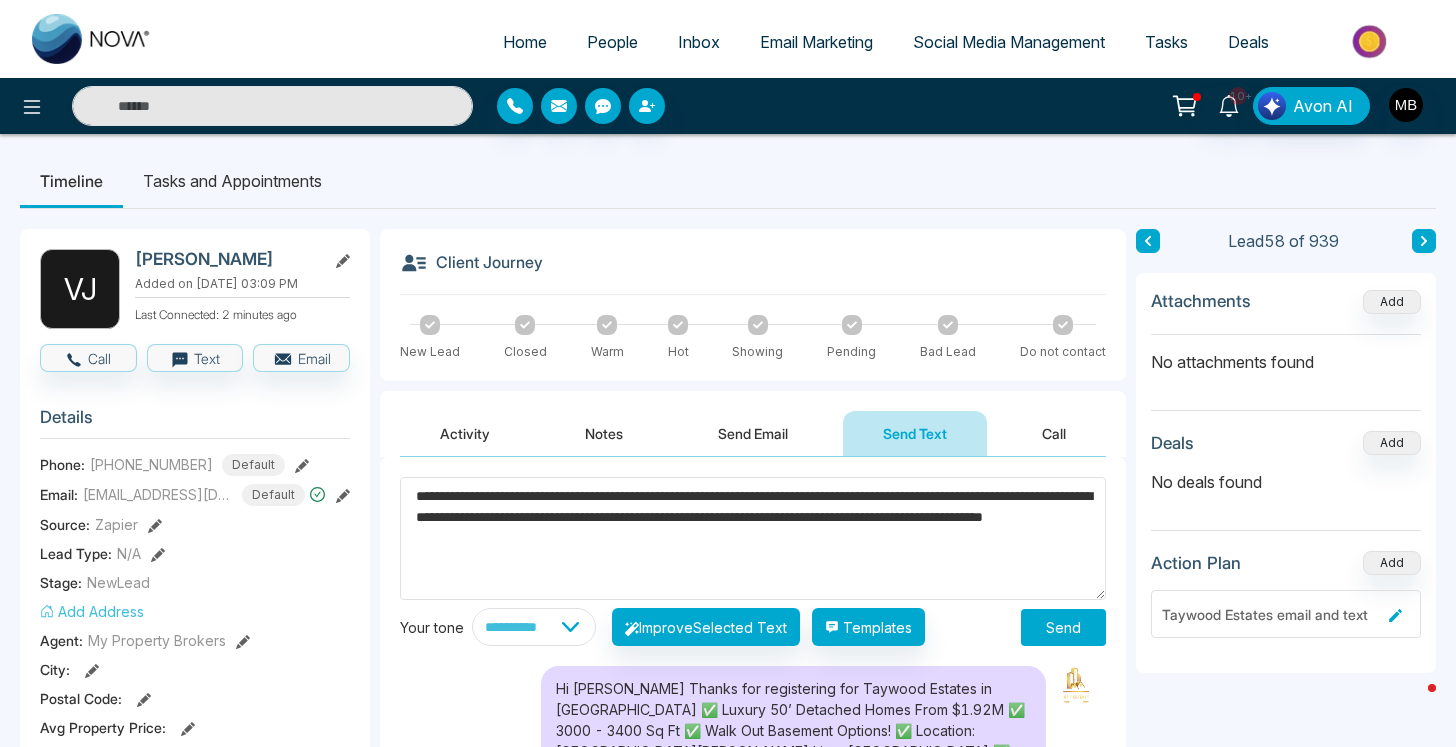 click on "**********" at bounding box center [753, 538] 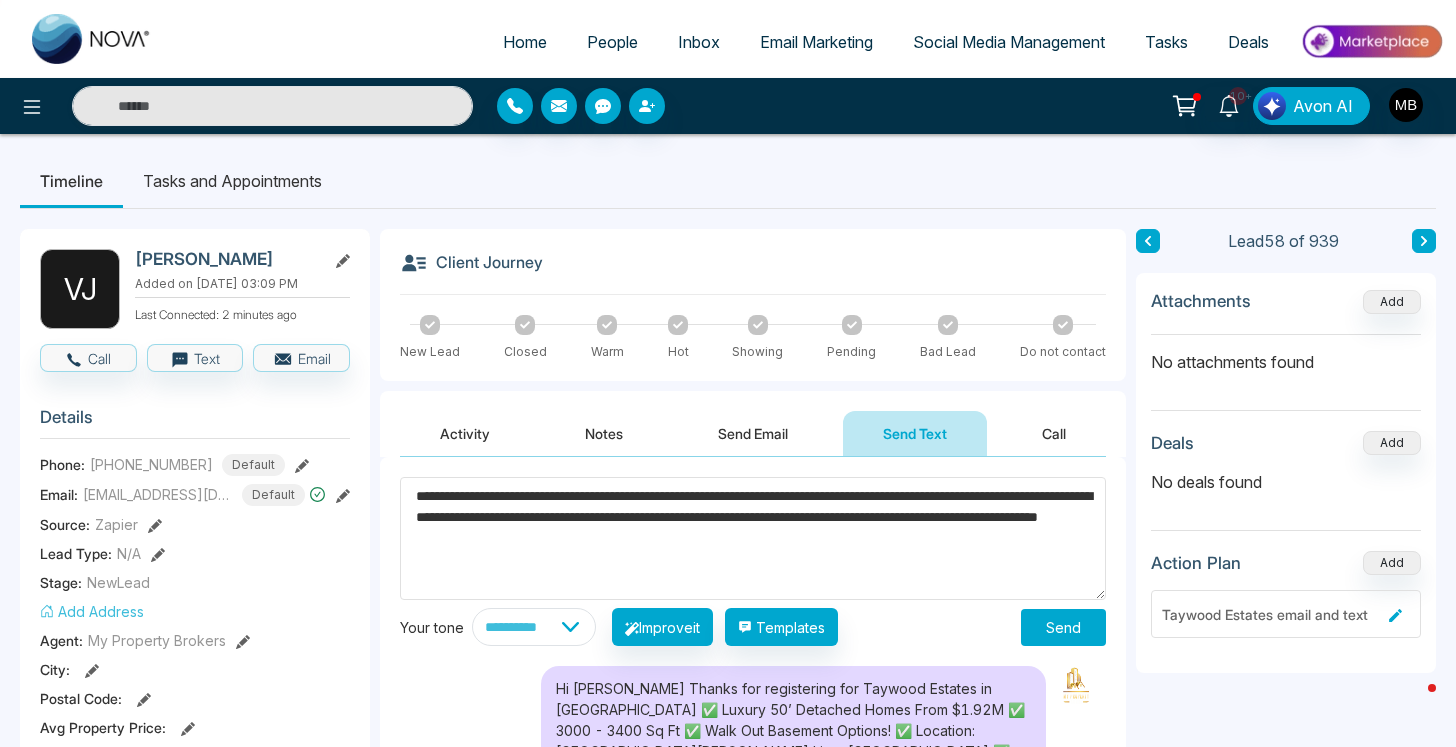 type on "**********" 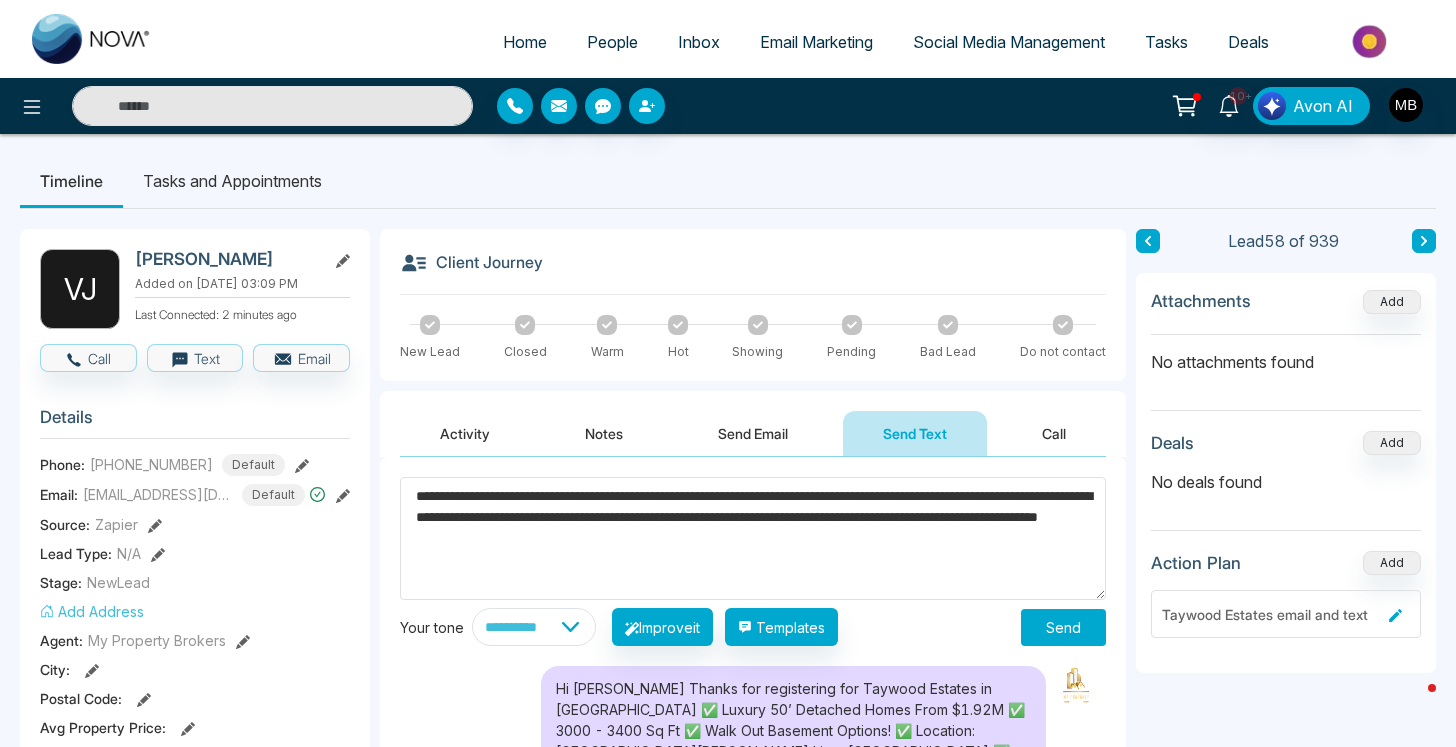 click on "Send" at bounding box center [1063, 627] 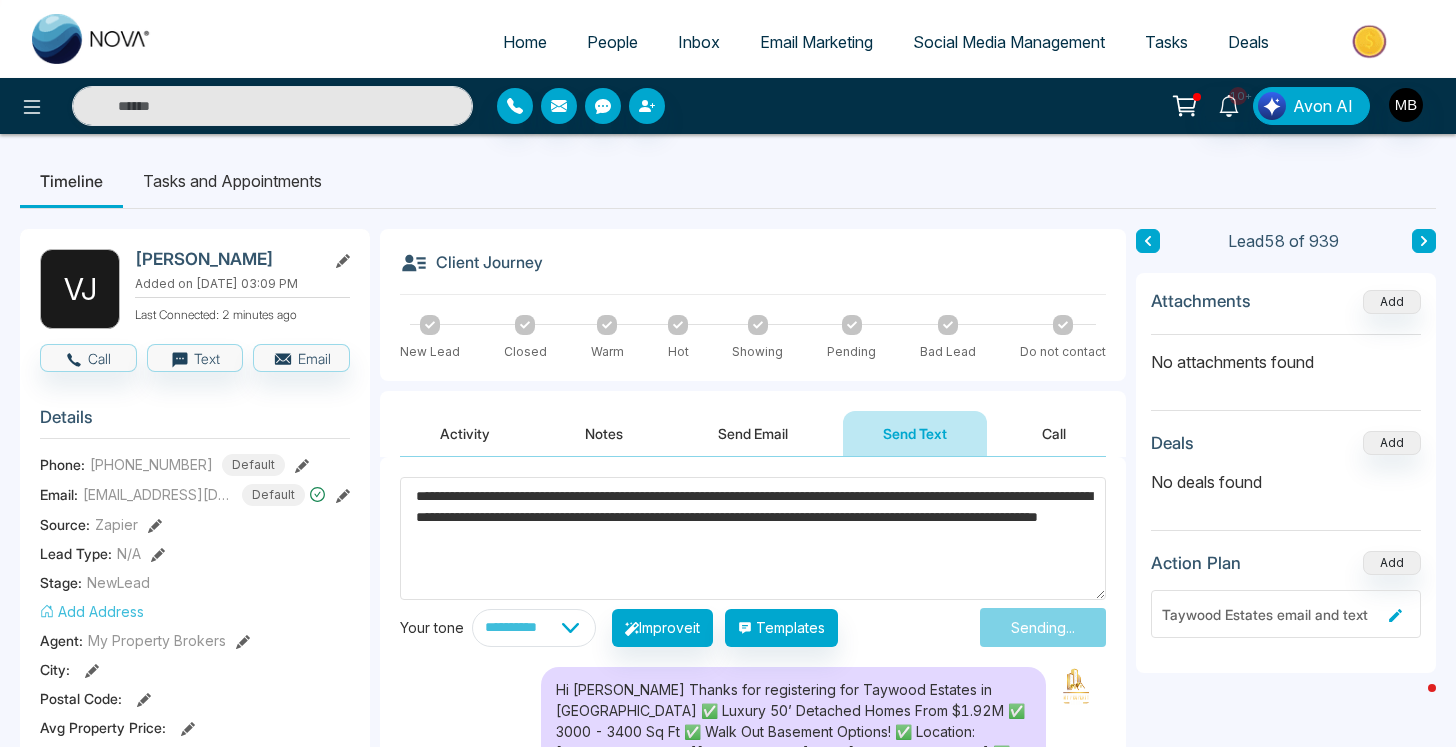 type 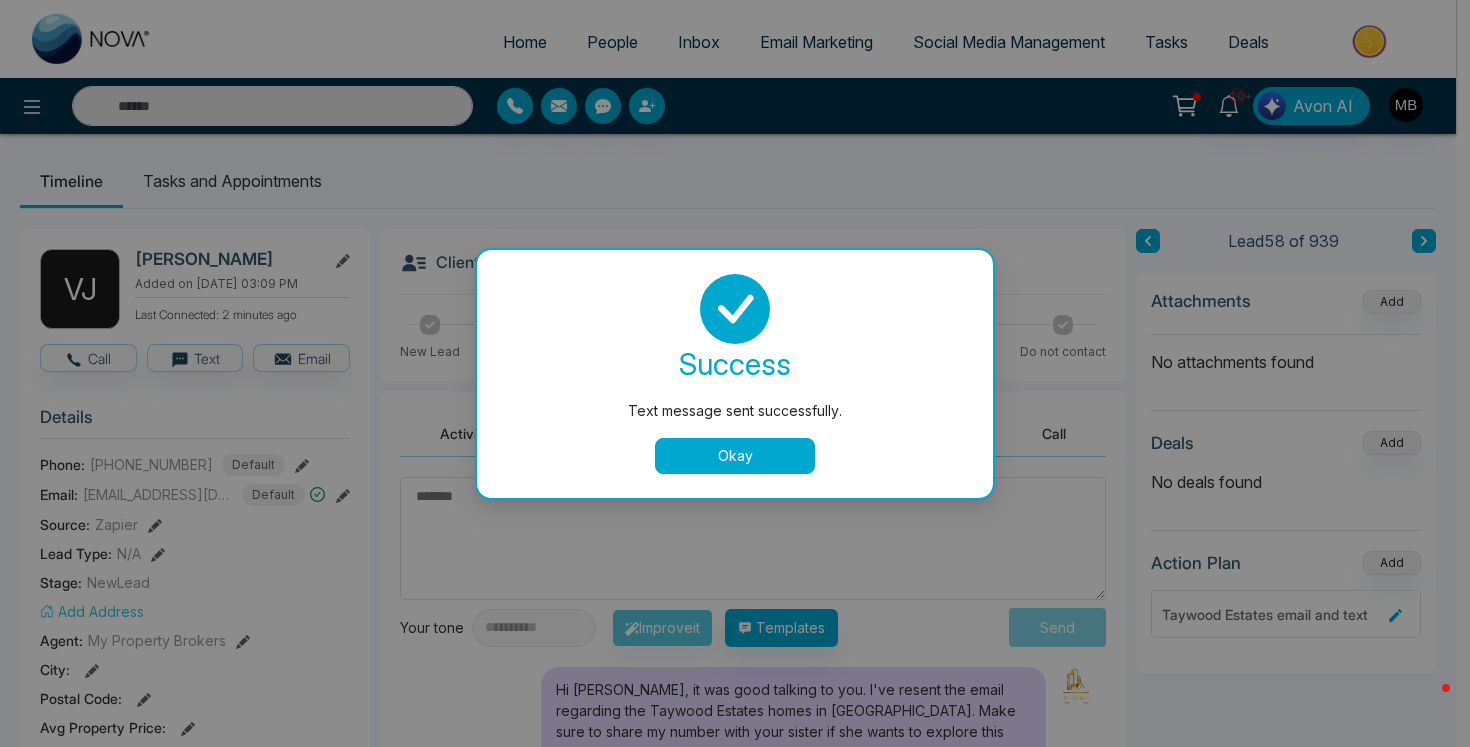 click on "Okay" at bounding box center [735, 456] 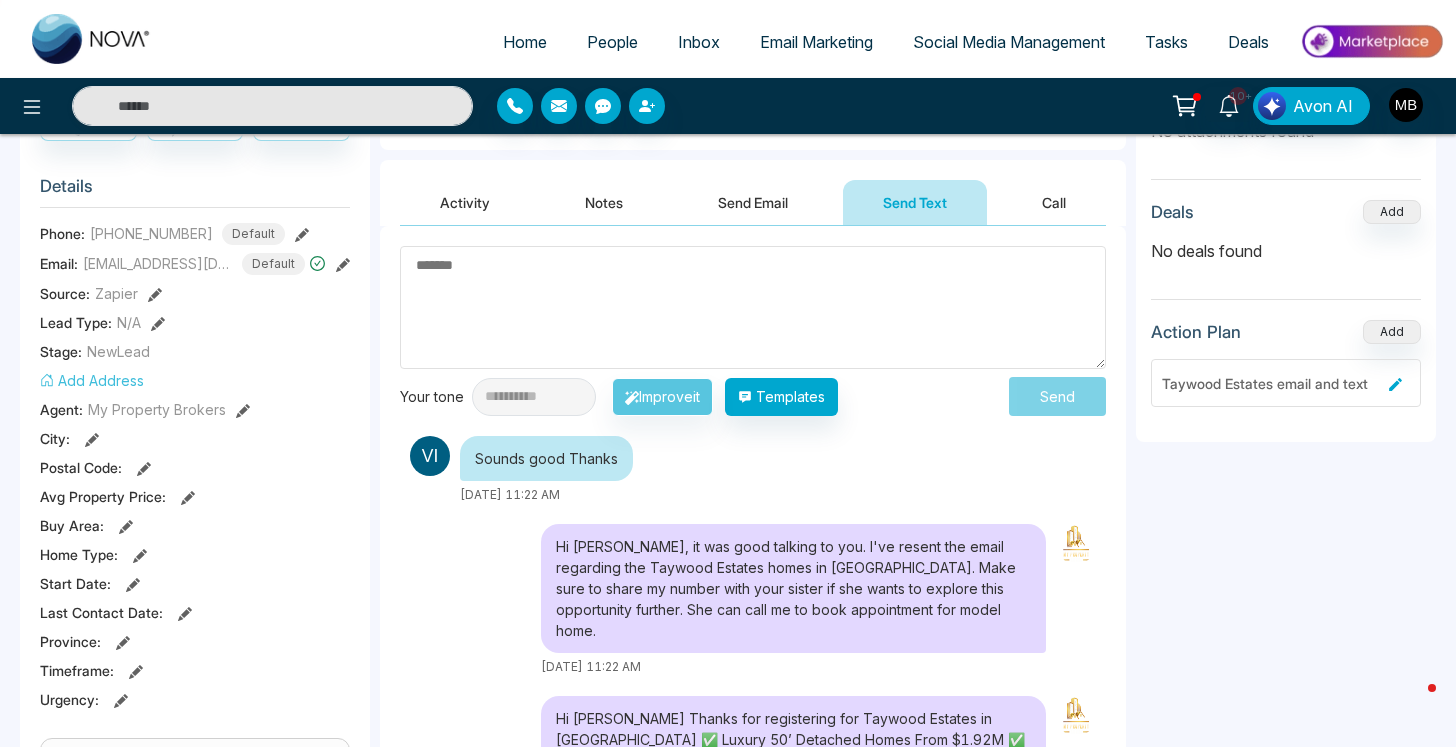 scroll, scrollTop: 323, scrollLeft: 0, axis: vertical 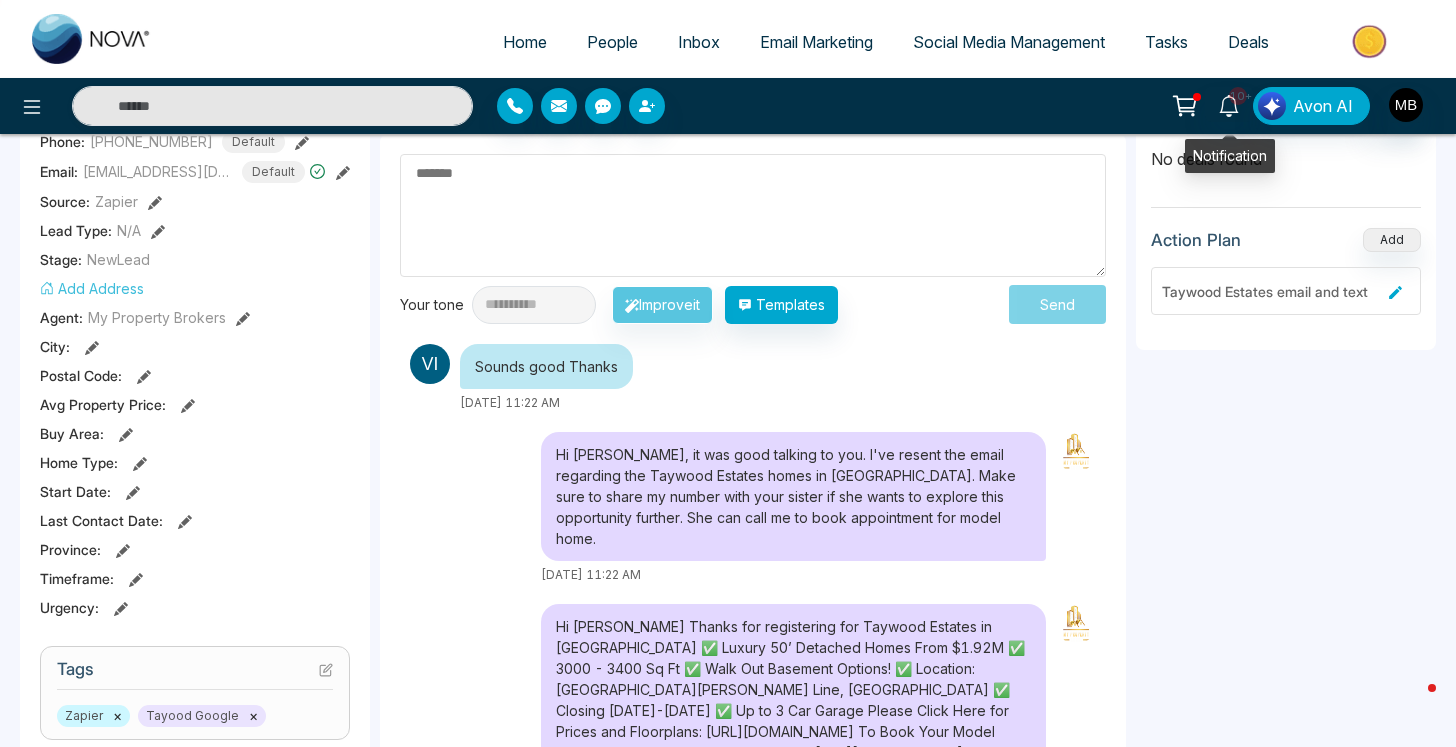 click on "10+" at bounding box center [1238, 96] 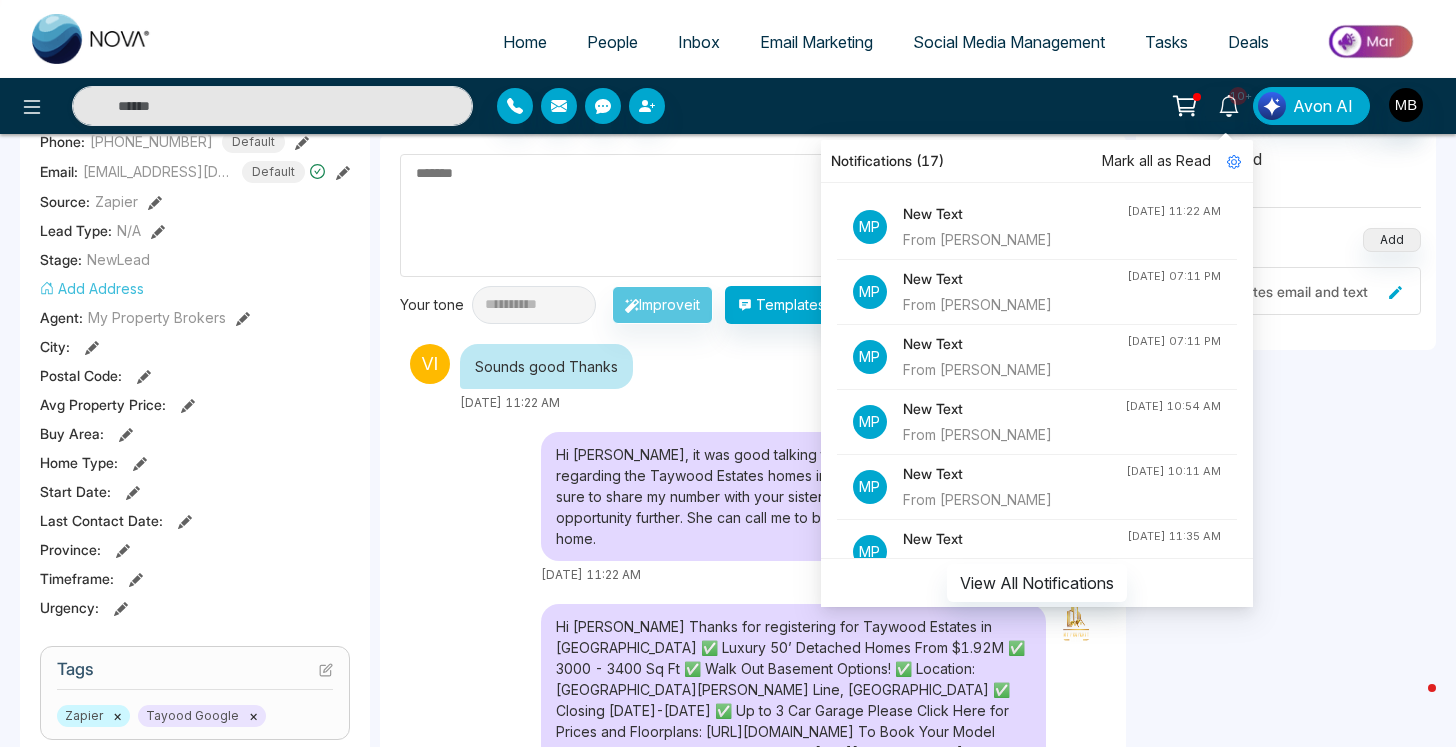 click on "From Jane Volkova" at bounding box center (1015, 305) 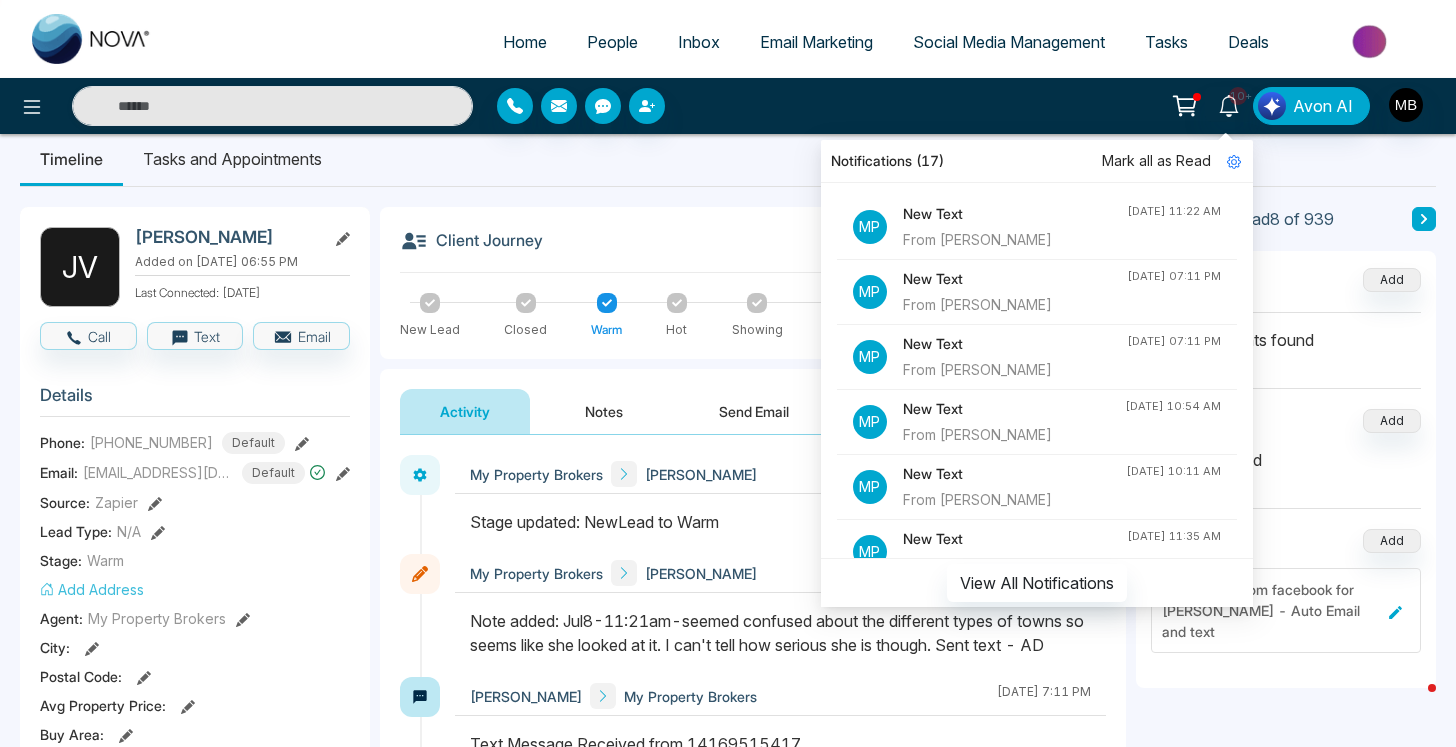 scroll, scrollTop: 80, scrollLeft: 0, axis: vertical 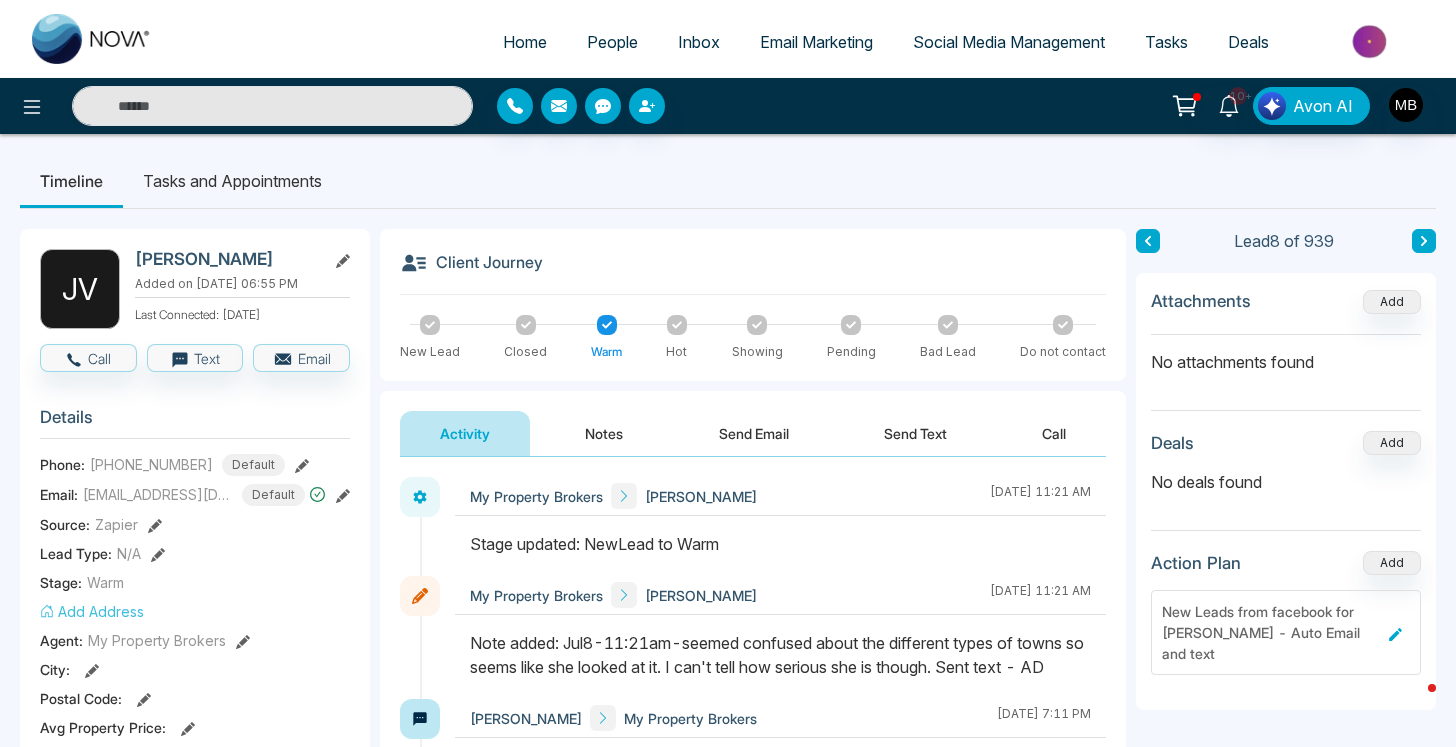 click on "Stage updated: NewLead to Warm" at bounding box center (780, 544) 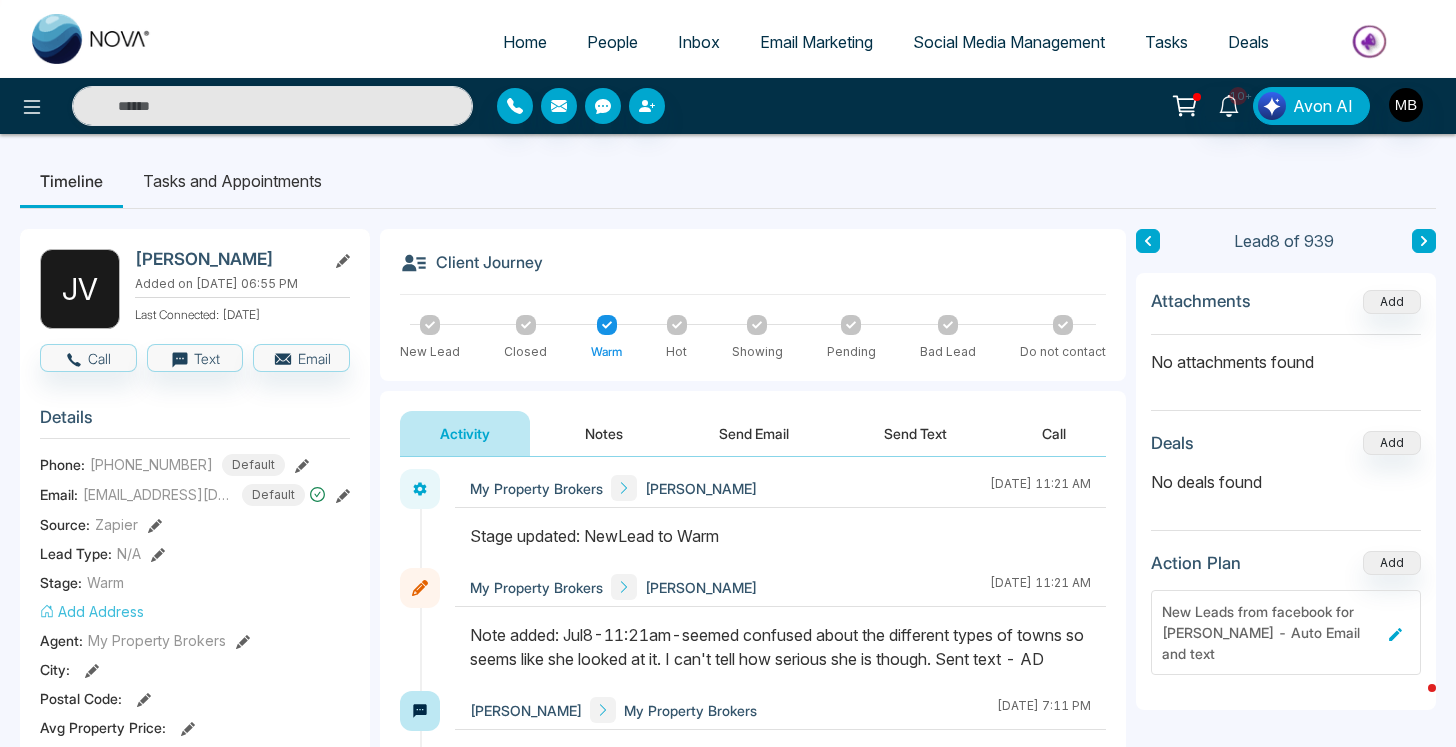 scroll, scrollTop: 12, scrollLeft: 0, axis: vertical 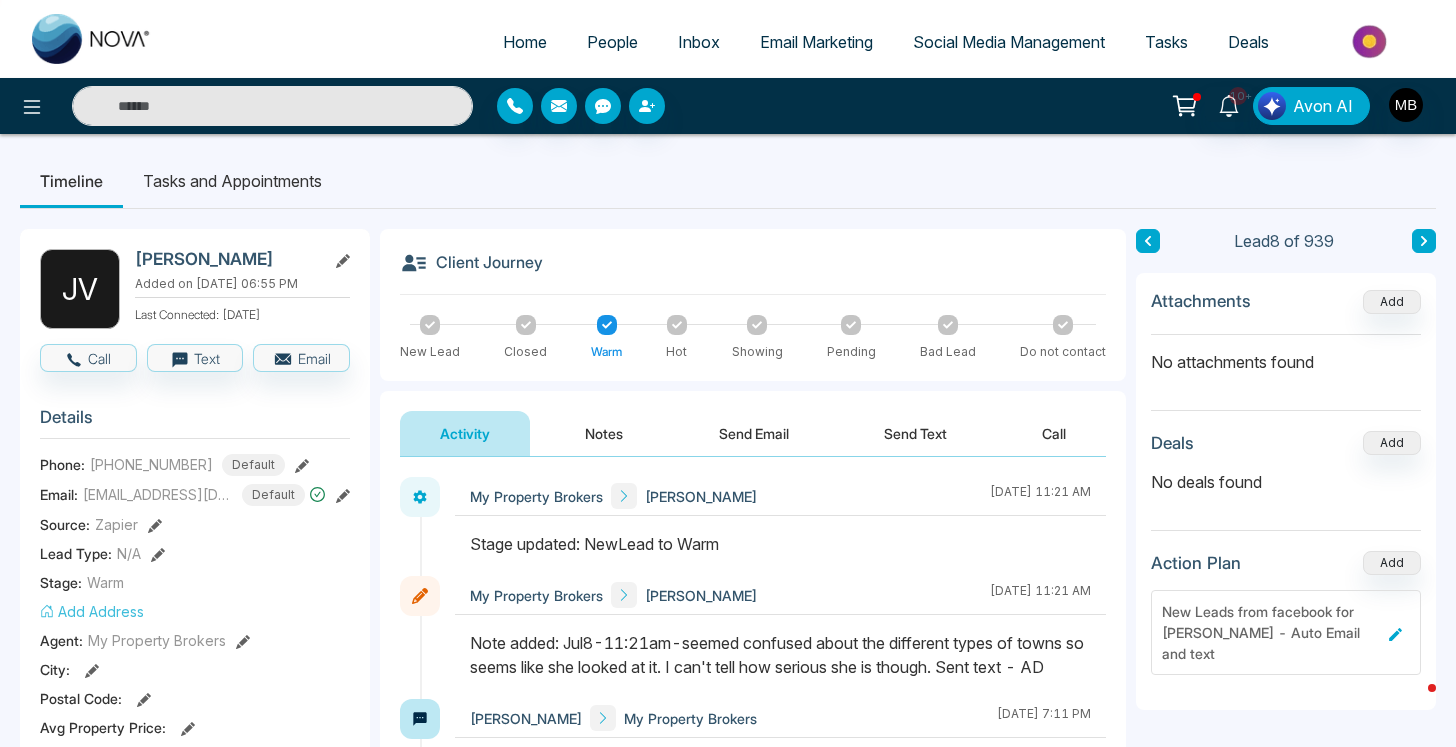 click at bounding box center (272, 106) 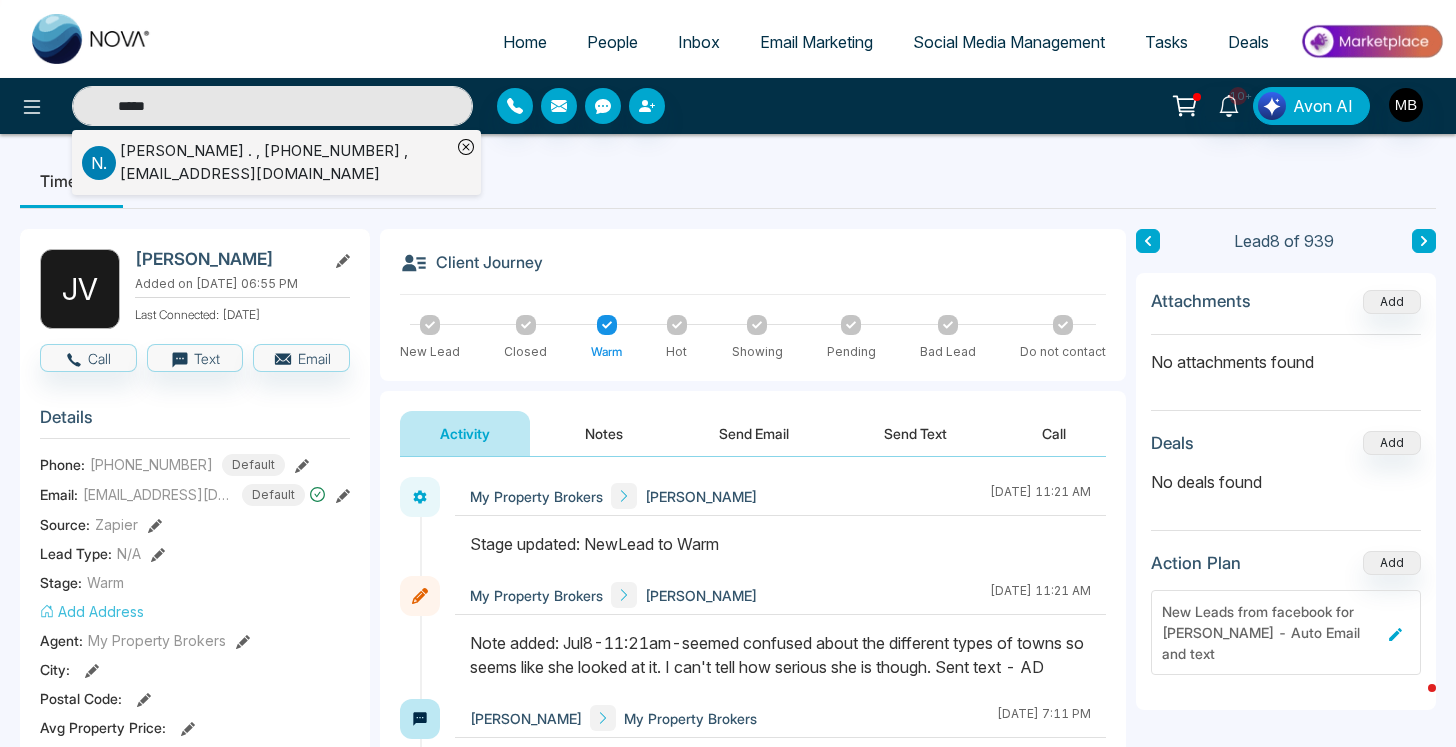 type on "*****" 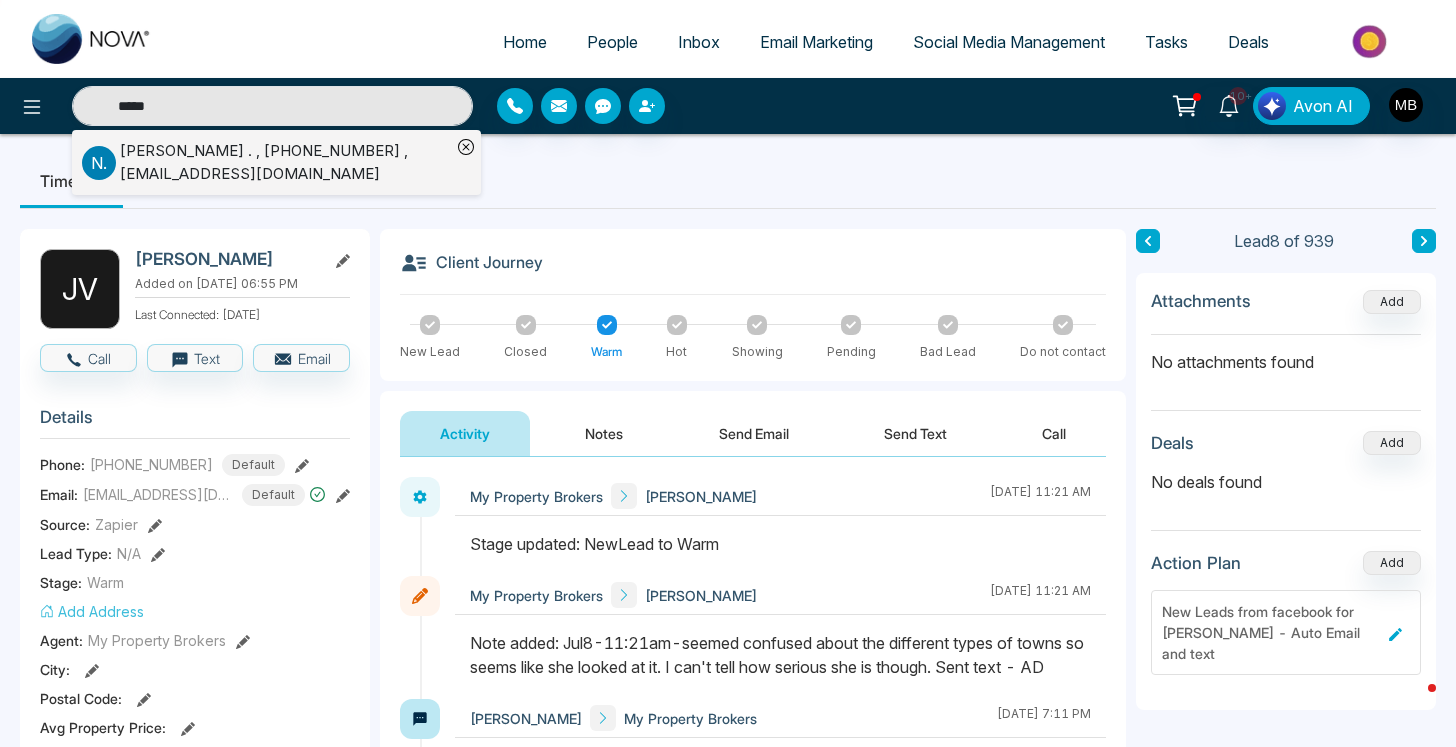 click on "Nehal   .   , +14163186678   , getnehal14@hotmail.com" at bounding box center [285, 162] 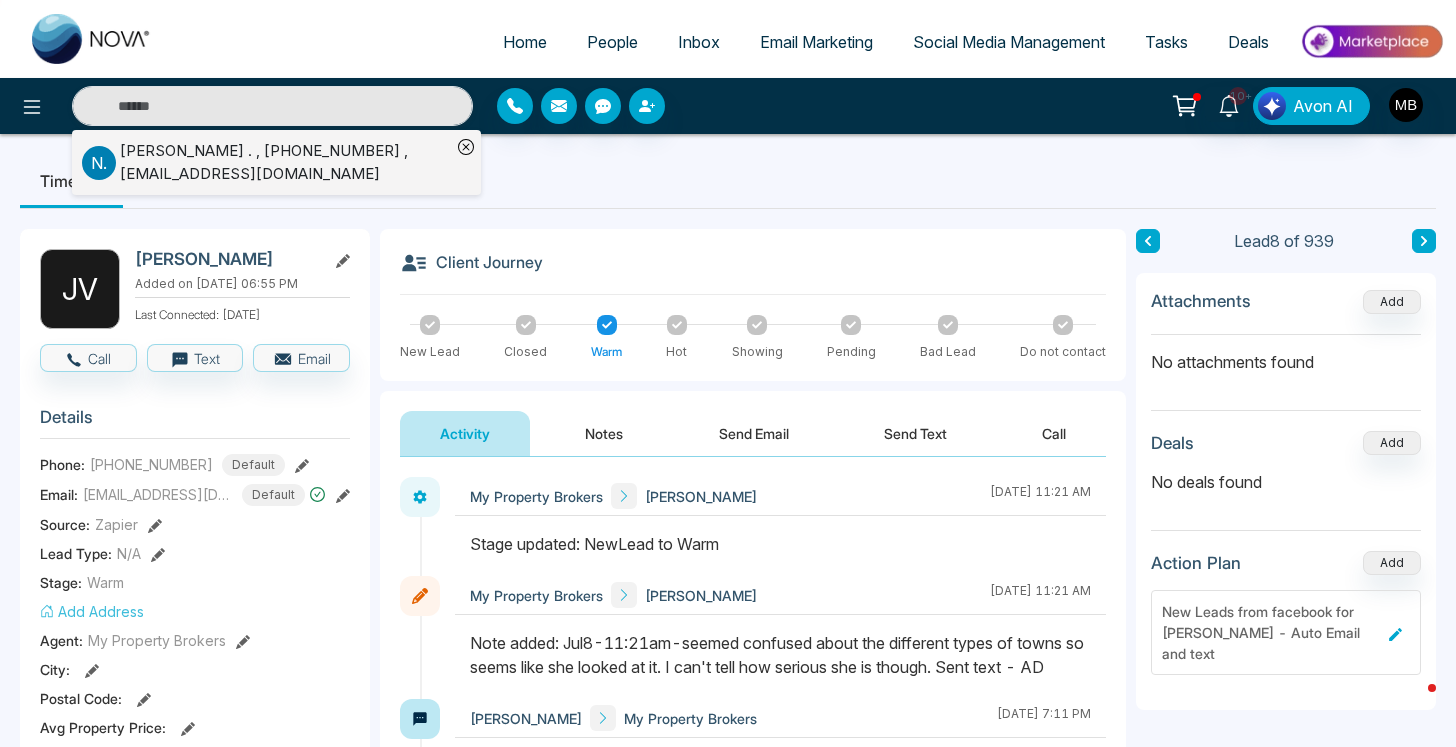 type on "*****" 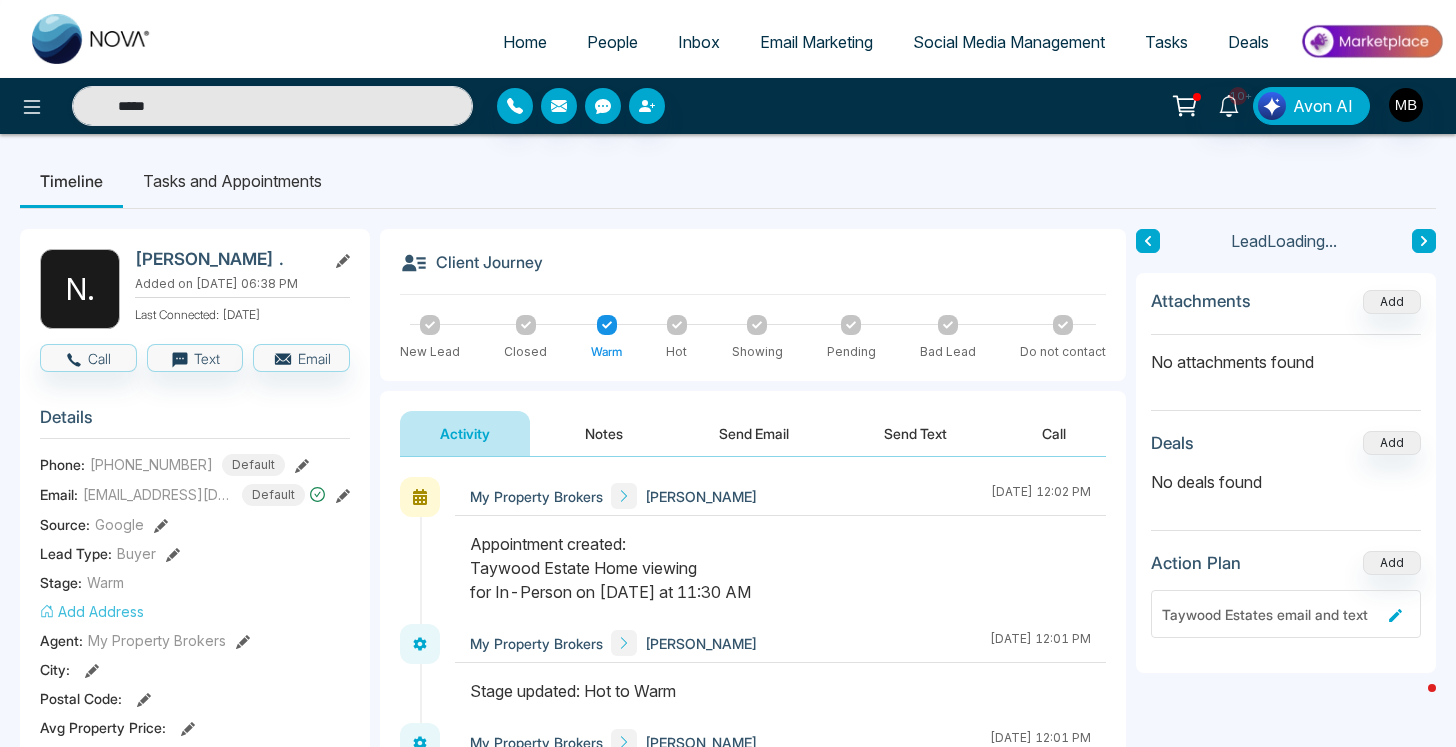 click on "Notes" at bounding box center (604, 433) 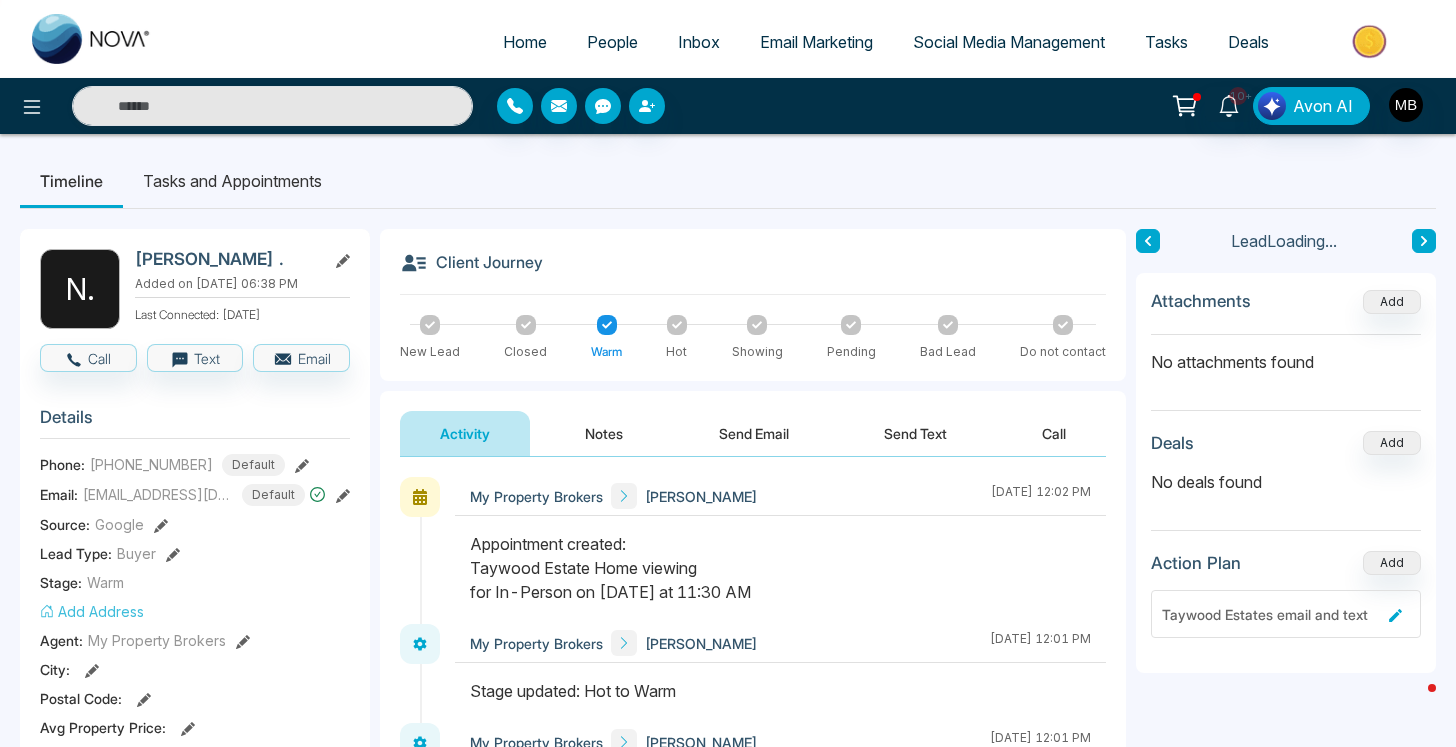 type on "*****" 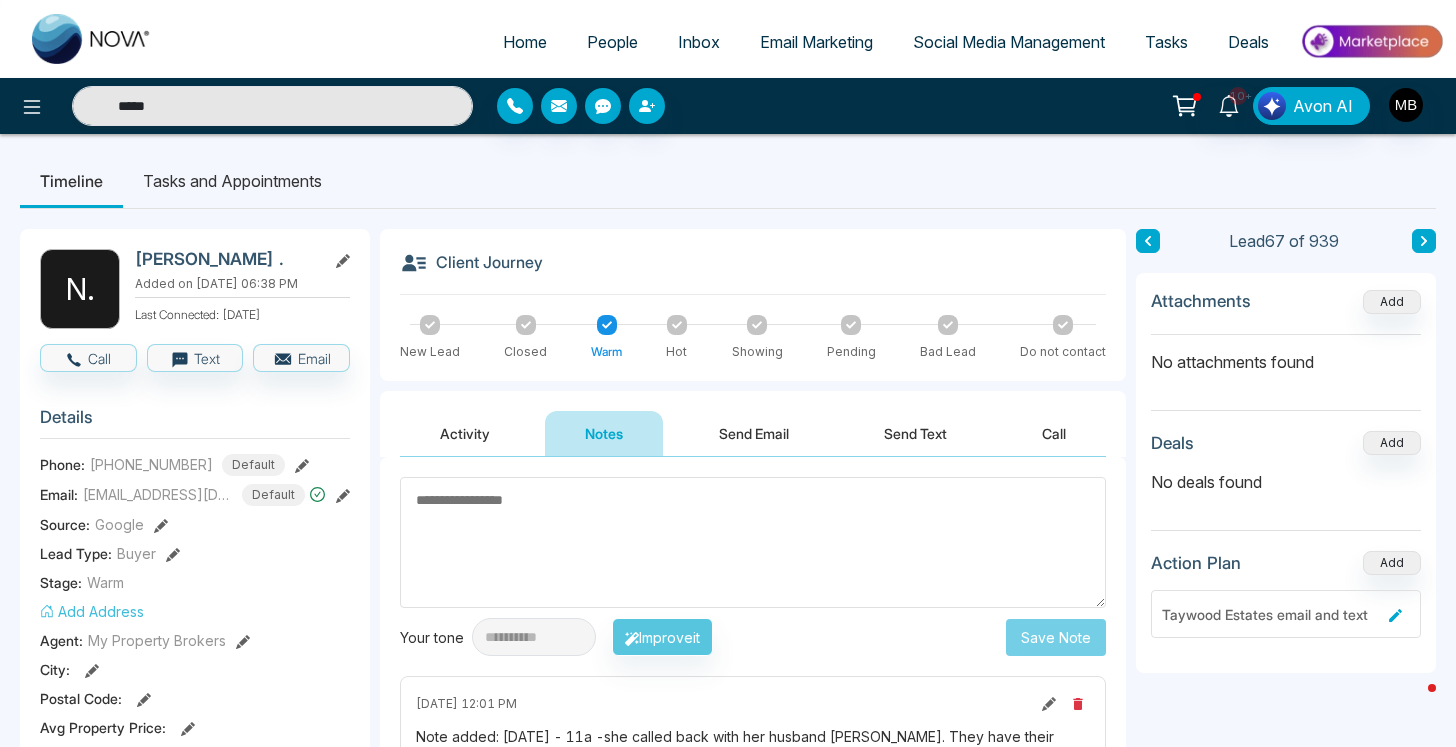 type on "**********" 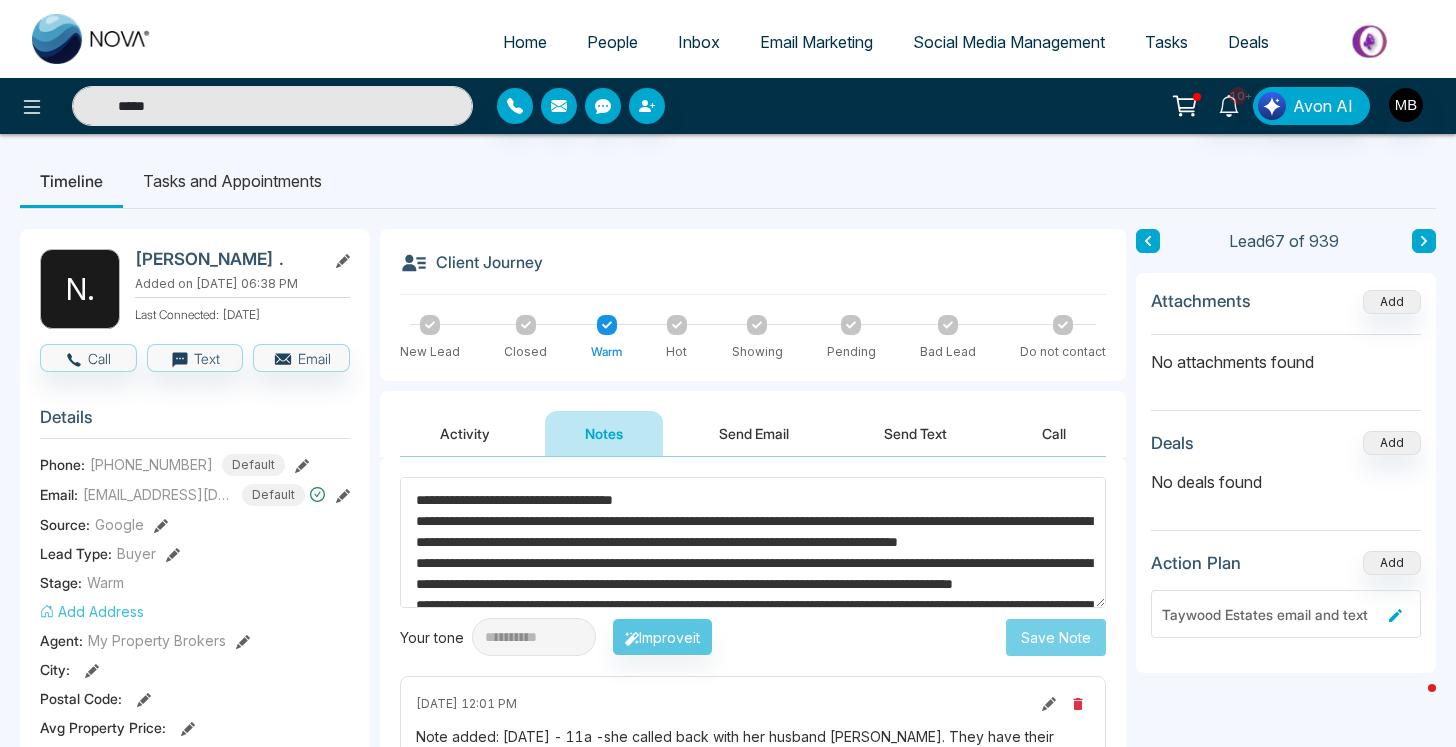 scroll, scrollTop: 105, scrollLeft: 0, axis: vertical 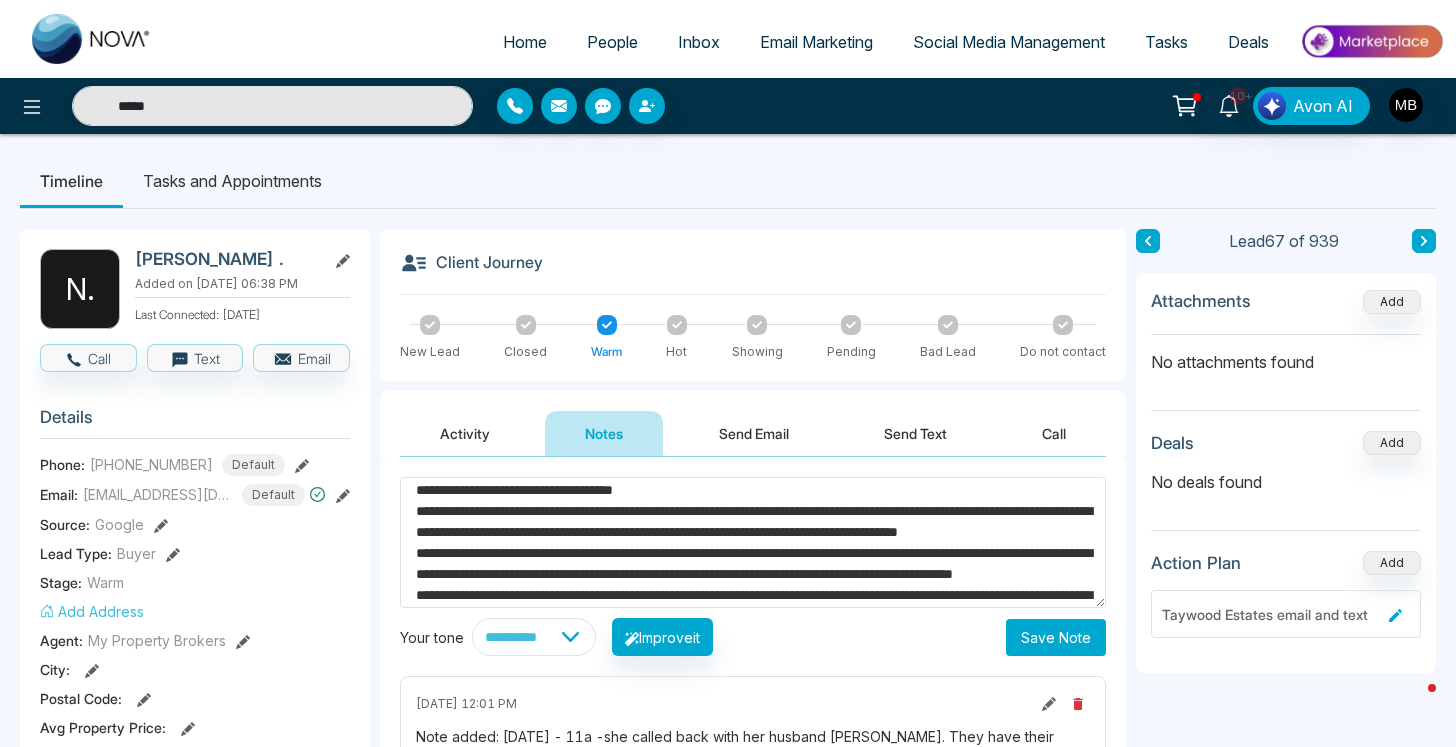drag, startPoint x: 816, startPoint y: 530, endPoint x: 470, endPoint y: 460, distance: 353.00992 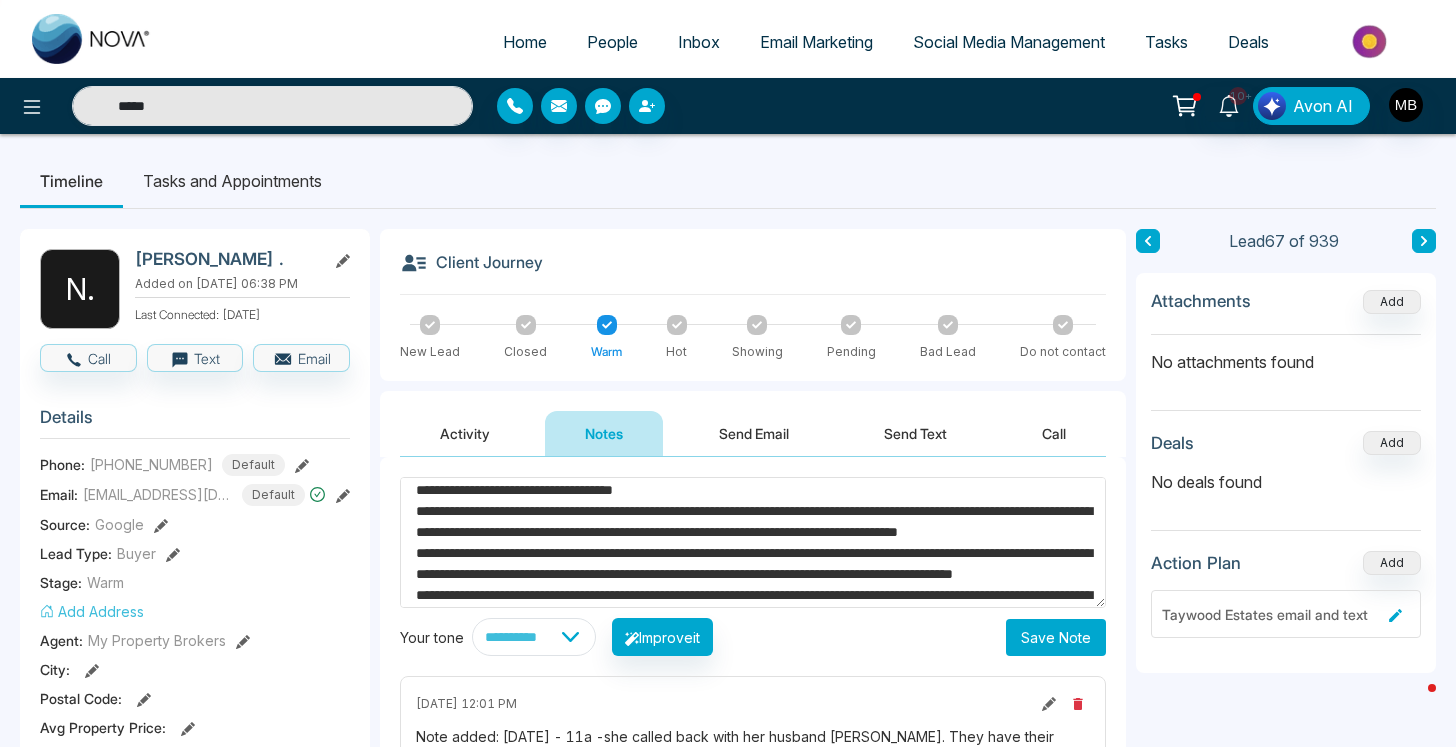 click on "**********" at bounding box center [753, 657] 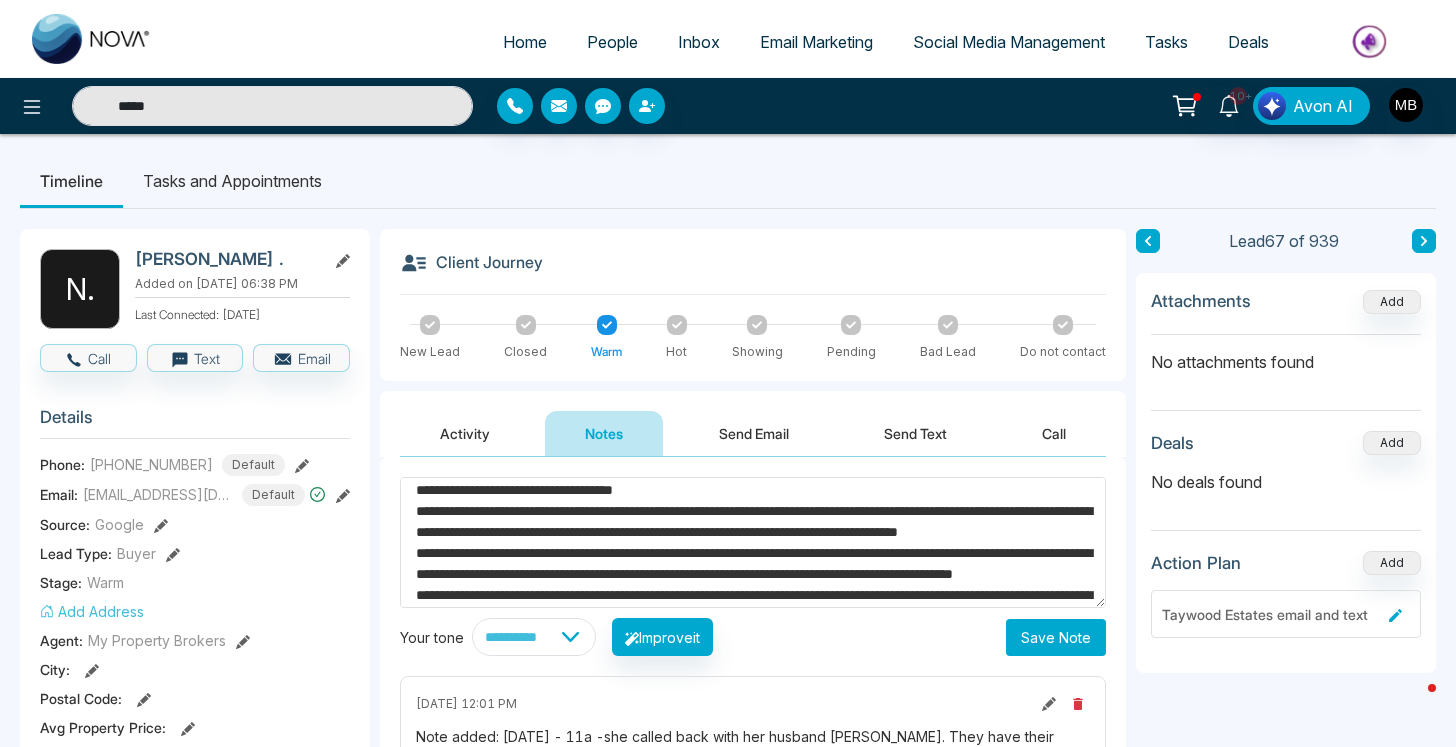 type 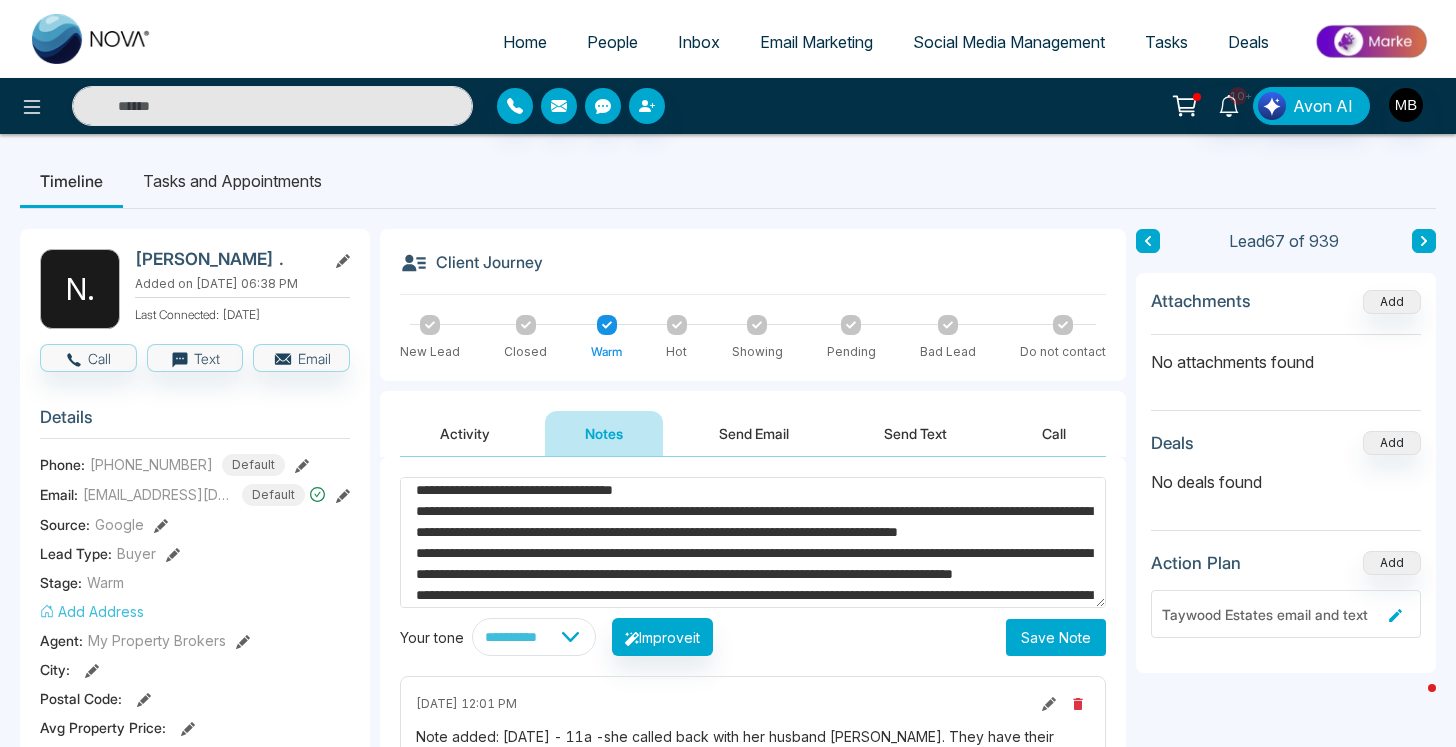 scroll, scrollTop: 0, scrollLeft: 0, axis: both 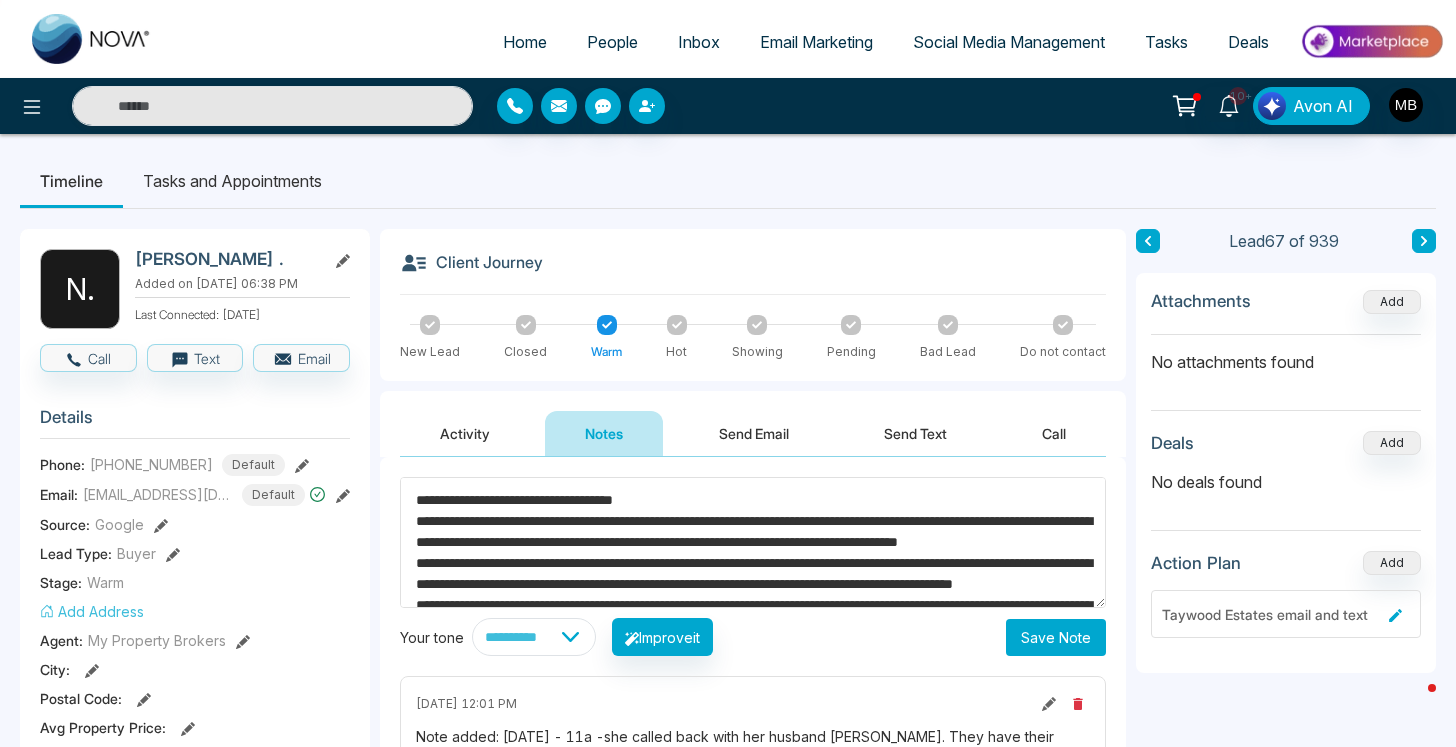 click on "**********" at bounding box center (753, 542) 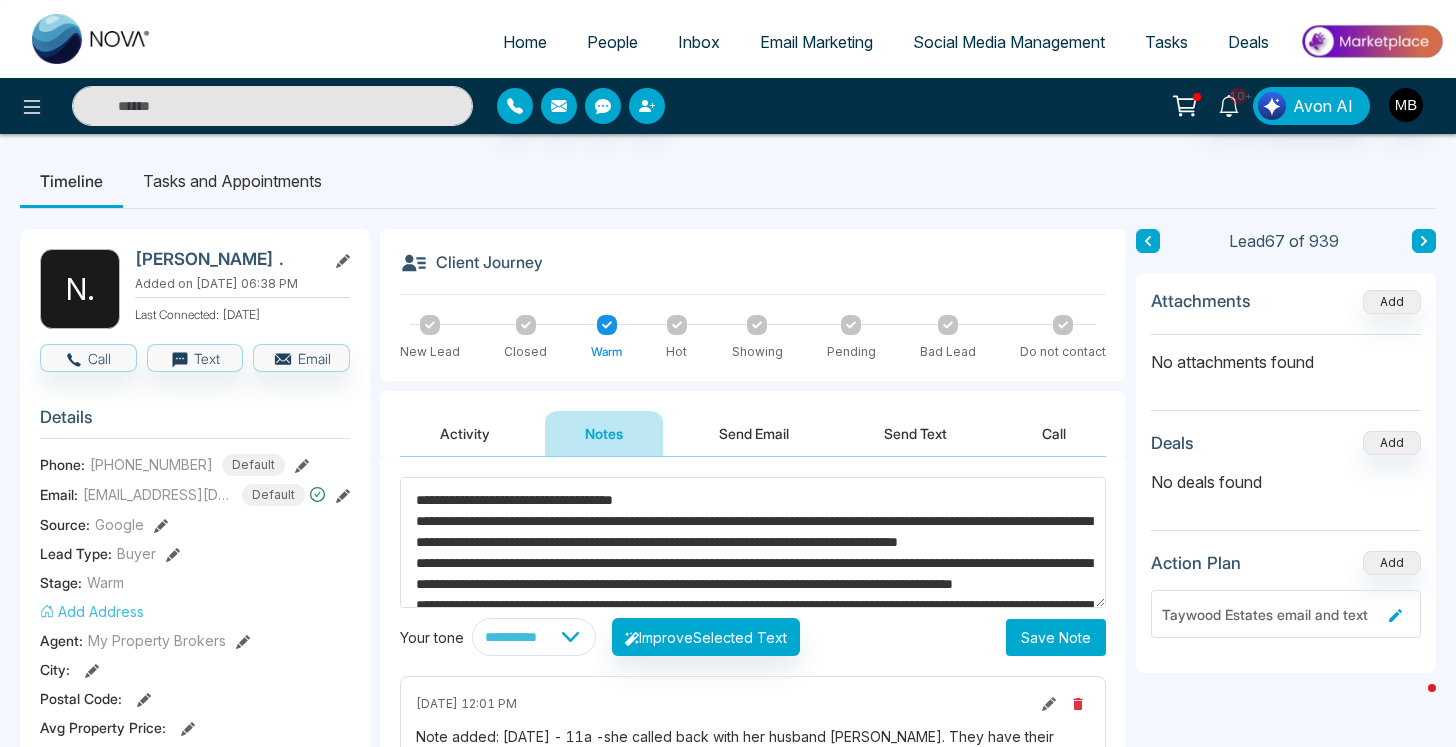 scroll, scrollTop: 105, scrollLeft: 0, axis: vertical 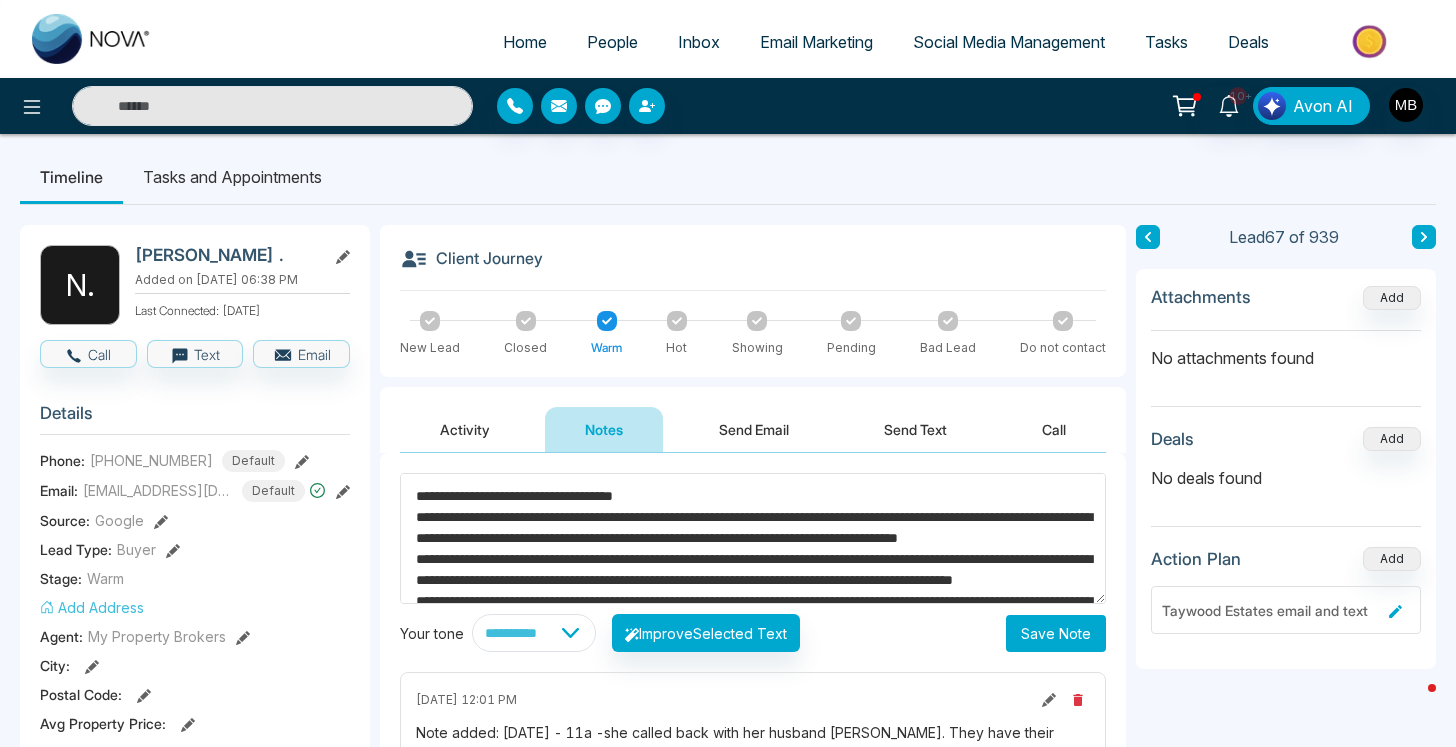 drag, startPoint x: 808, startPoint y: 510, endPoint x: 410, endPoint y: 436, distance: 404.82095 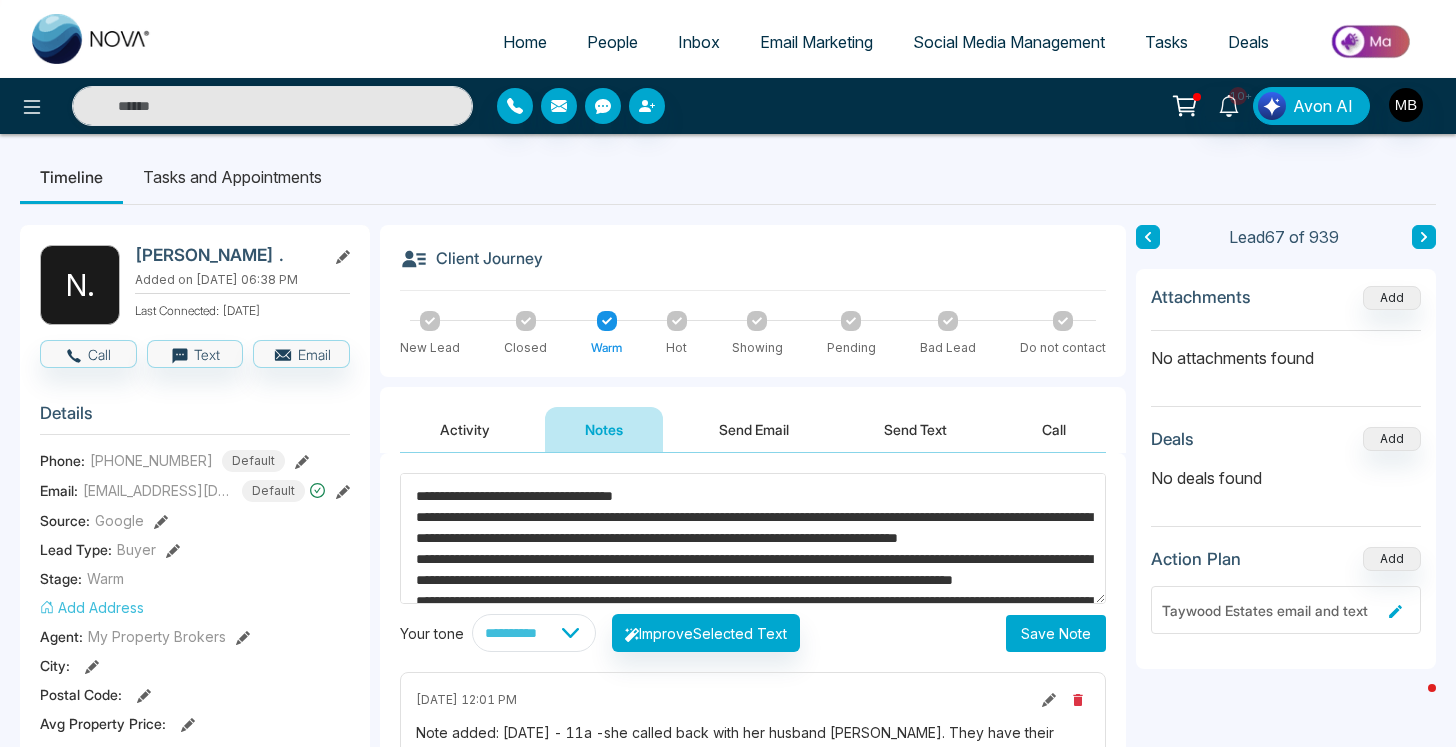 click on "**********" at bounding box center [753, 998] 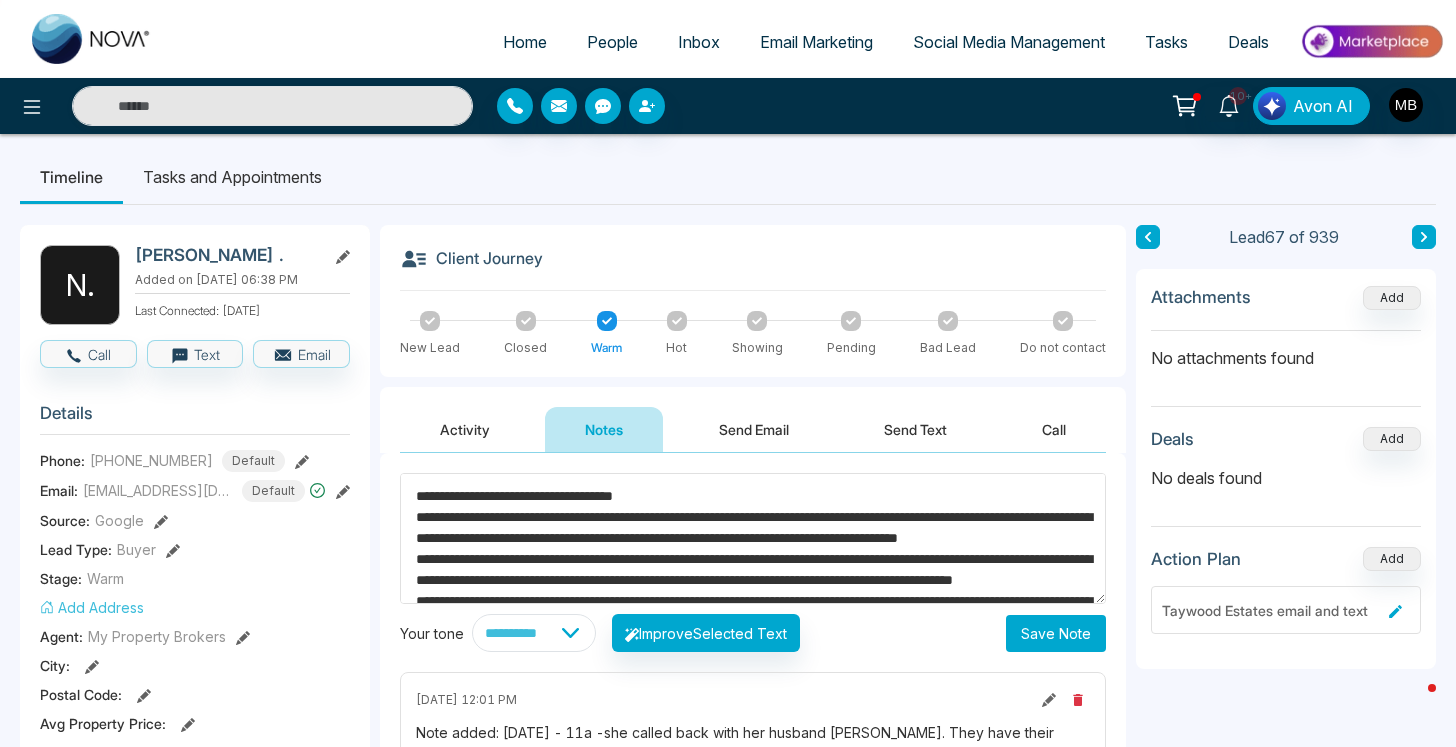 type on "**********" 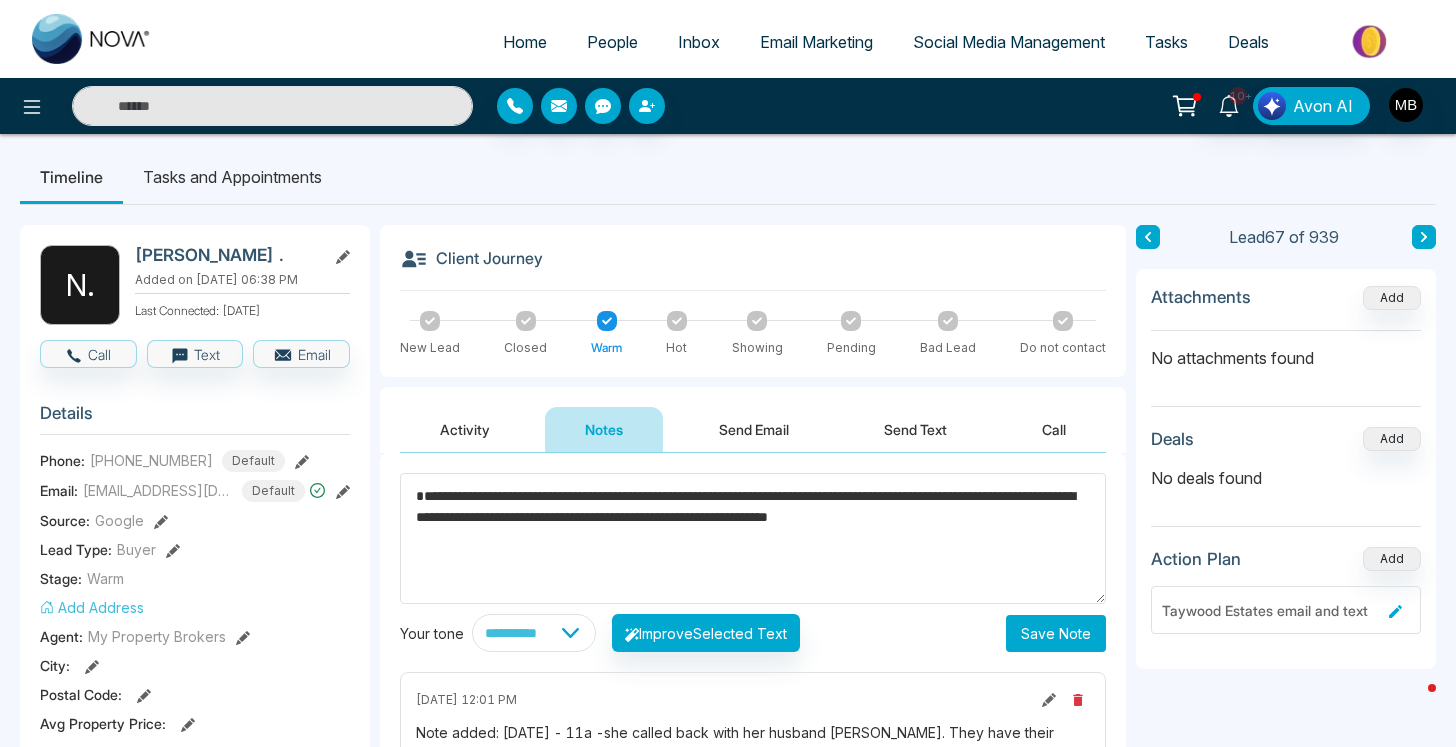 type on "*****" 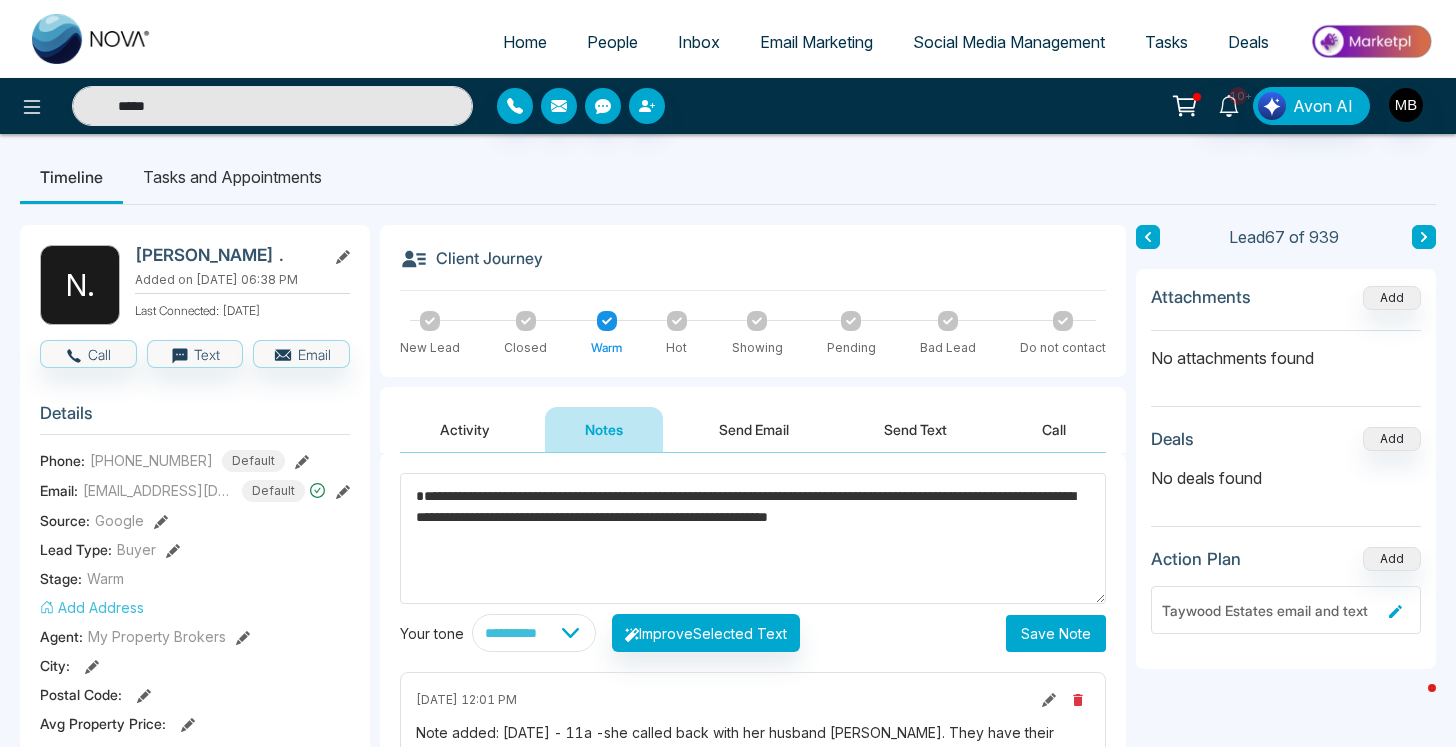 type on "**********" 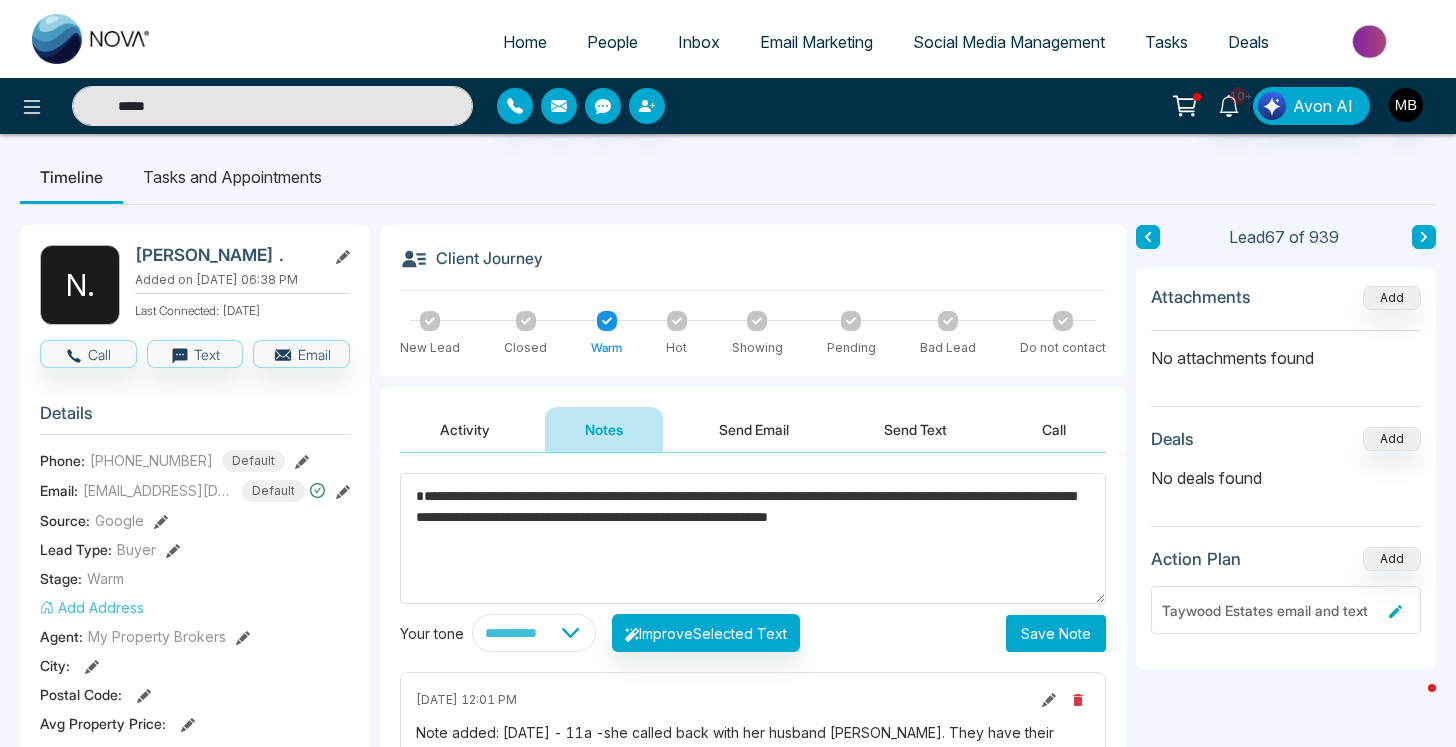 click on "Save Note" at bounding box center (1056, 633) 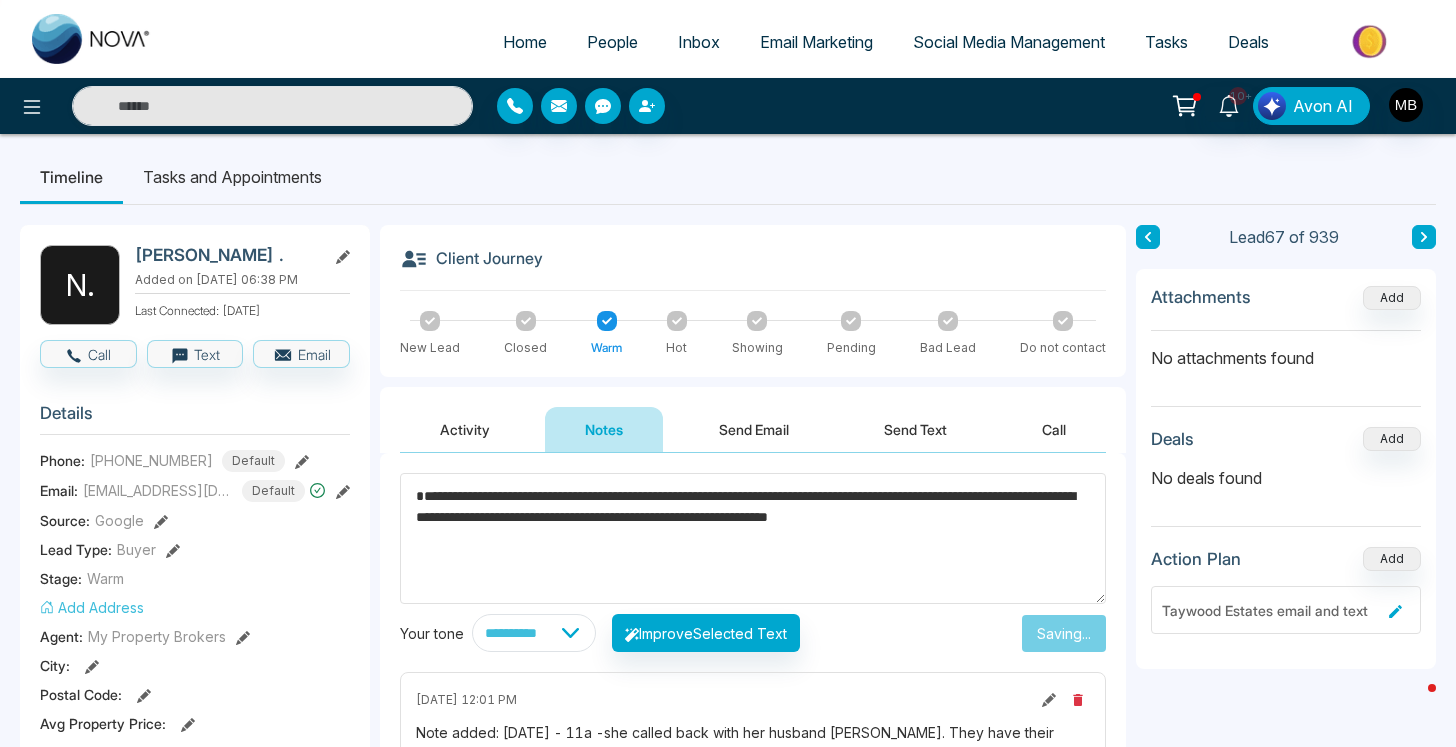 type on "*****" 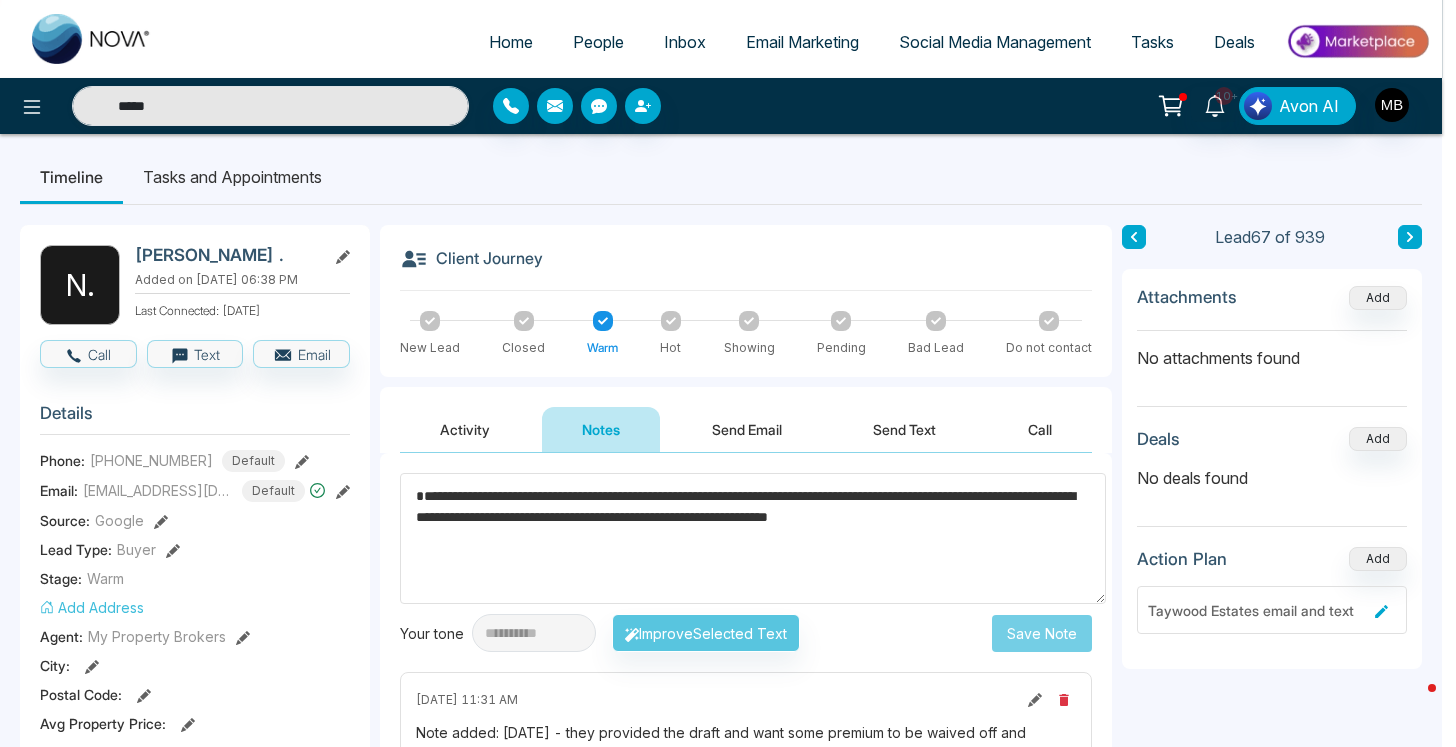 type 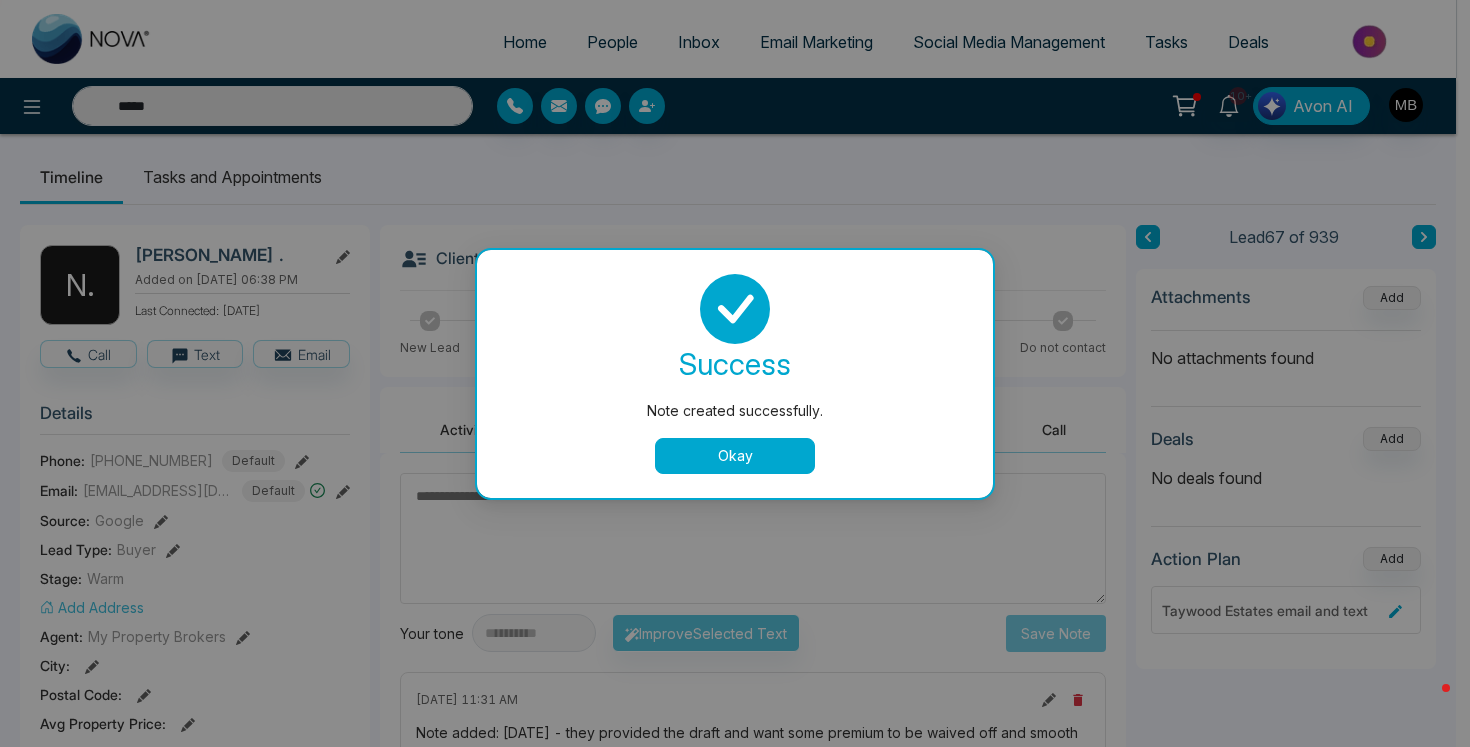 click on "Okay" at bounding box center (735, 456) 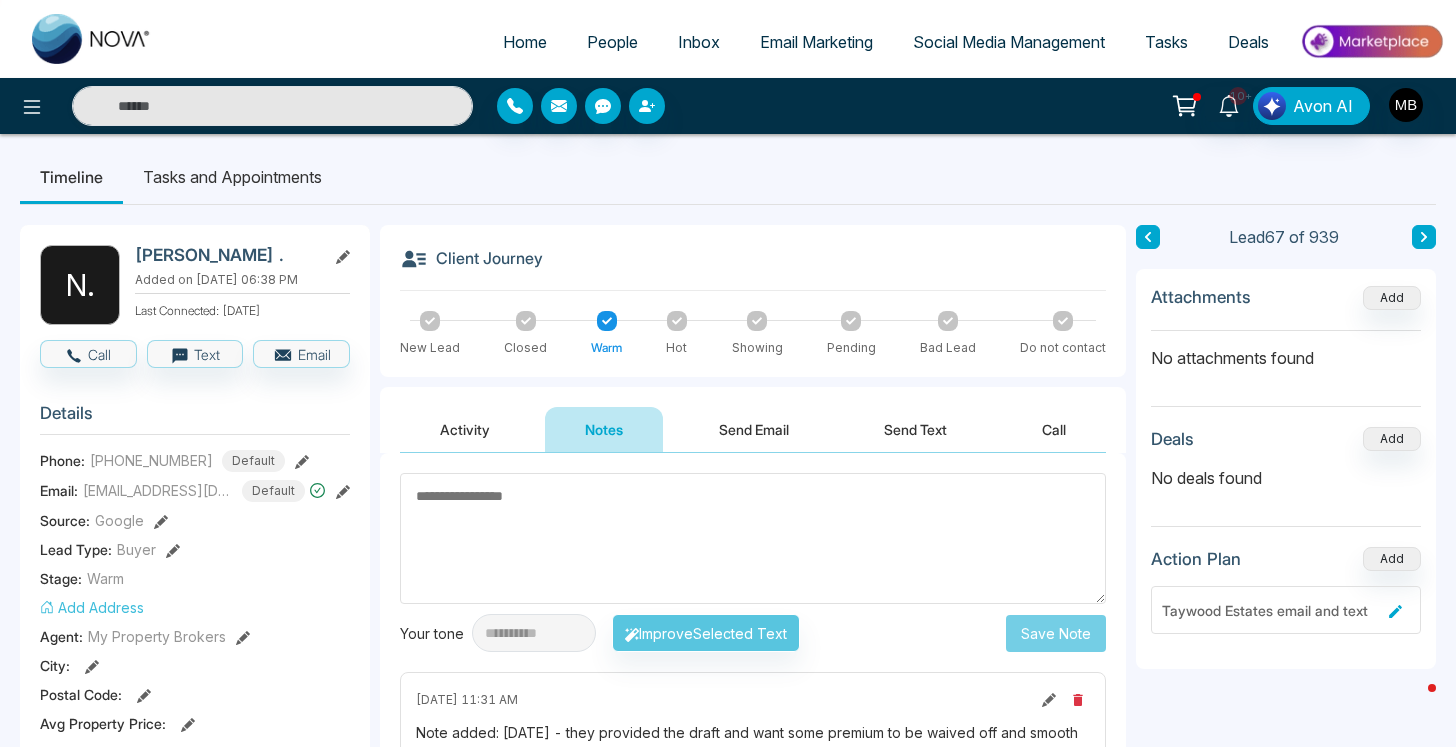 click at bounding box center [677, 321] 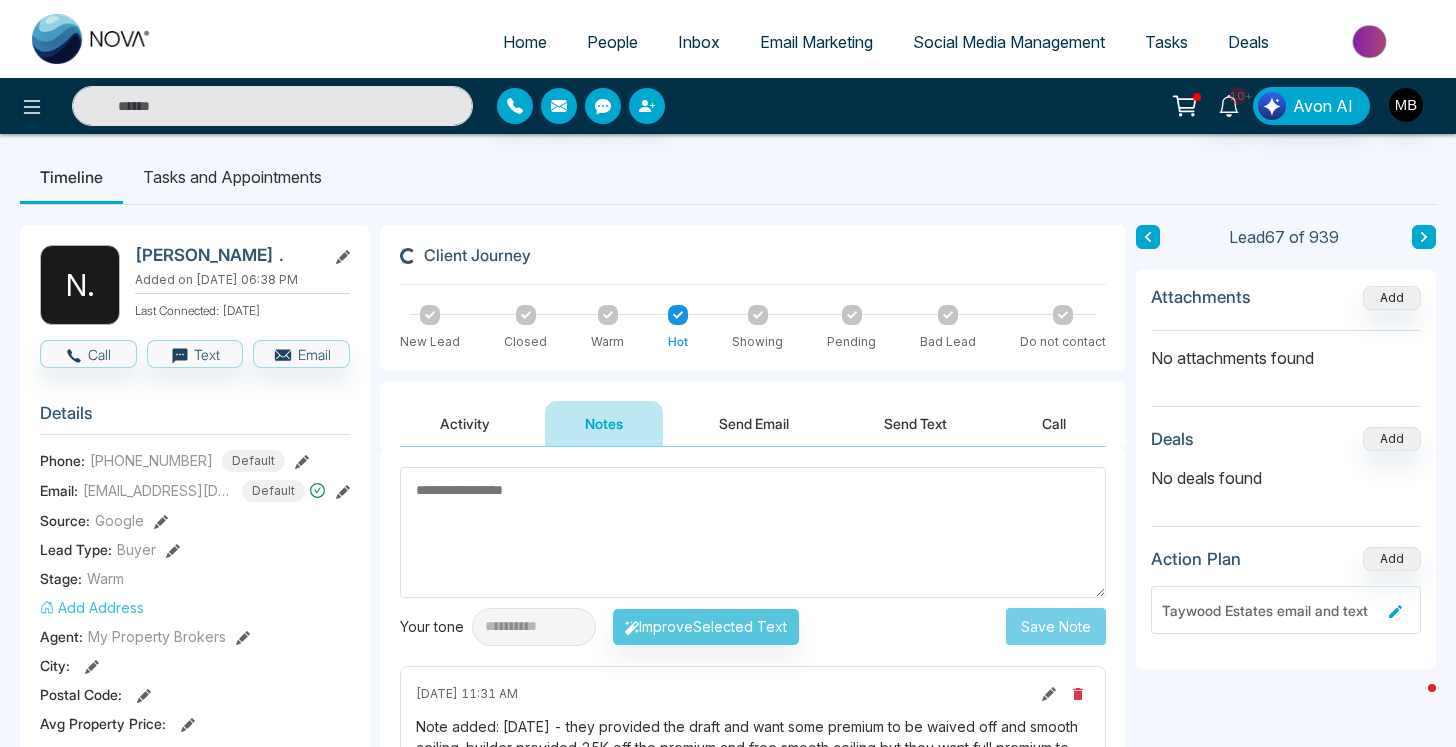 type on "*****" 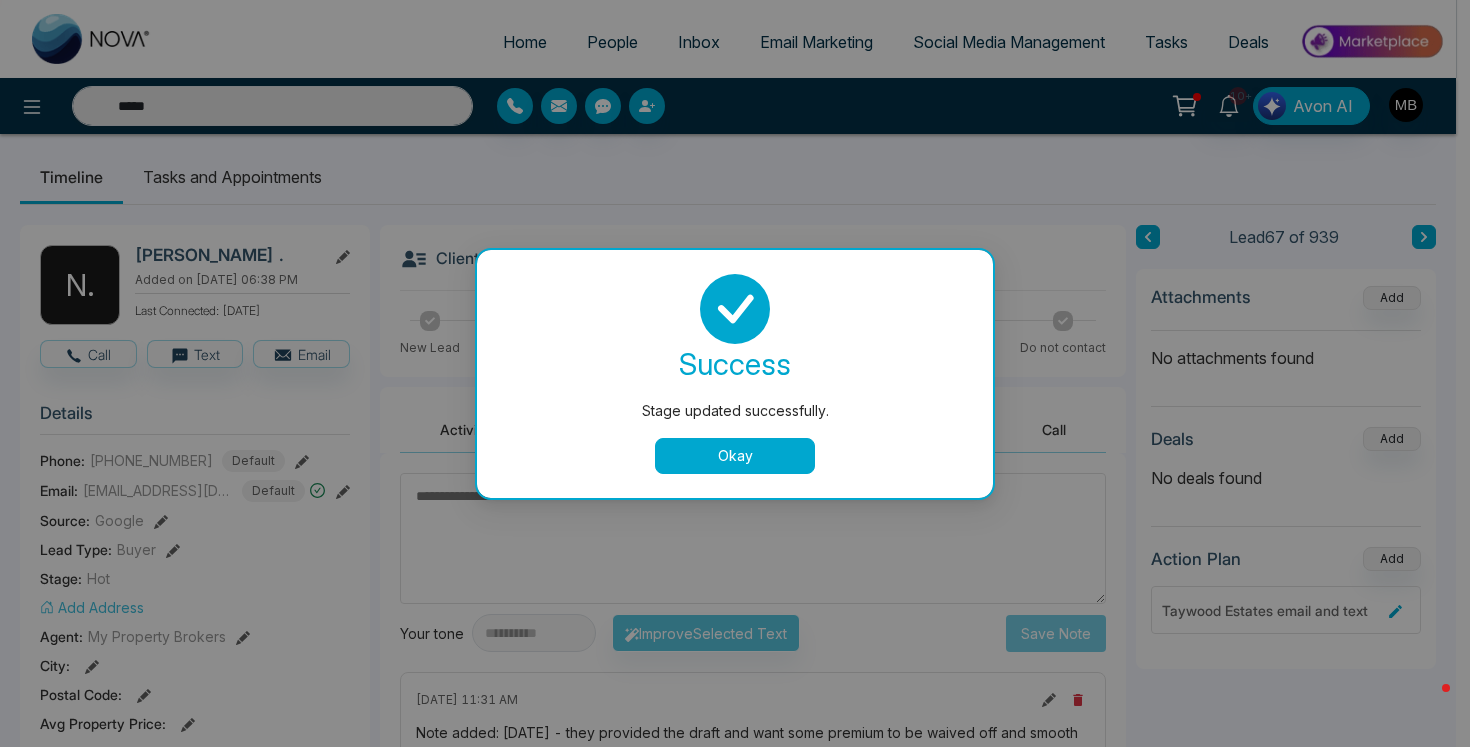 click on "Okay" at bounding box center [735, 456] 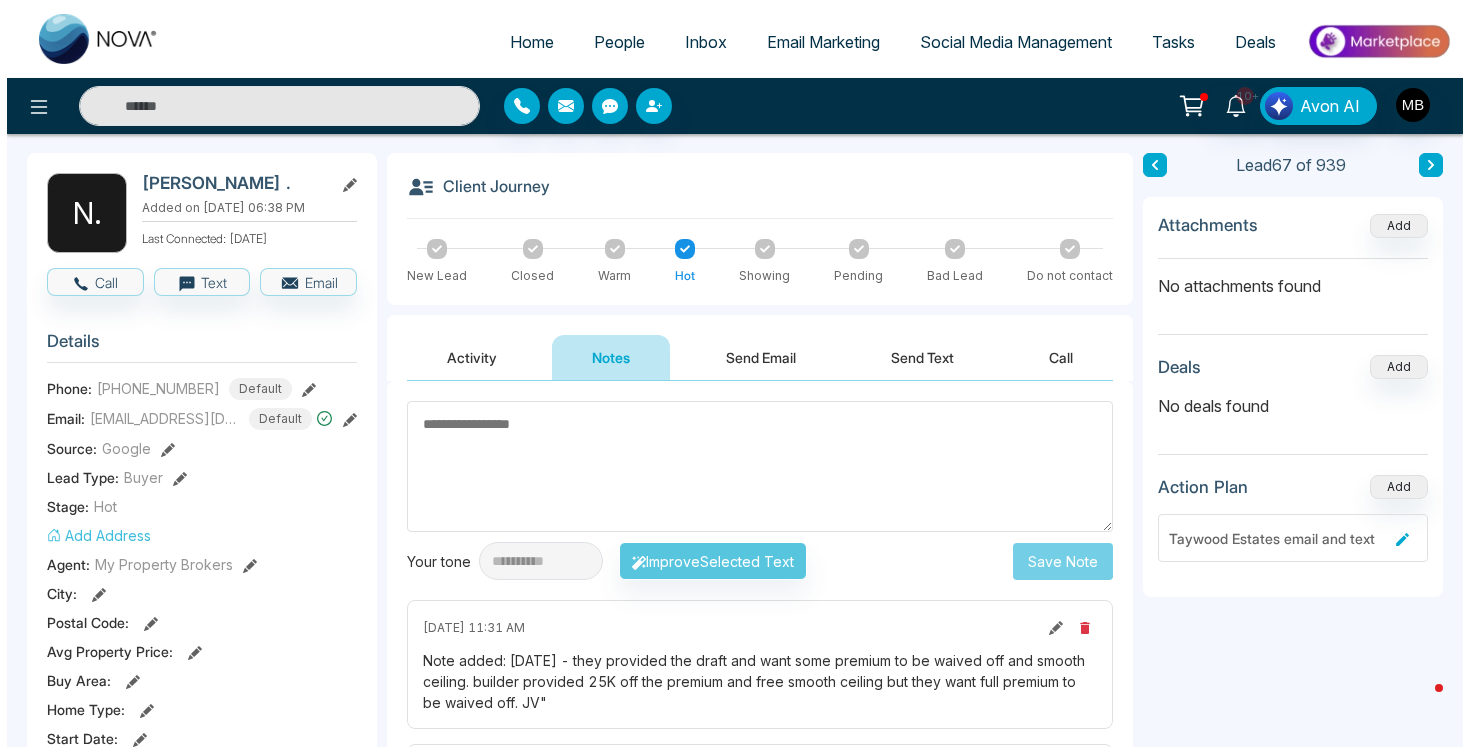 scroll, scrollTop: 0, scrollLeft: 0, axis: both 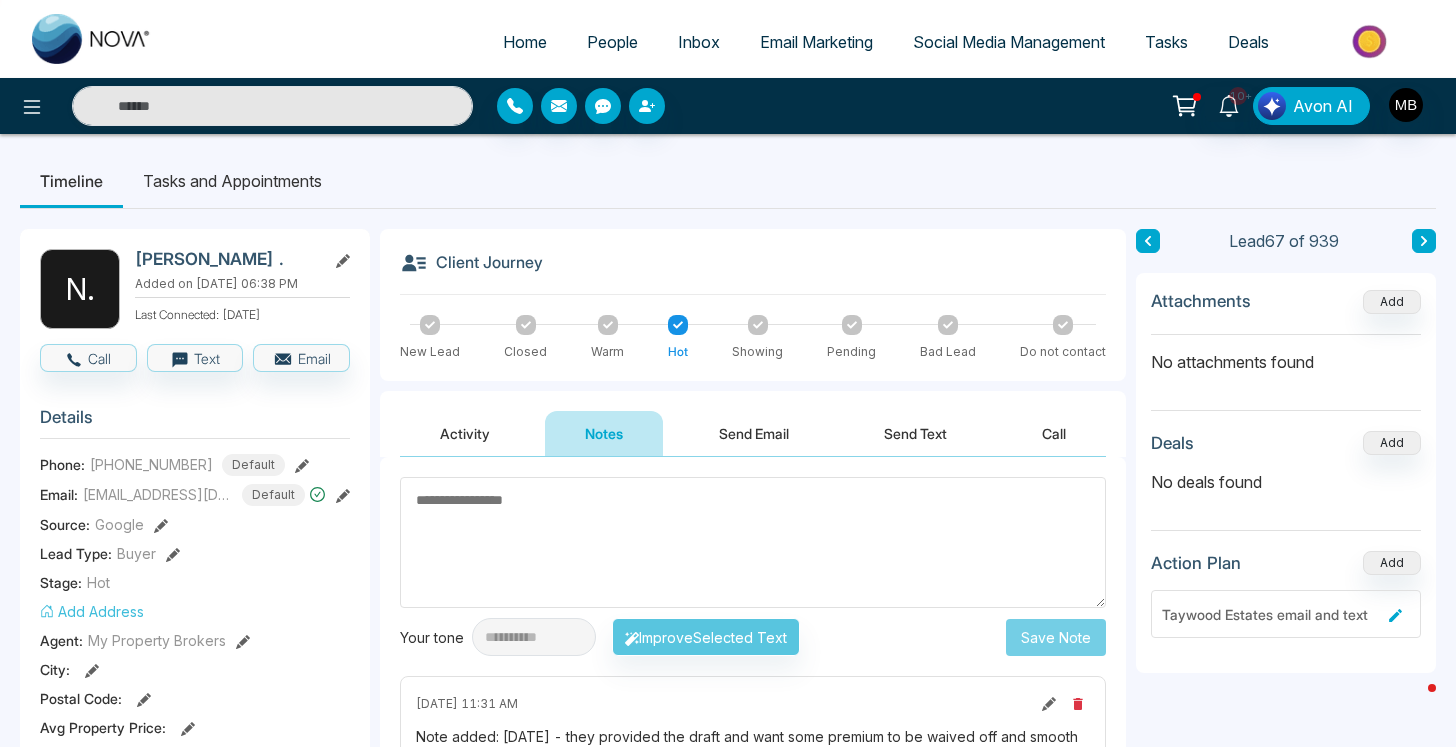 type on "*****" 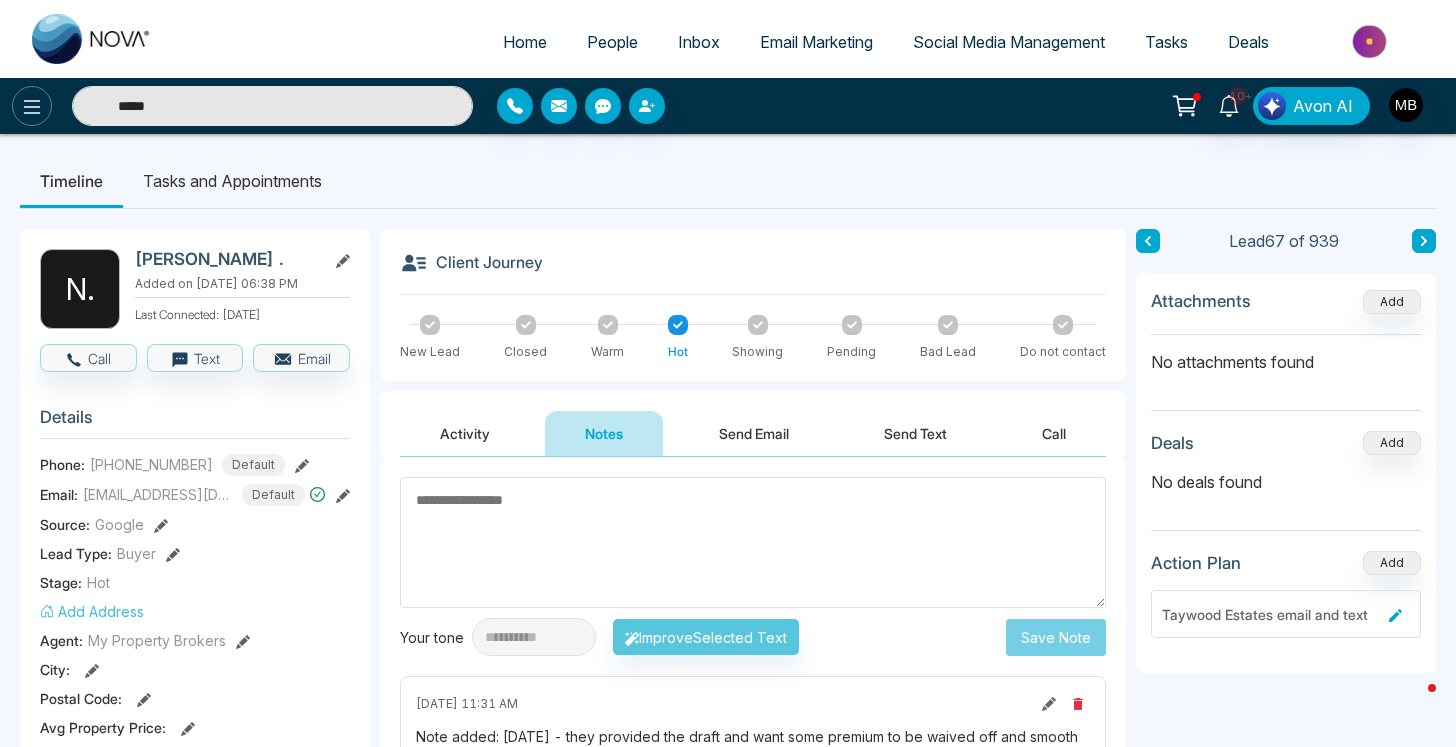 drag, startPoint x: 192, startPoint y: 107, endPoint x: 34, endPoint y: 95, distance: 158.45505 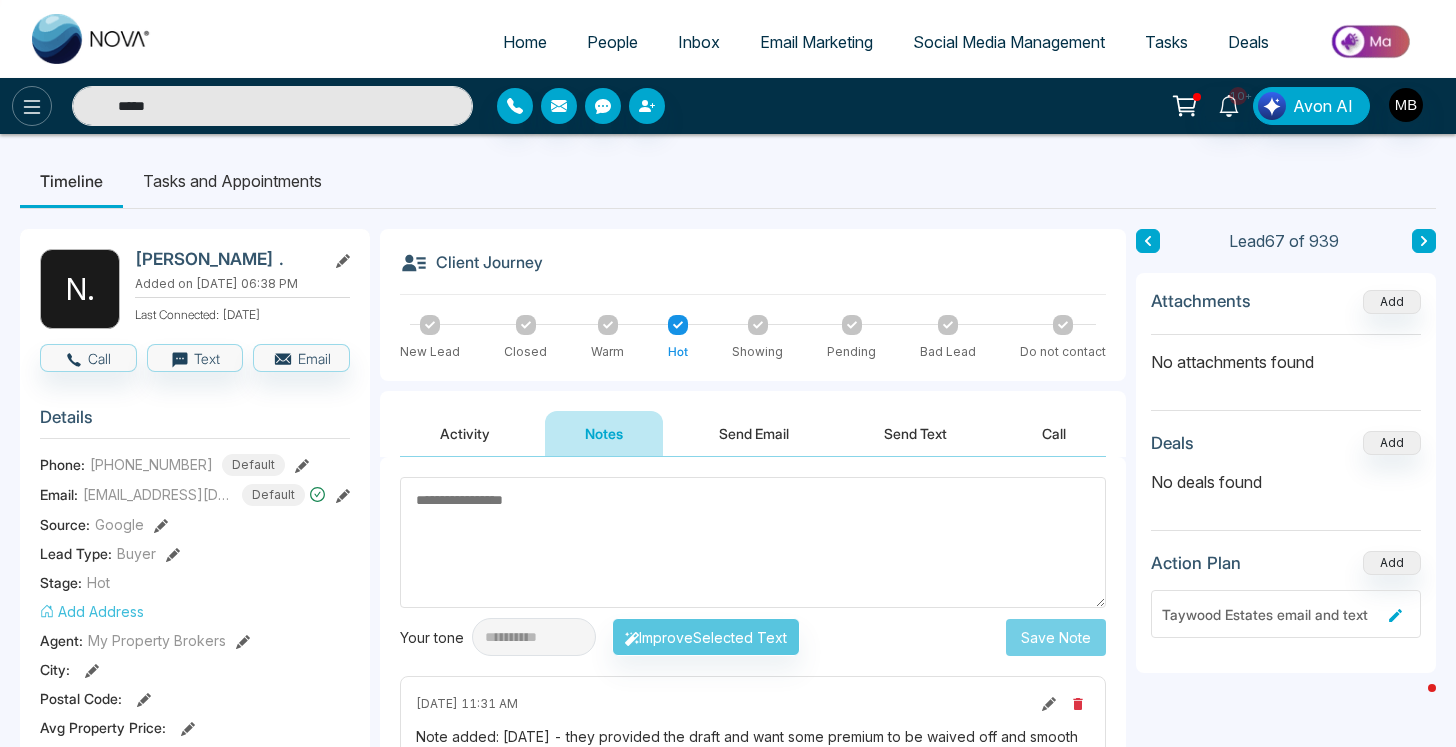 click on "*****" at bounding box center (242, 106) 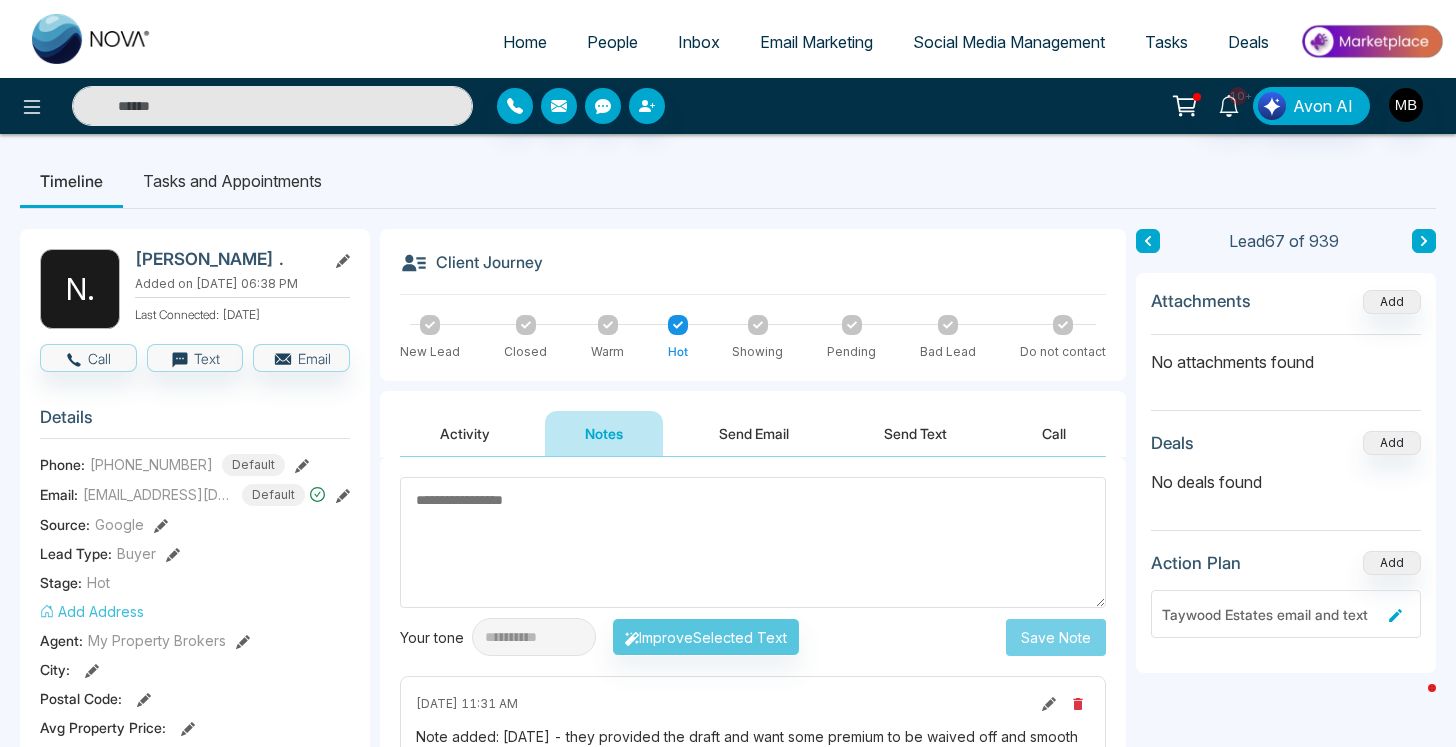 paste on "**********" 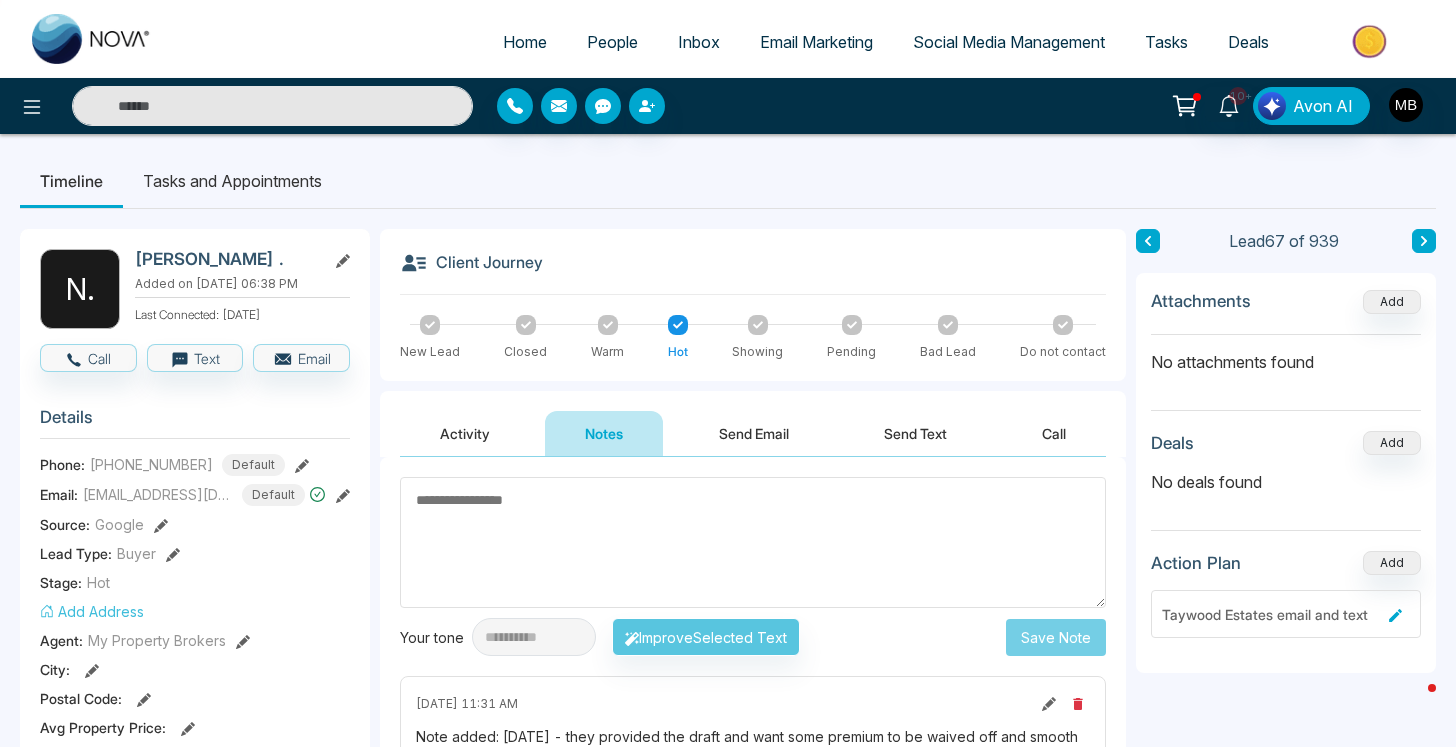 type on "**********" 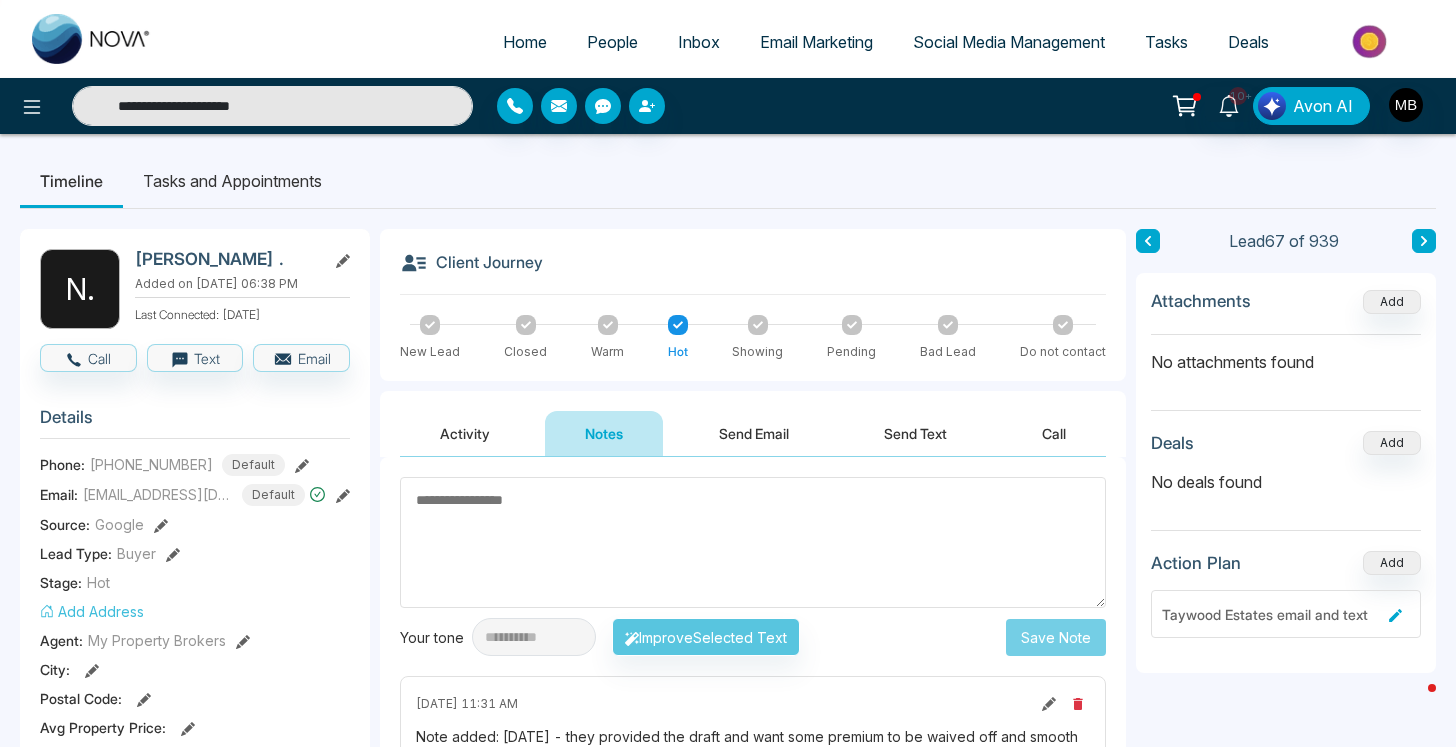 click on "**********" at bounding box center (272, 106) 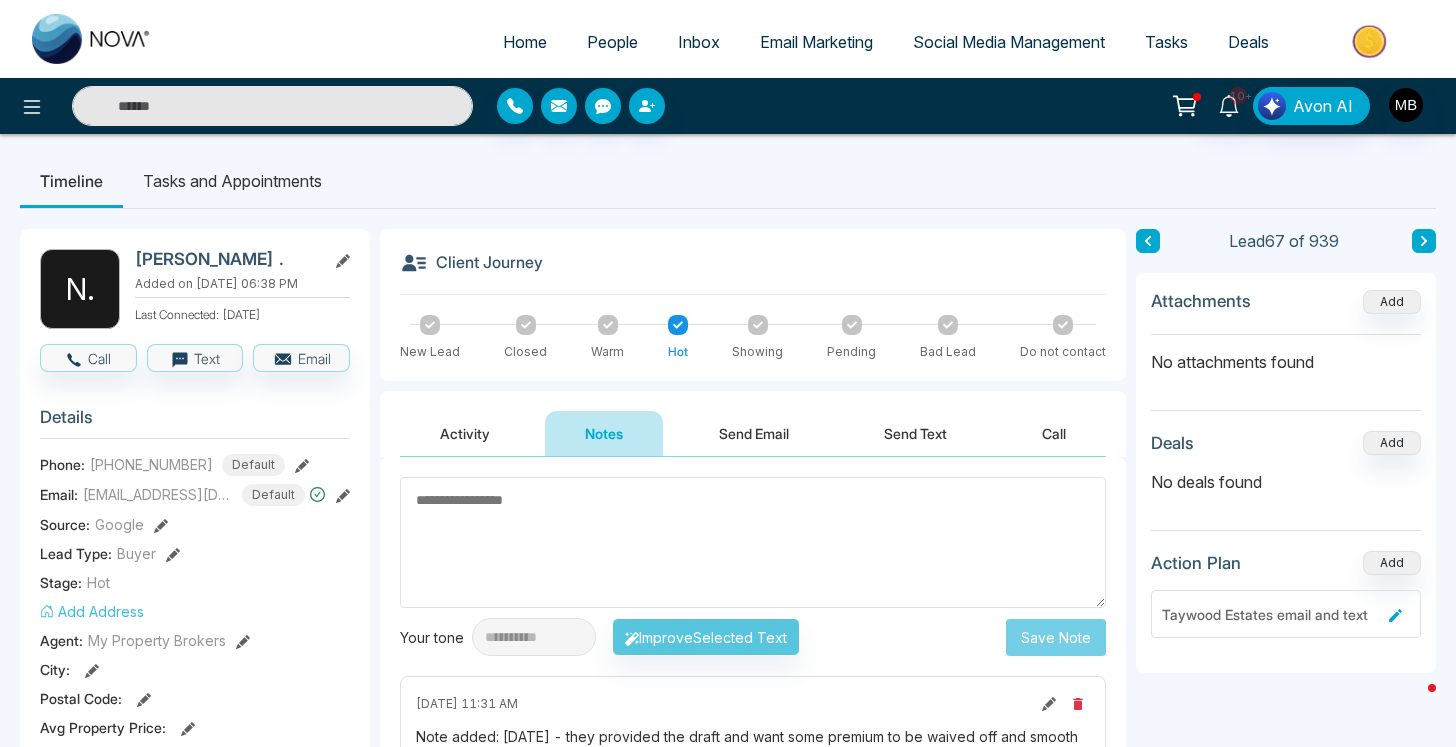 paste on "**********" 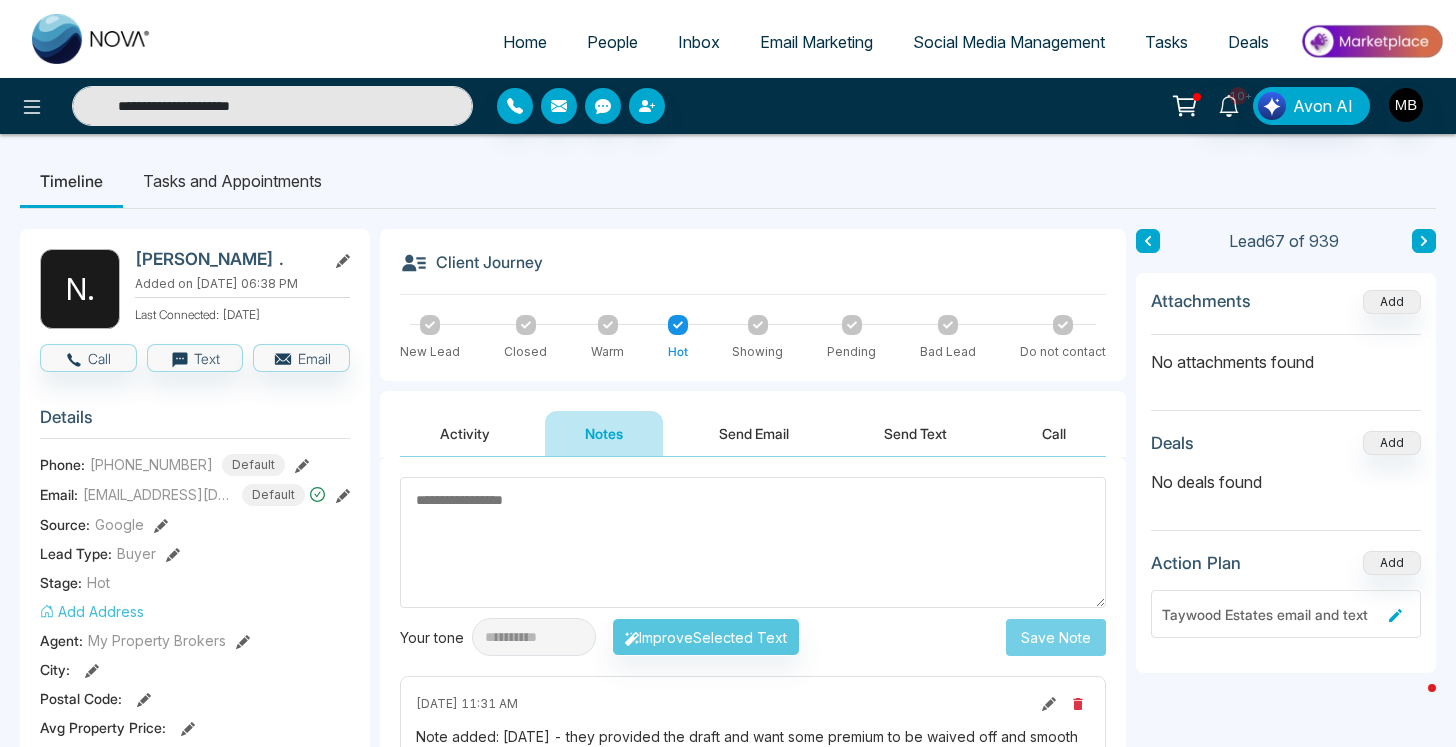 type on "**********" 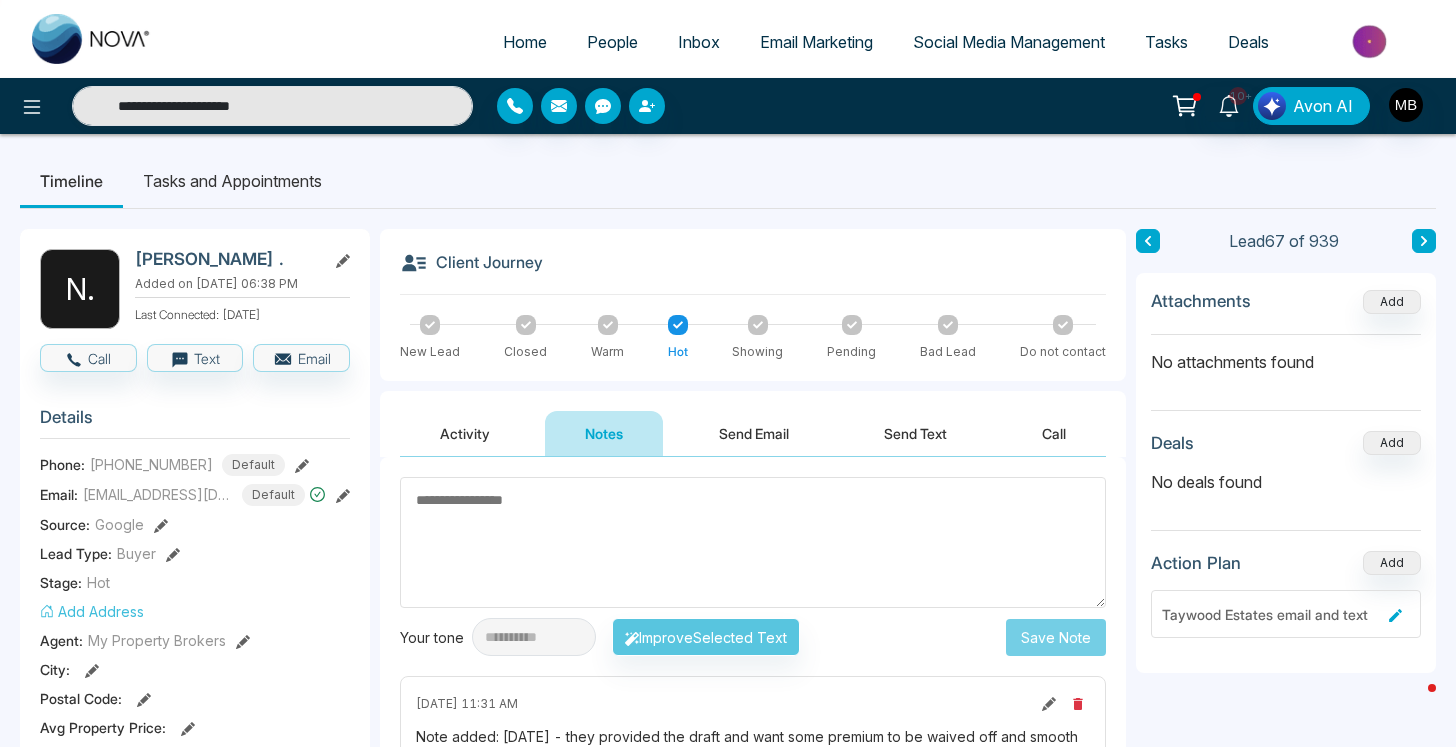 click on "Timeline Tasks and Appointments" at bounding box center [728, 181] 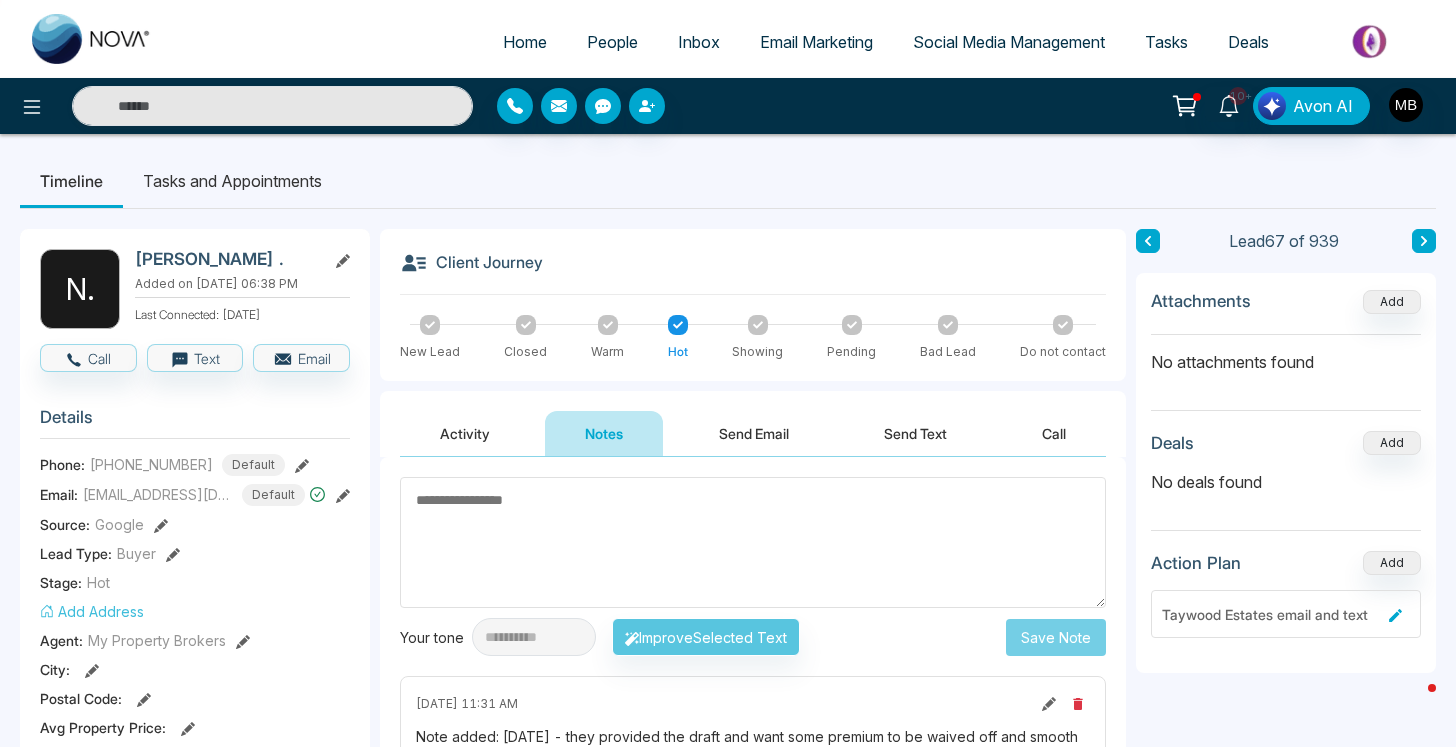 type on "**********" 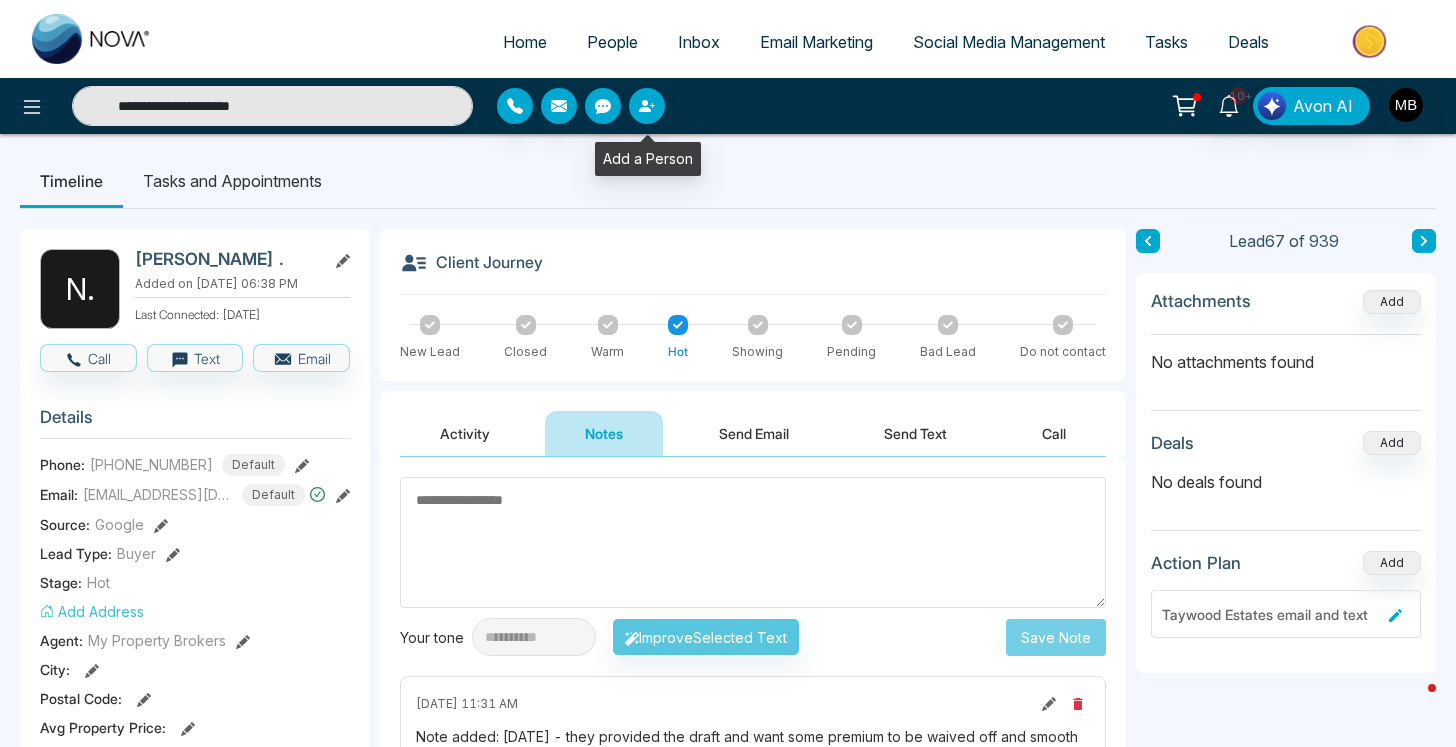 click 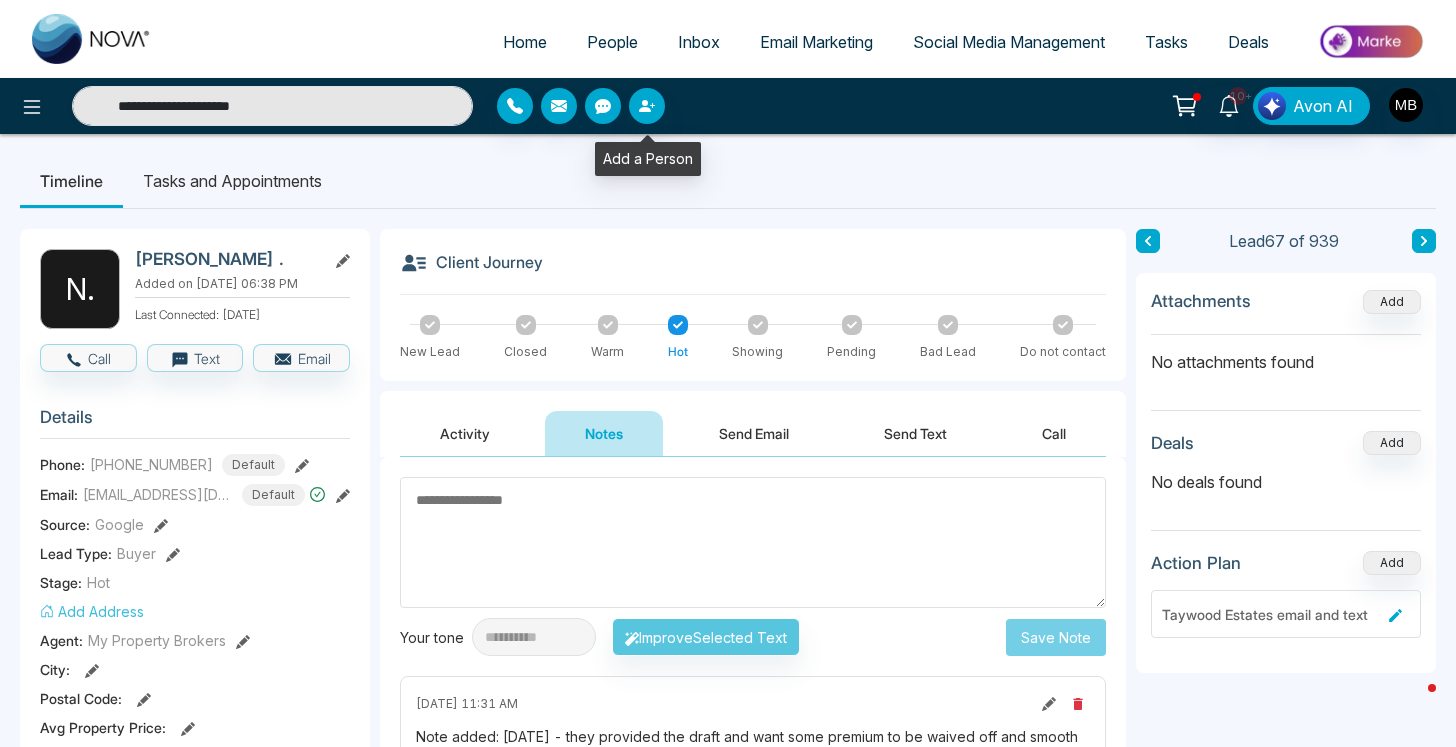 type 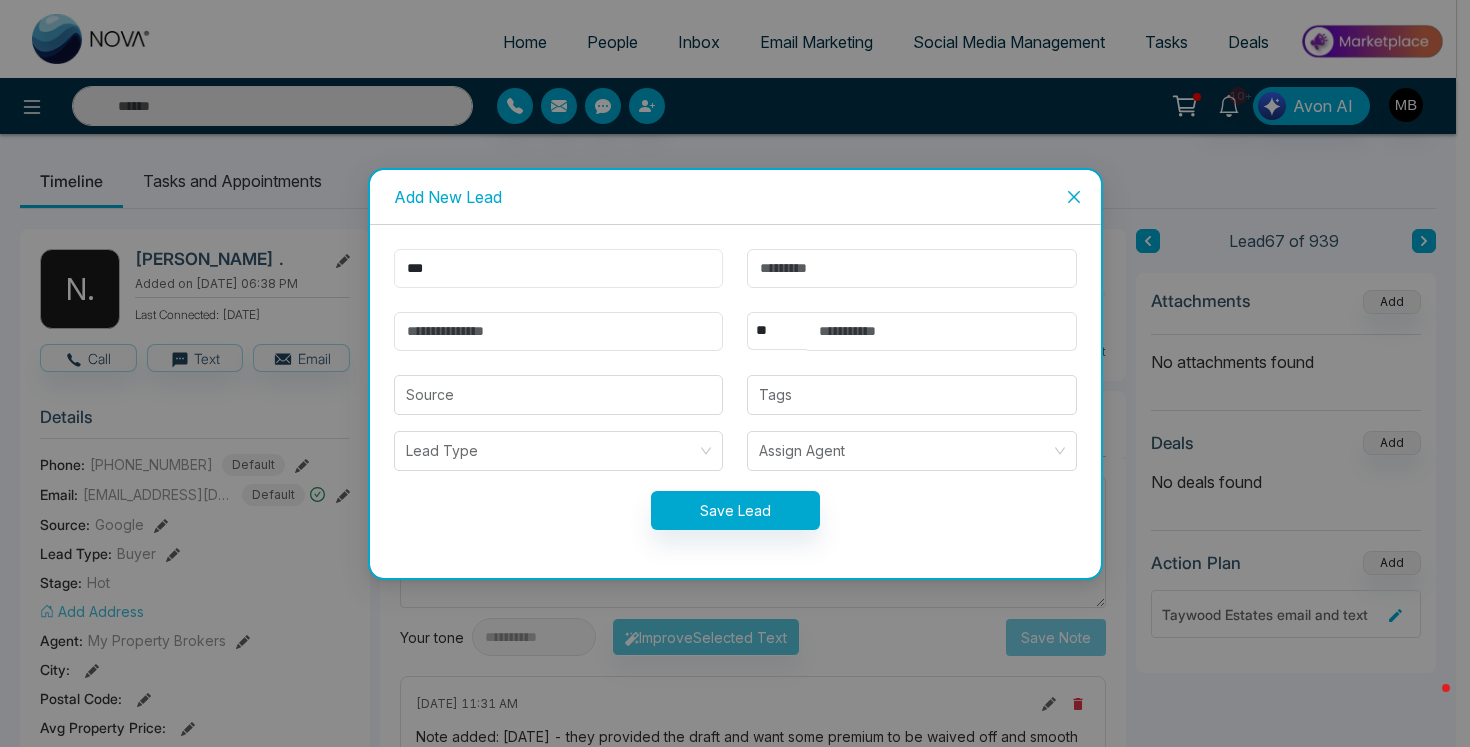 type on "***" 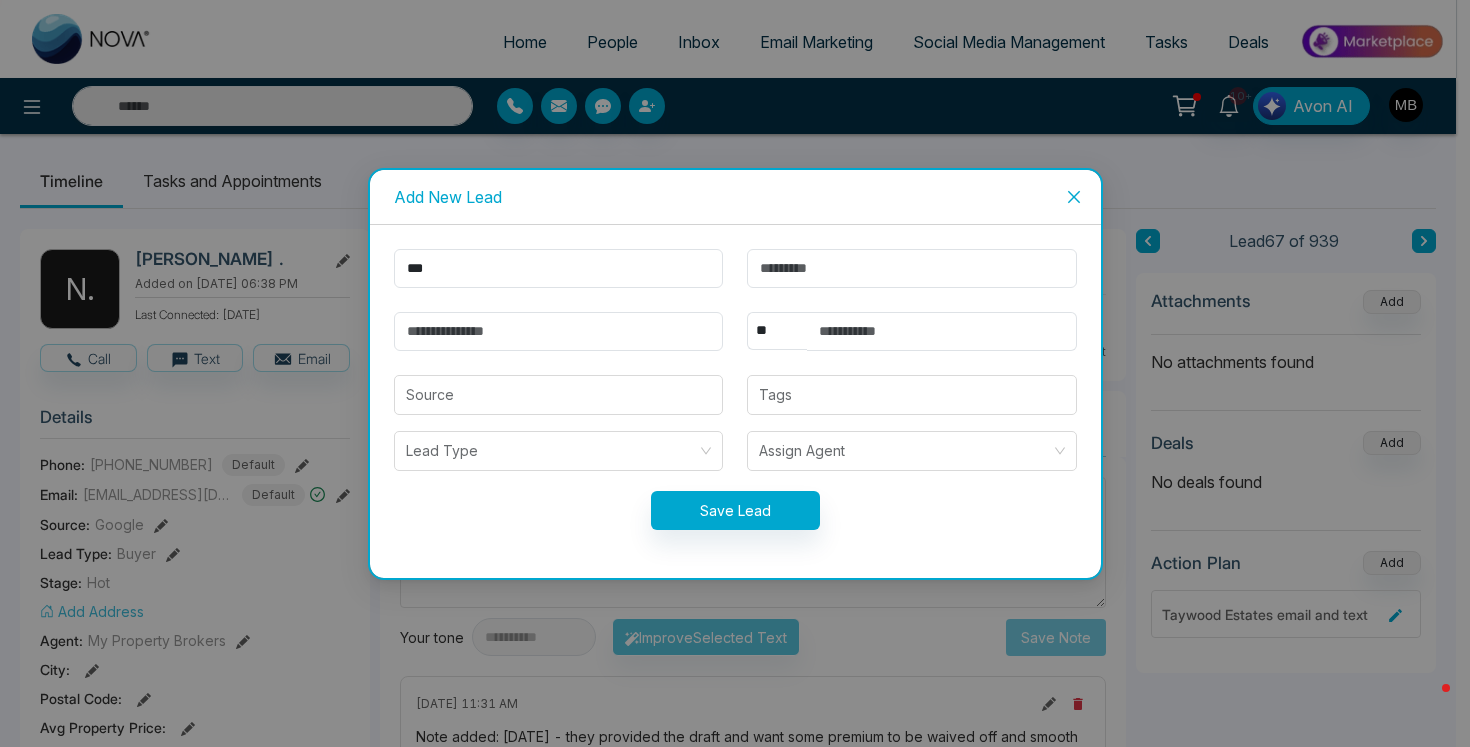 type on "**********" 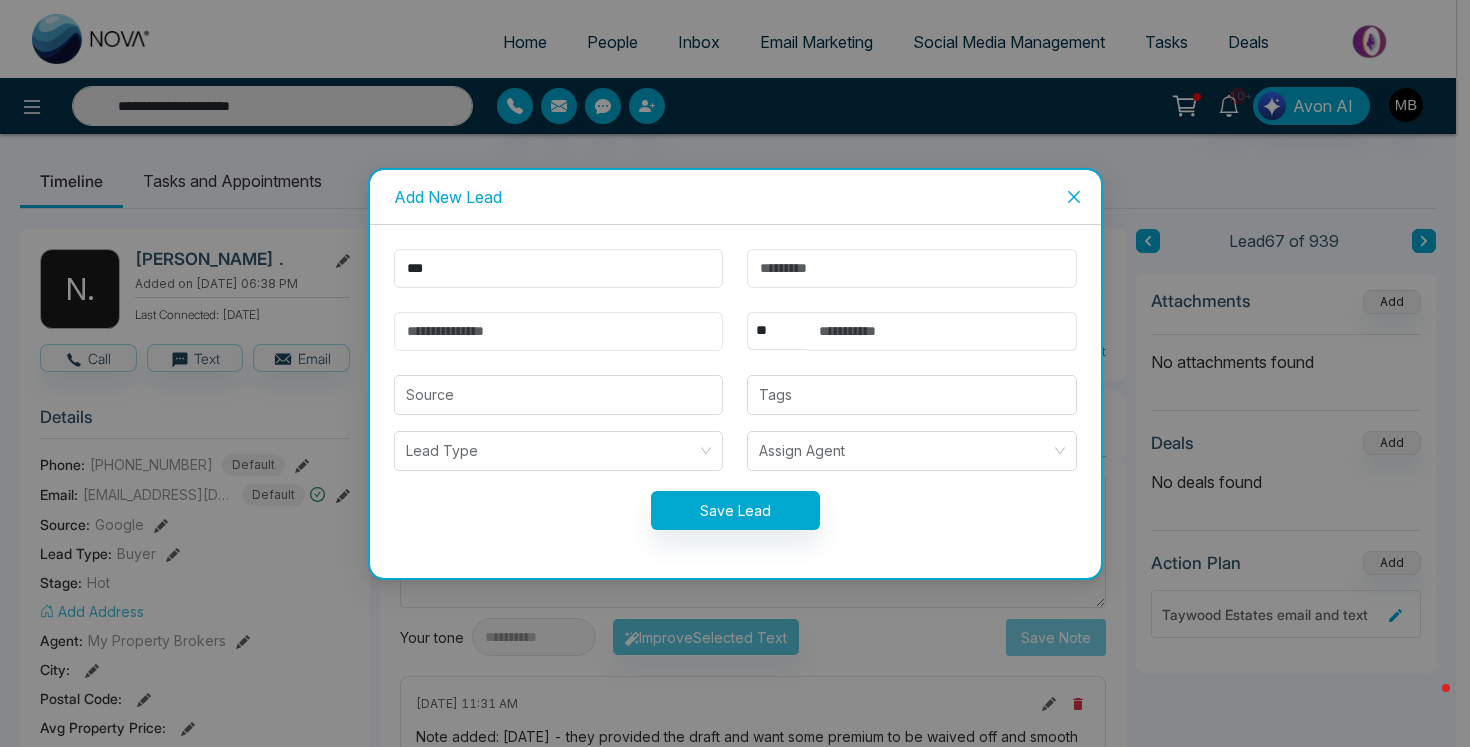 paste on "**********" 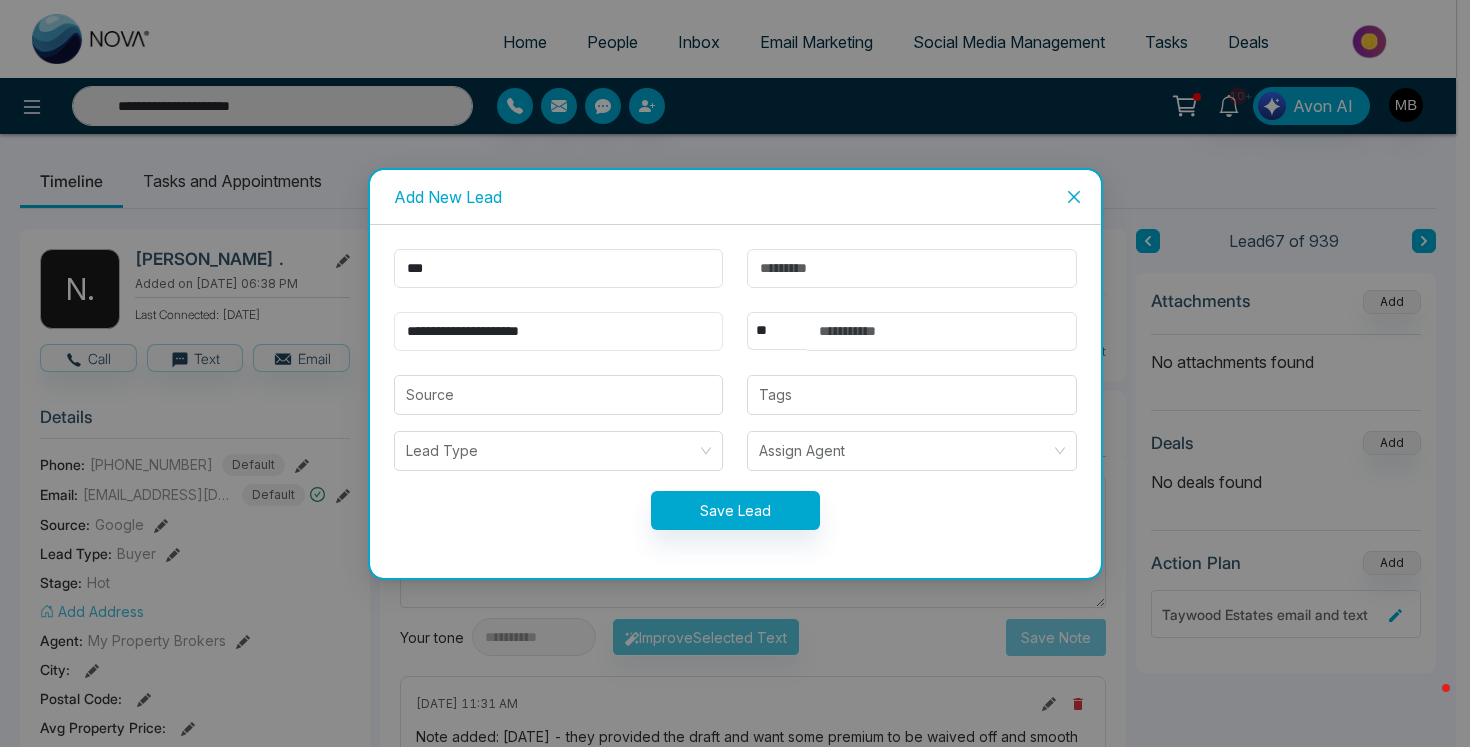 type on "**********" 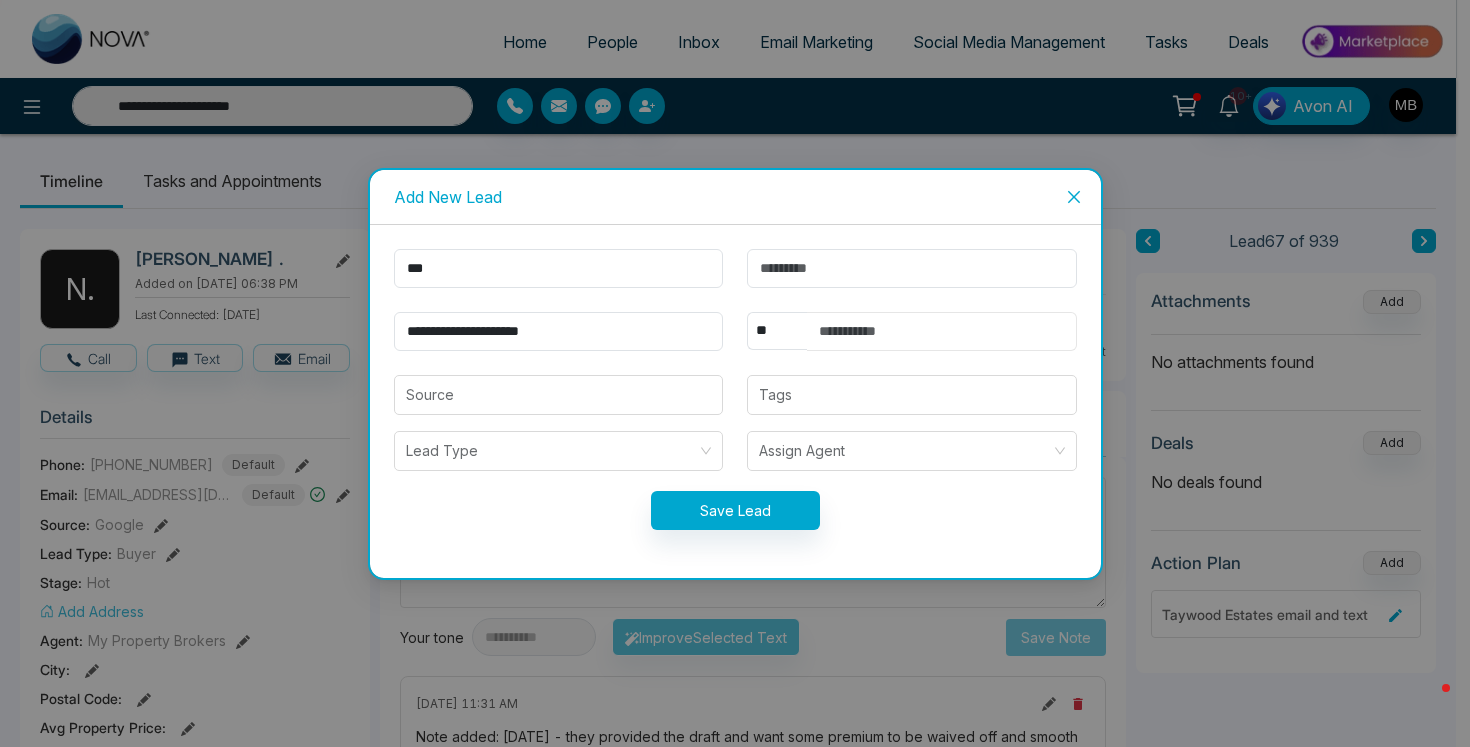 paste on "**********" 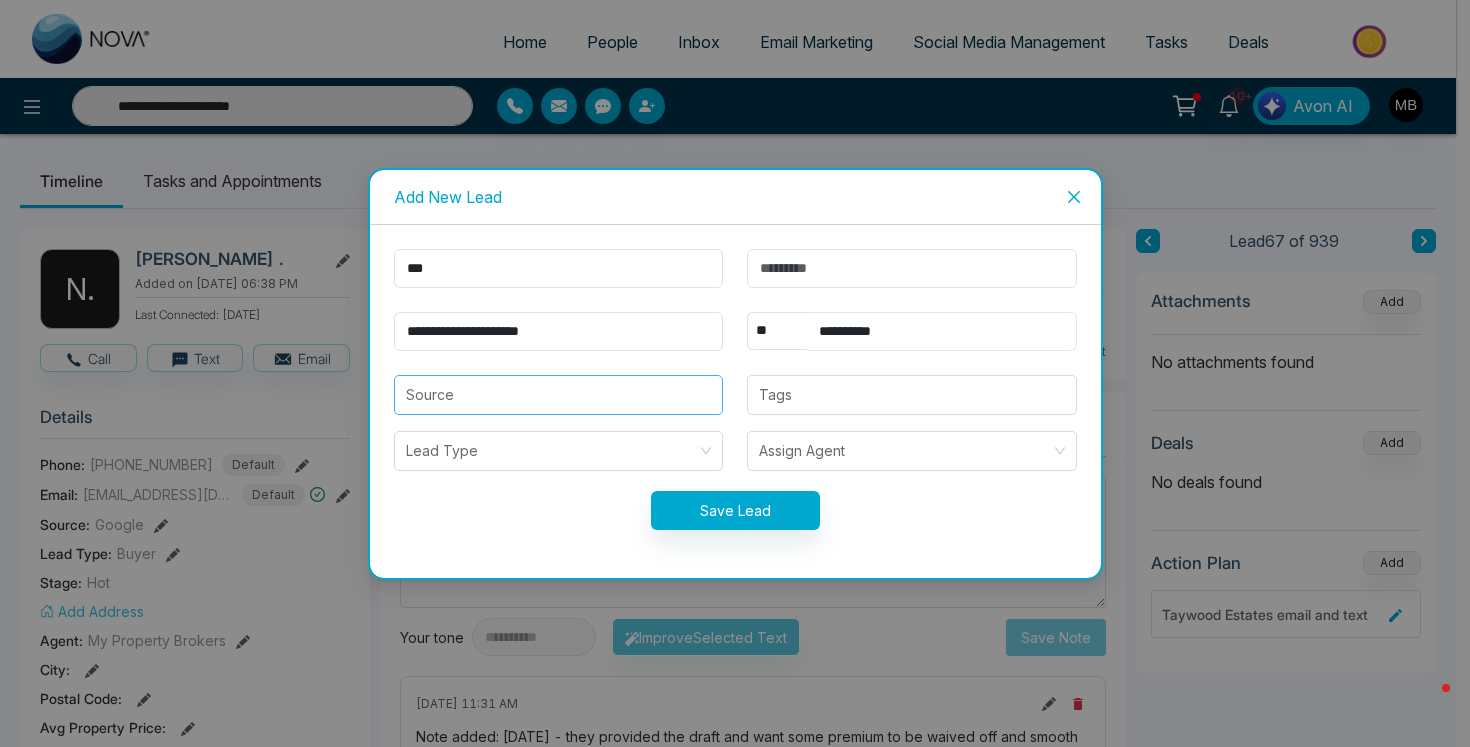 type on "**********" 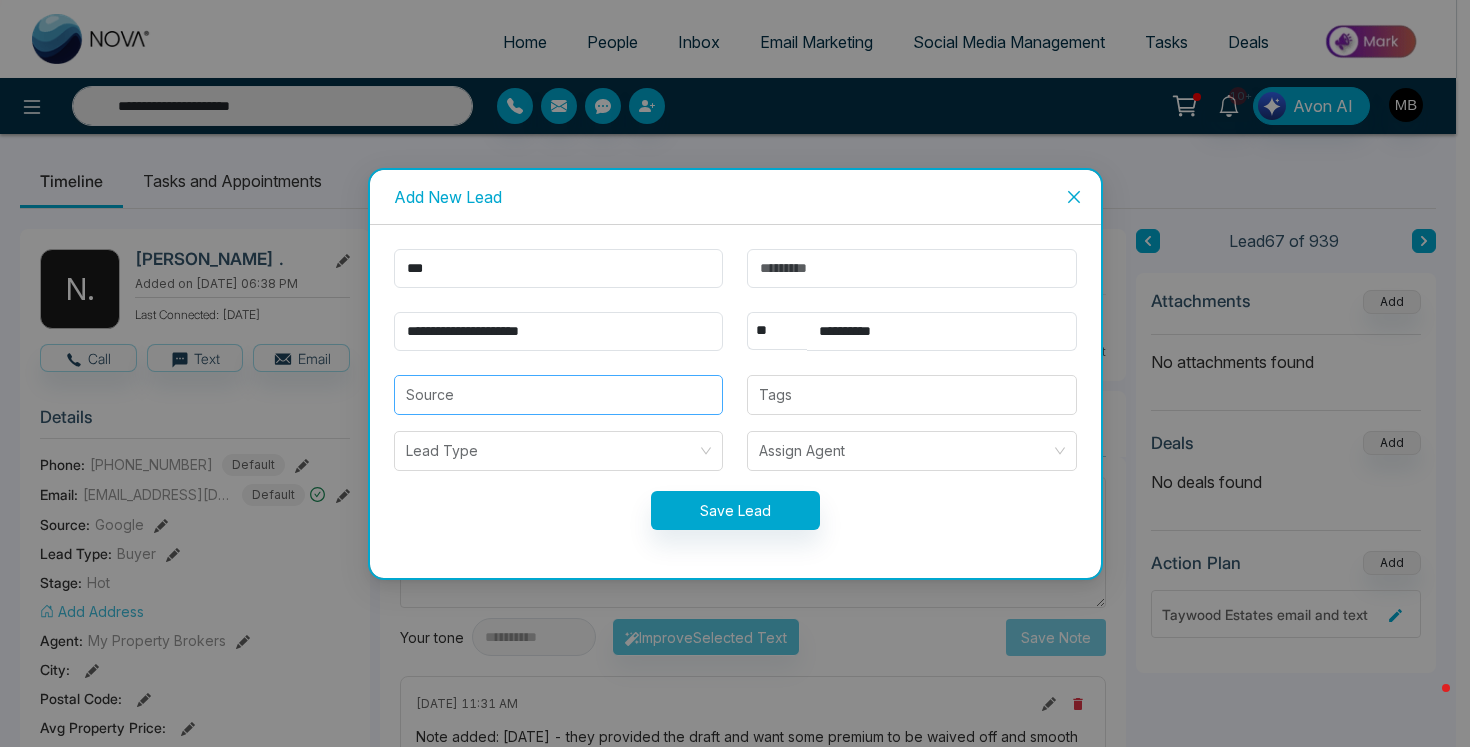 click at bounding box center (559, 395) 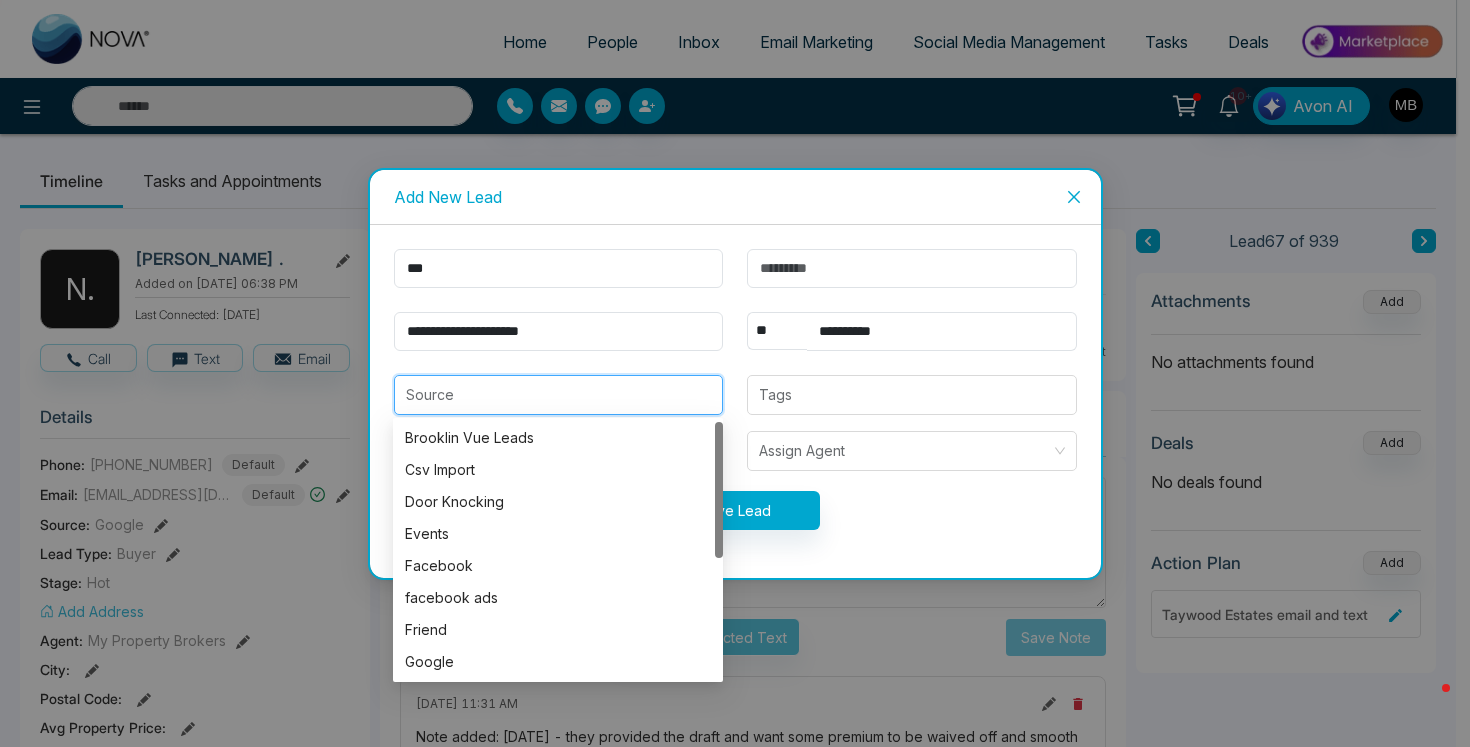 type on "**********" 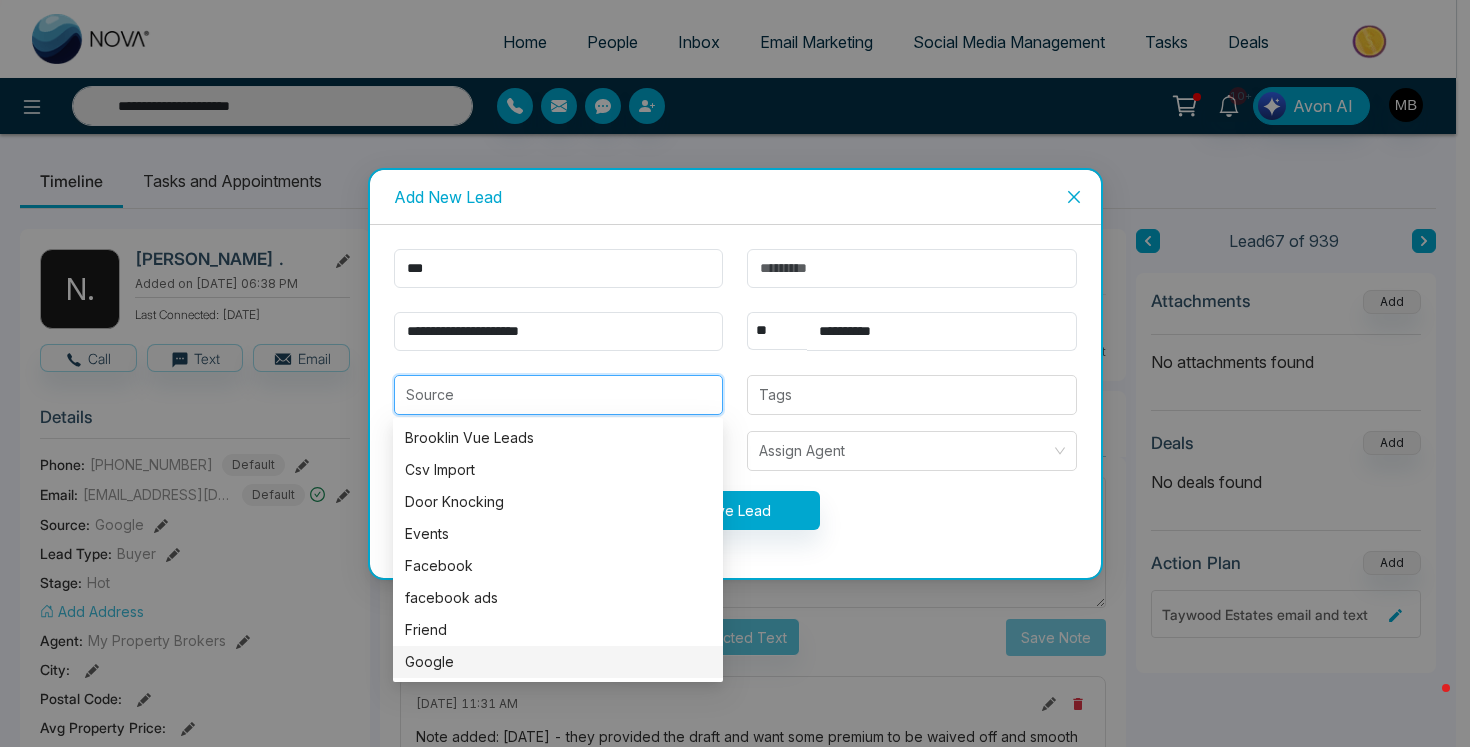 click on "Google" at bounding box center [558, 662] 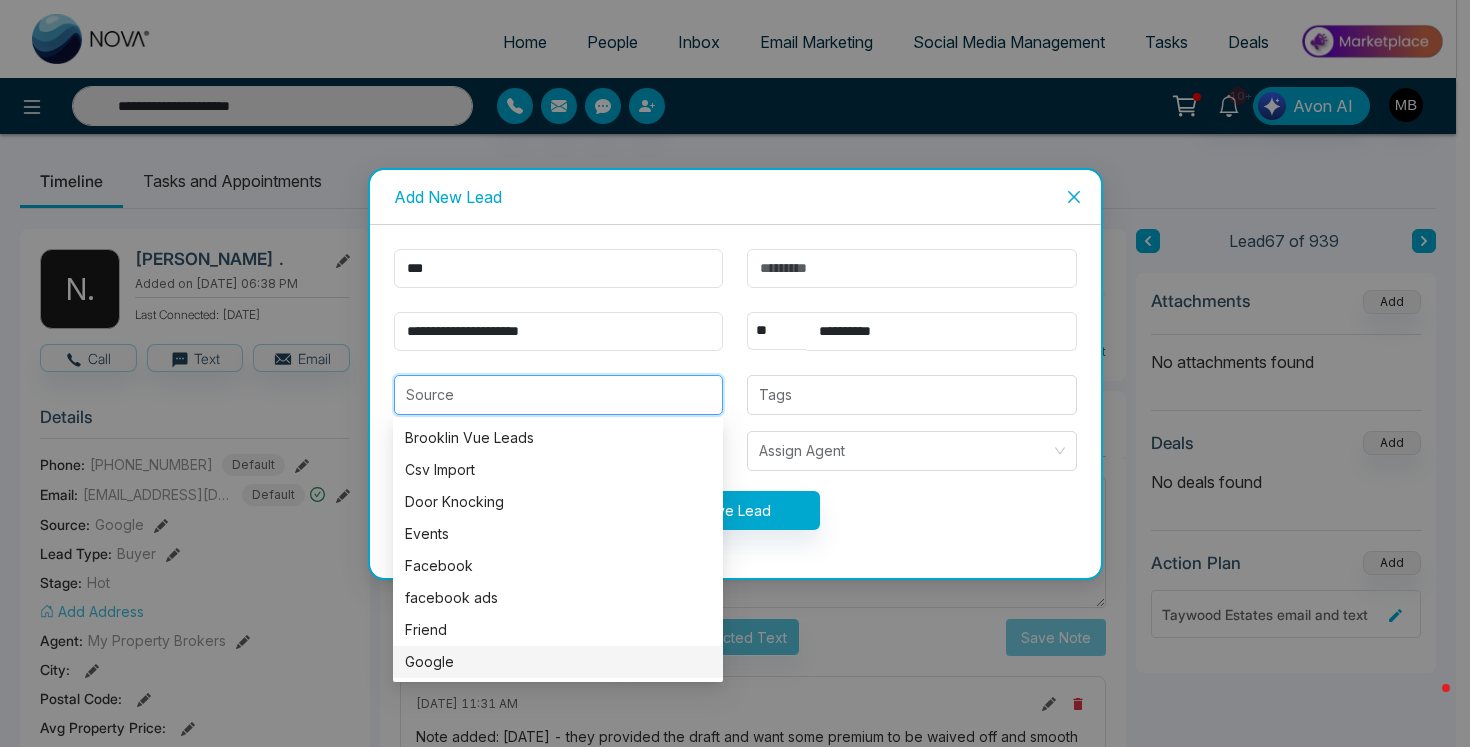 type 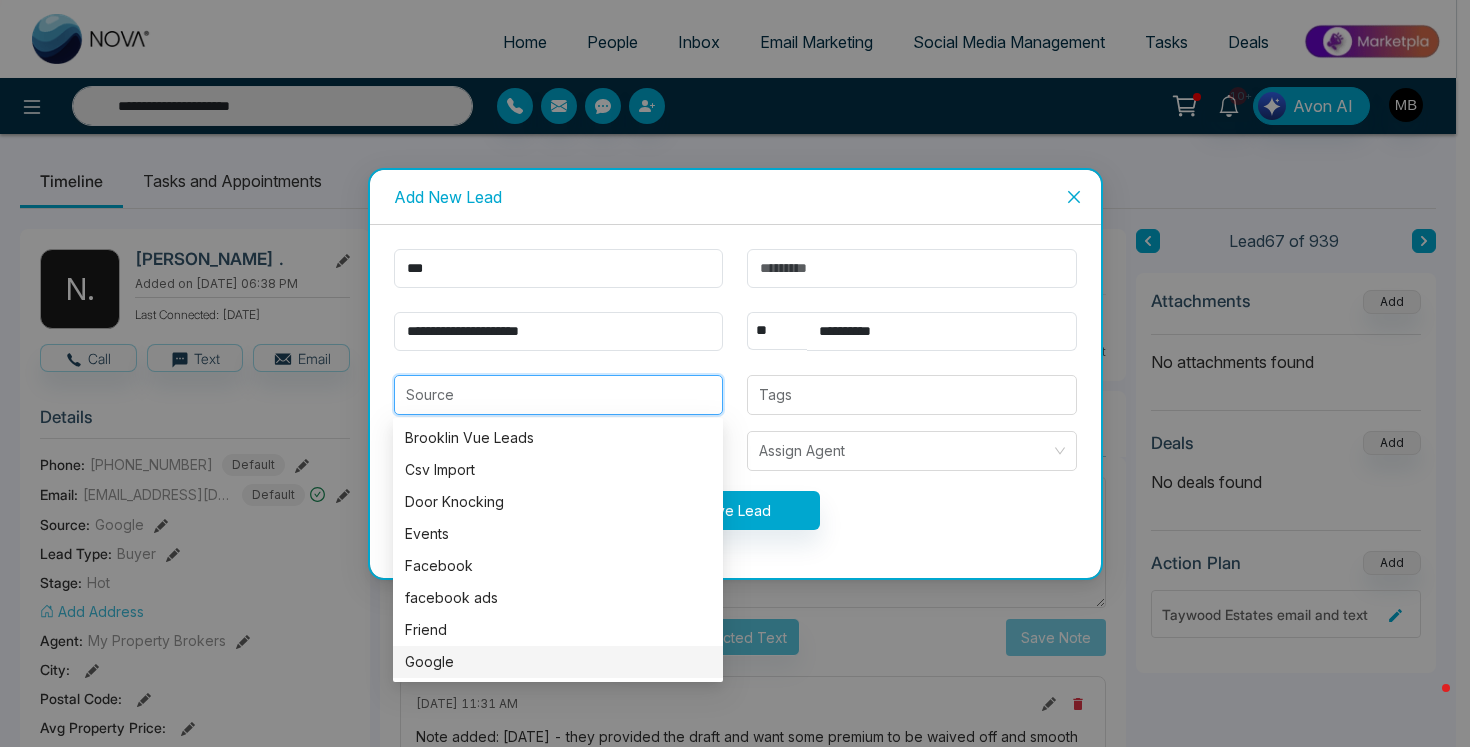 type on "******" 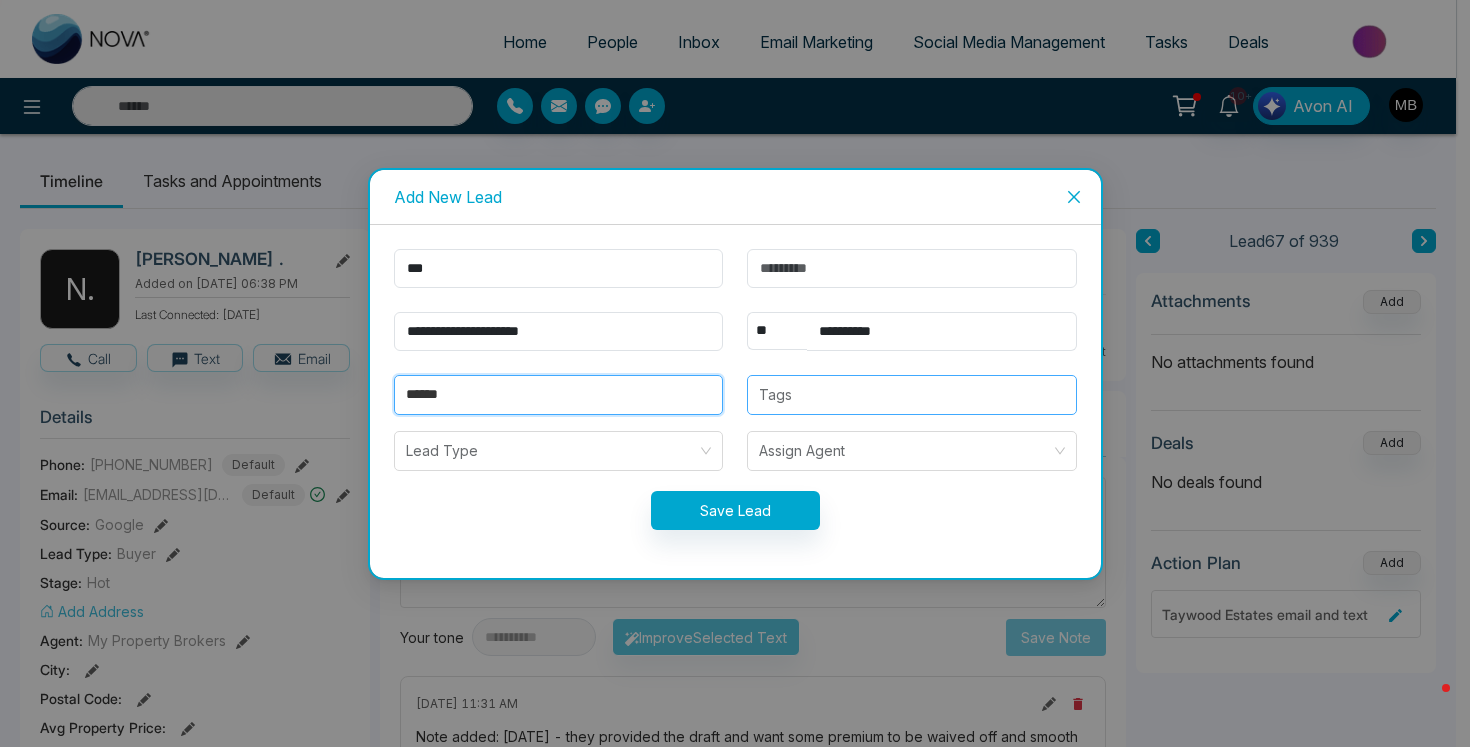 click at bounding box center (912, 395) 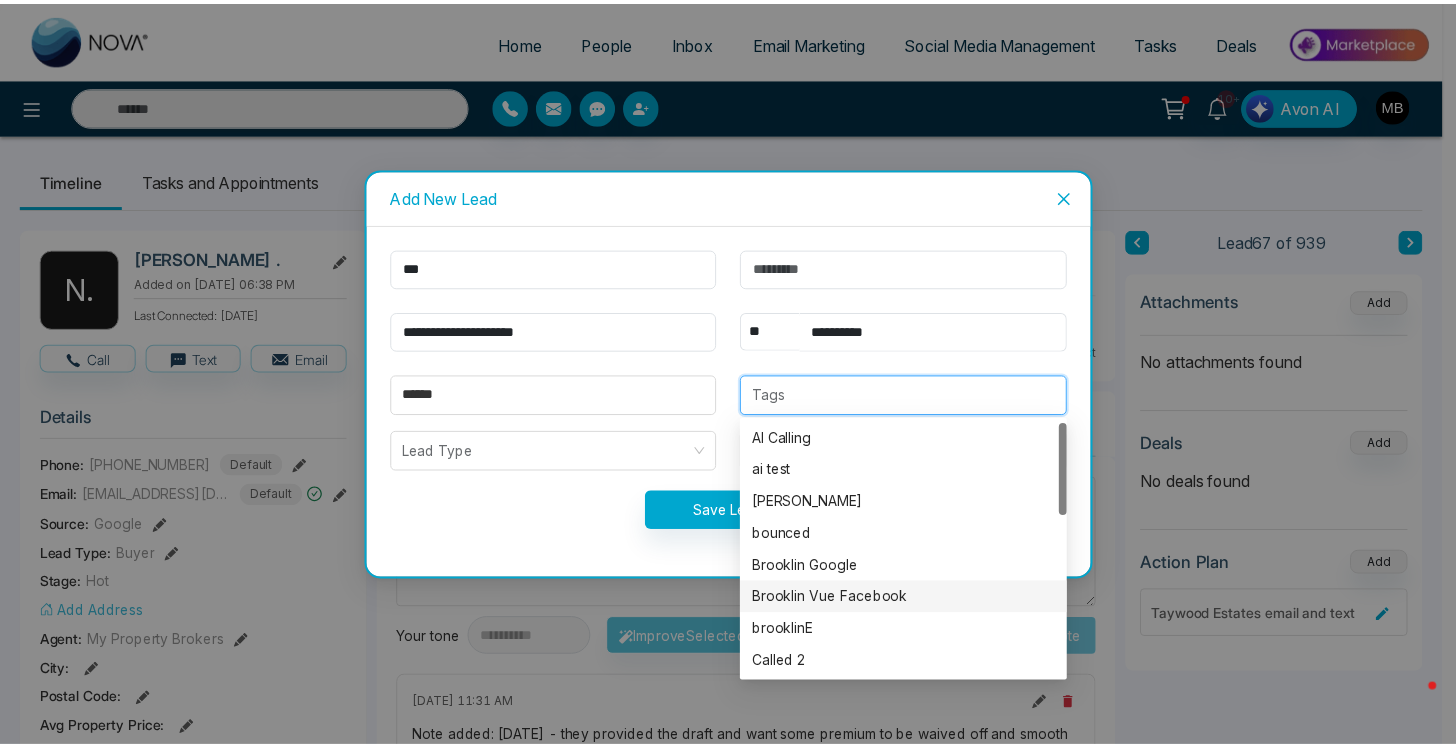 scroll, scrollTop: 352, scrollLeft: 0, axis: vertical 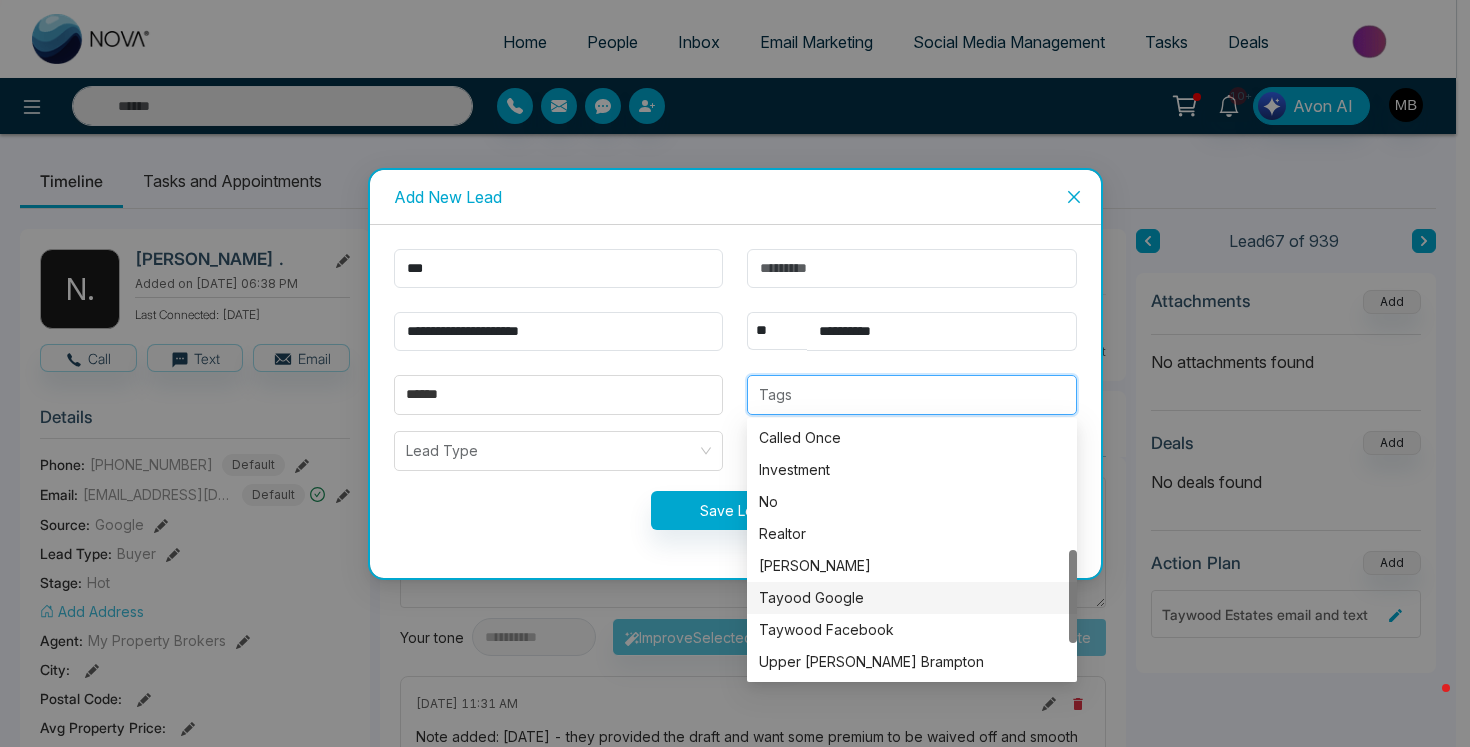 type on "**********" 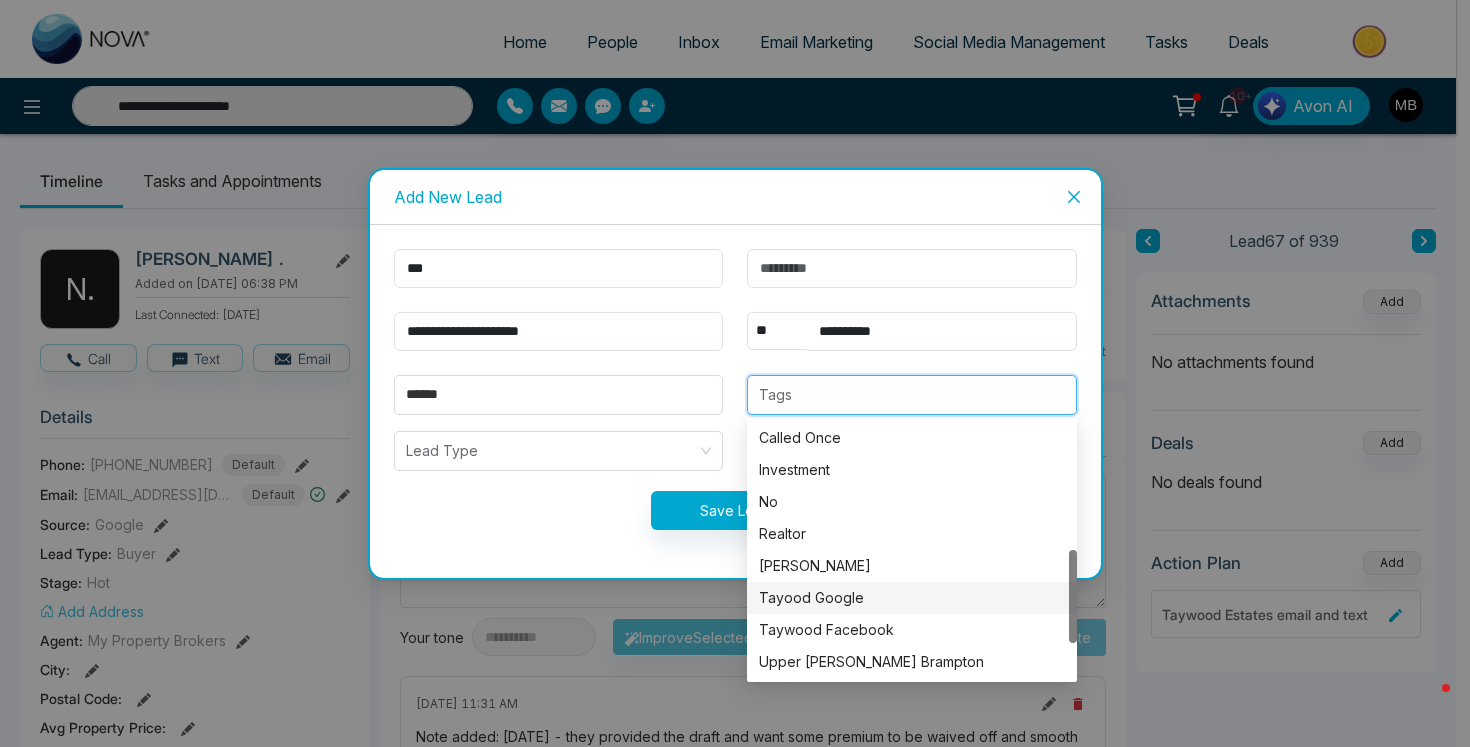 click on "Tayood Google" at bounding box center [912, 598] 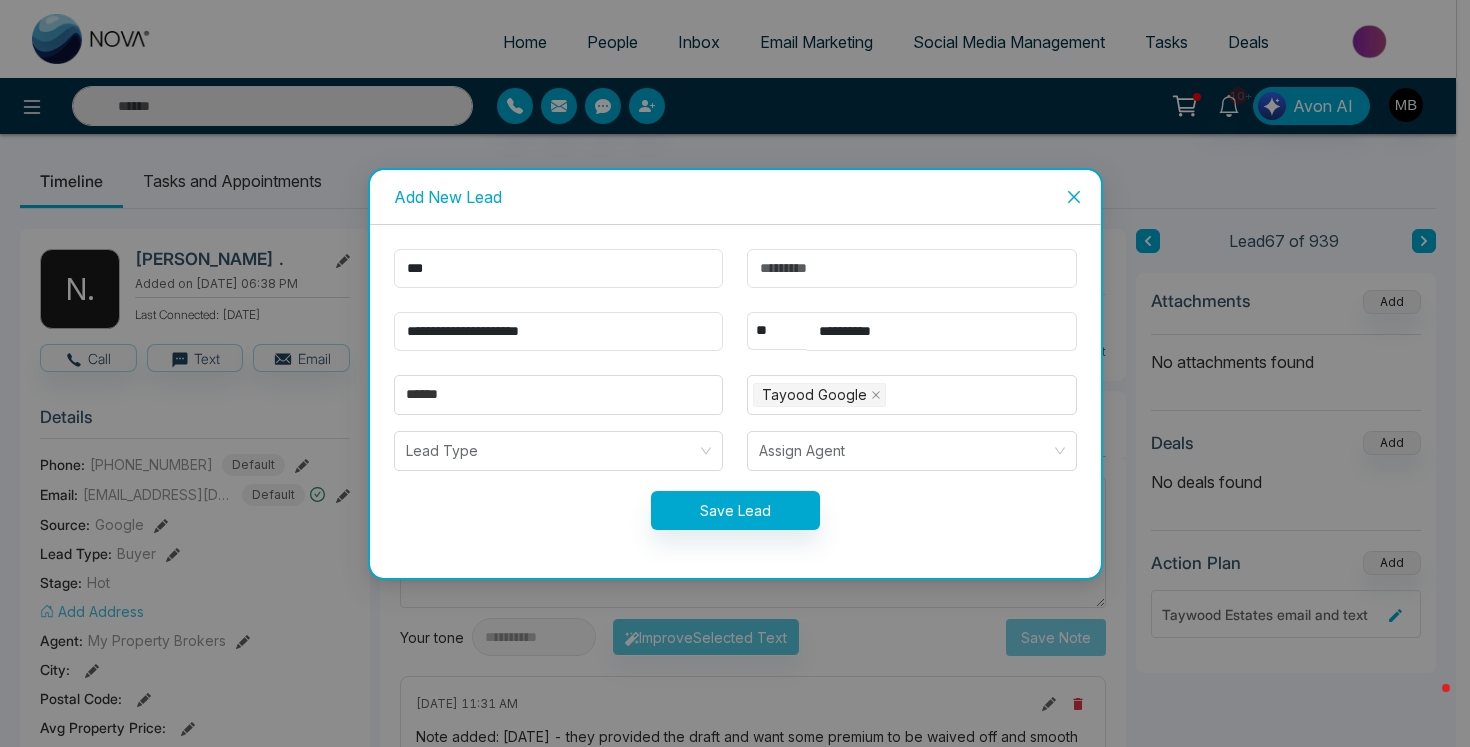 click on "Save Lead" at bounding box center (735, 510) 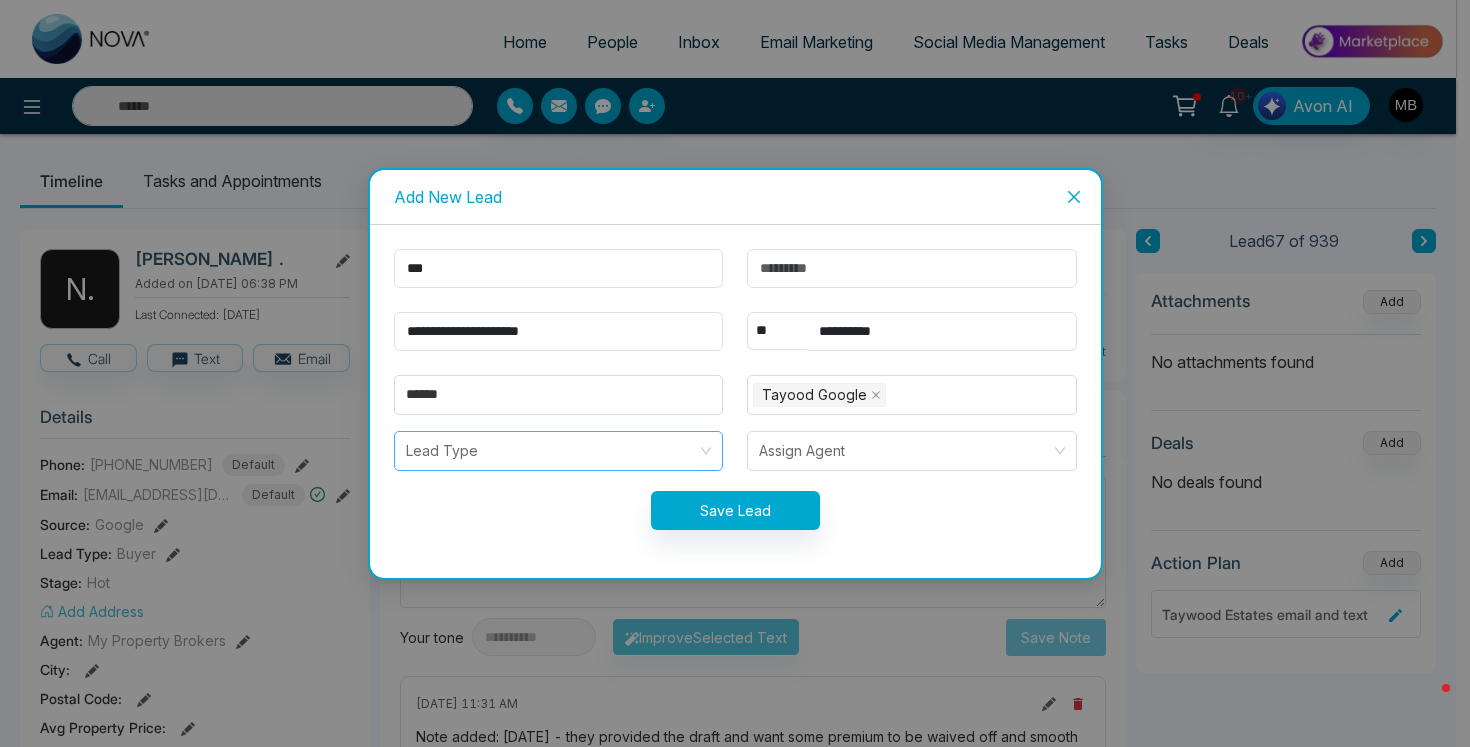 click at bounding box center (552, 451) 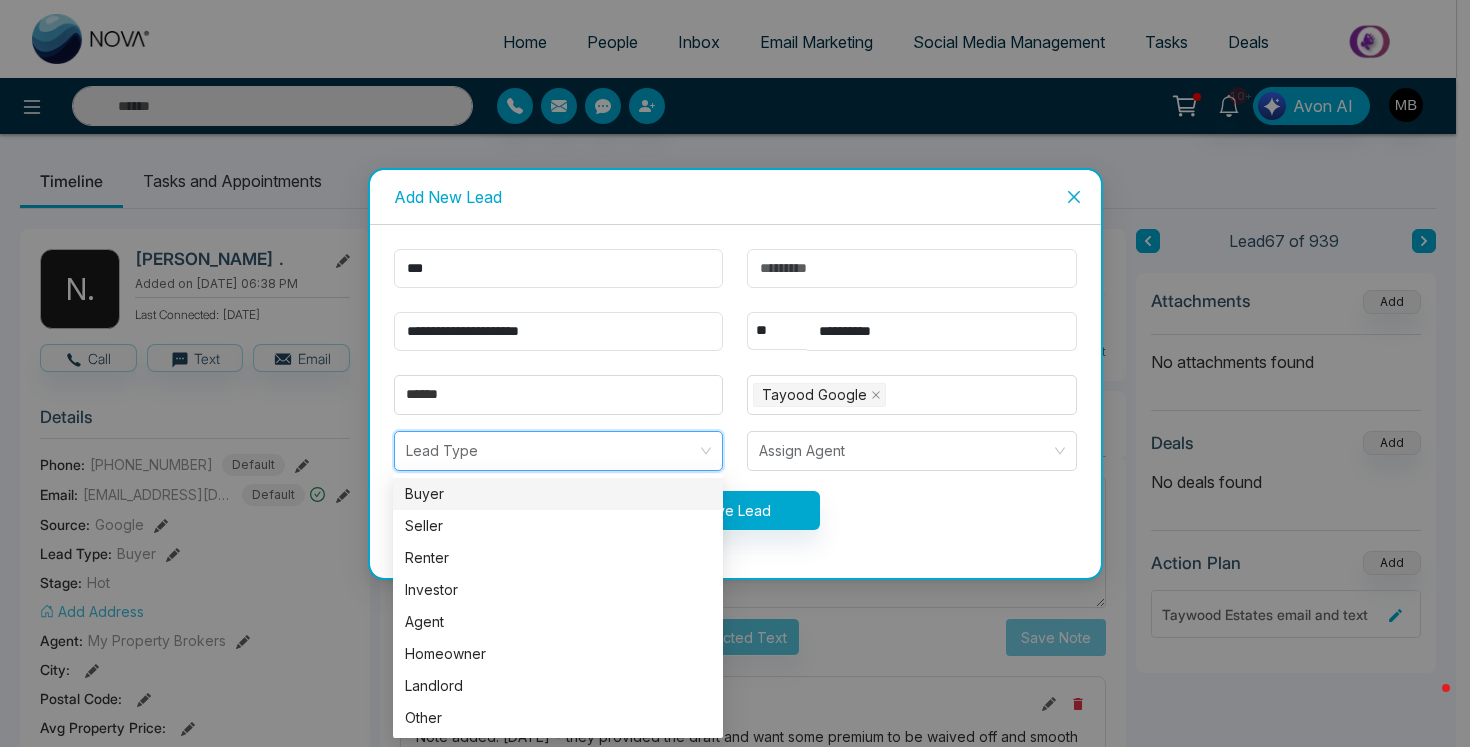 click on "Buyer" at bounding box center [558, 494] 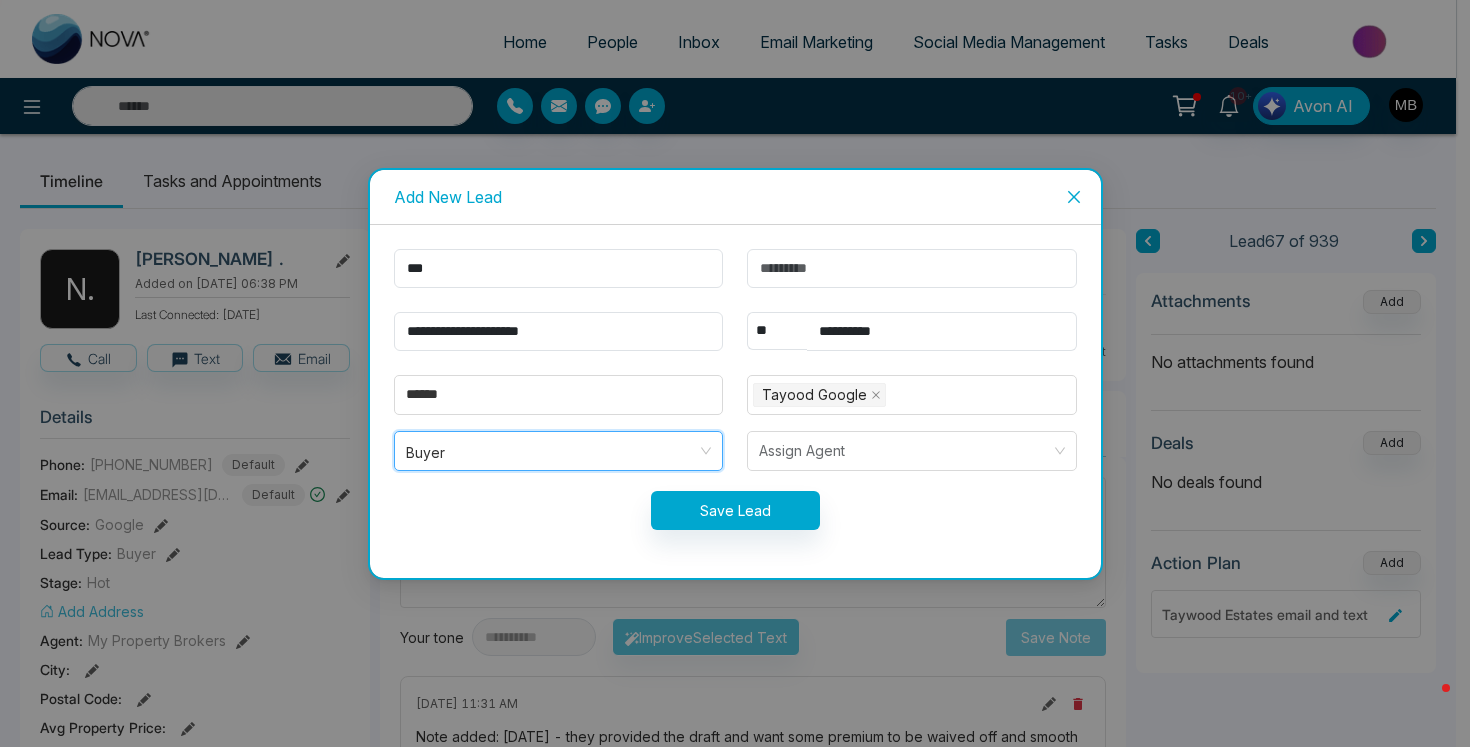 click on "Save Lead" at bounding box center (735, 510) 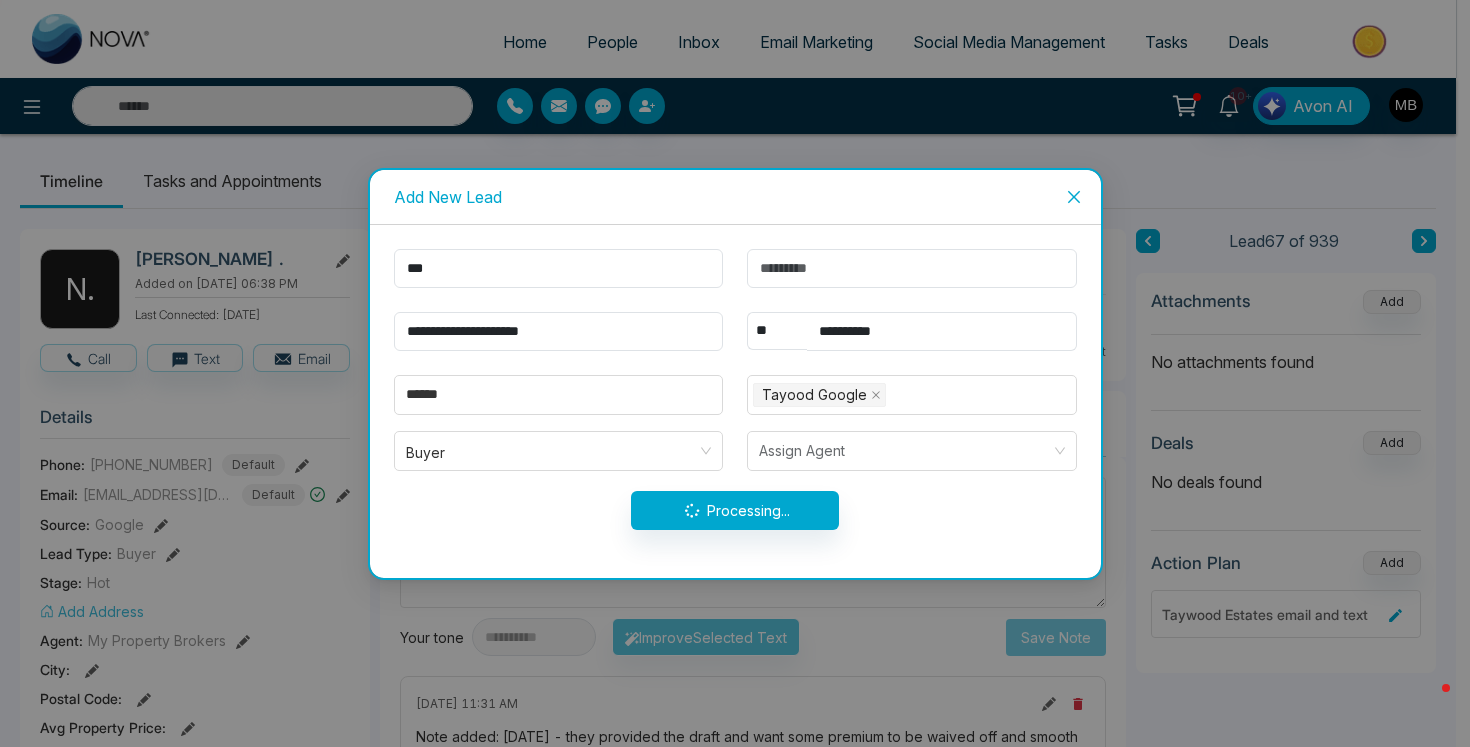 type on "**********" 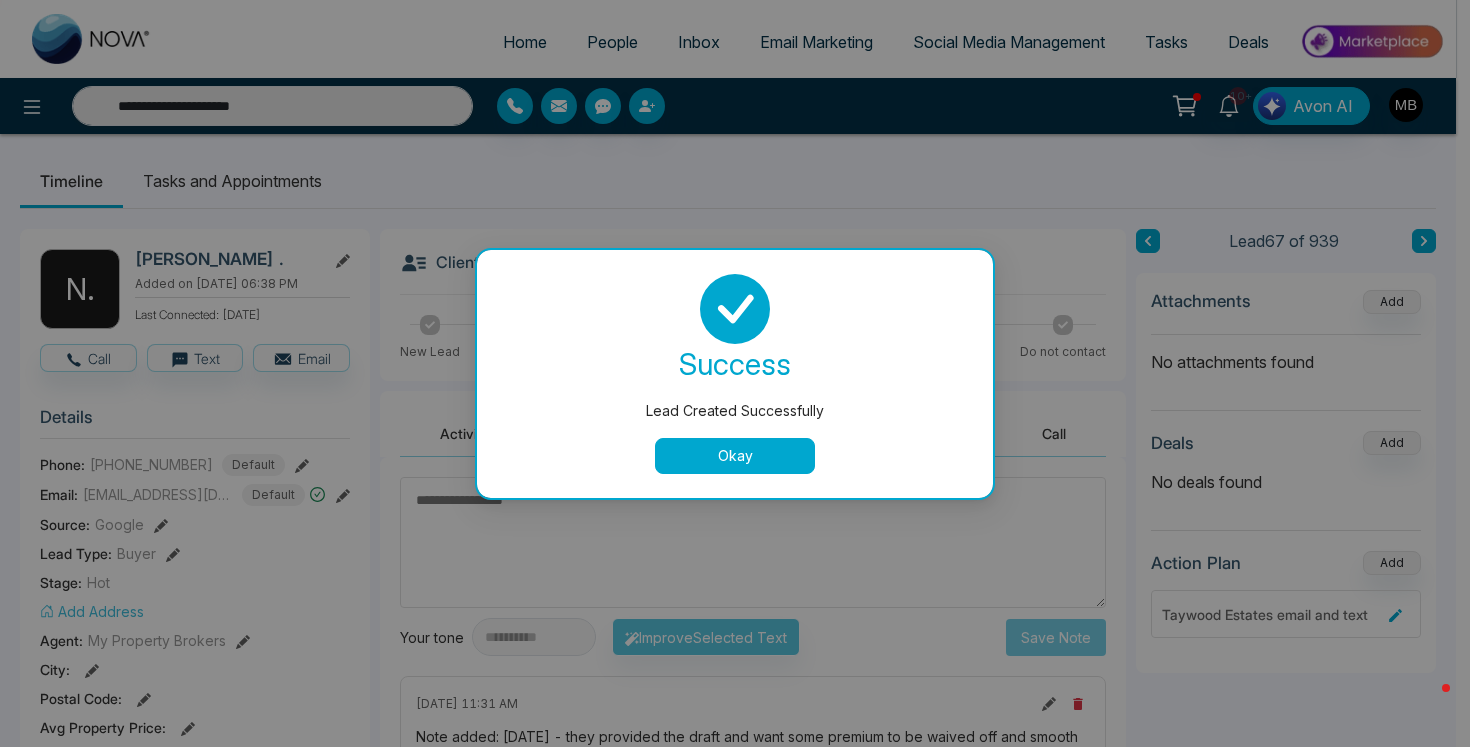 click on "Okay" at bounding box center [735, 456] 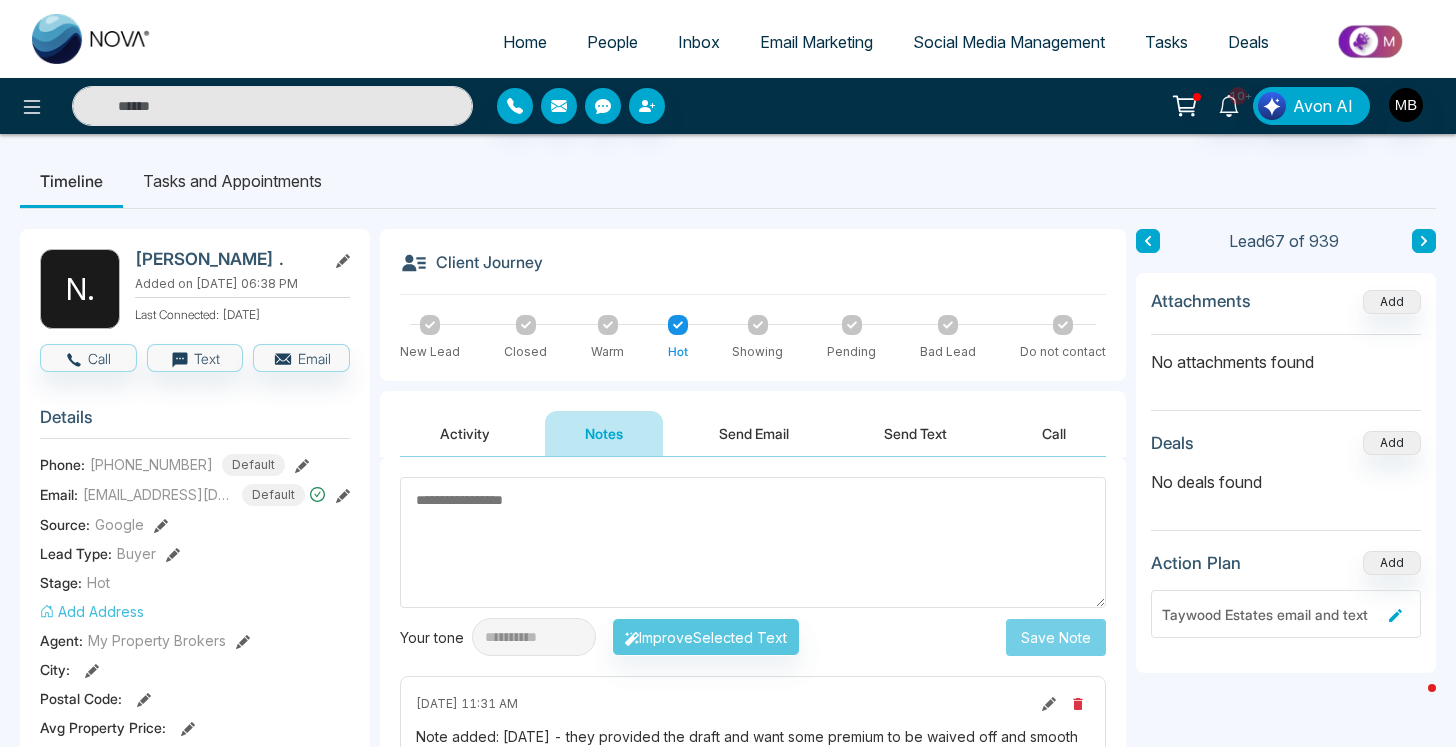 type on "**********" 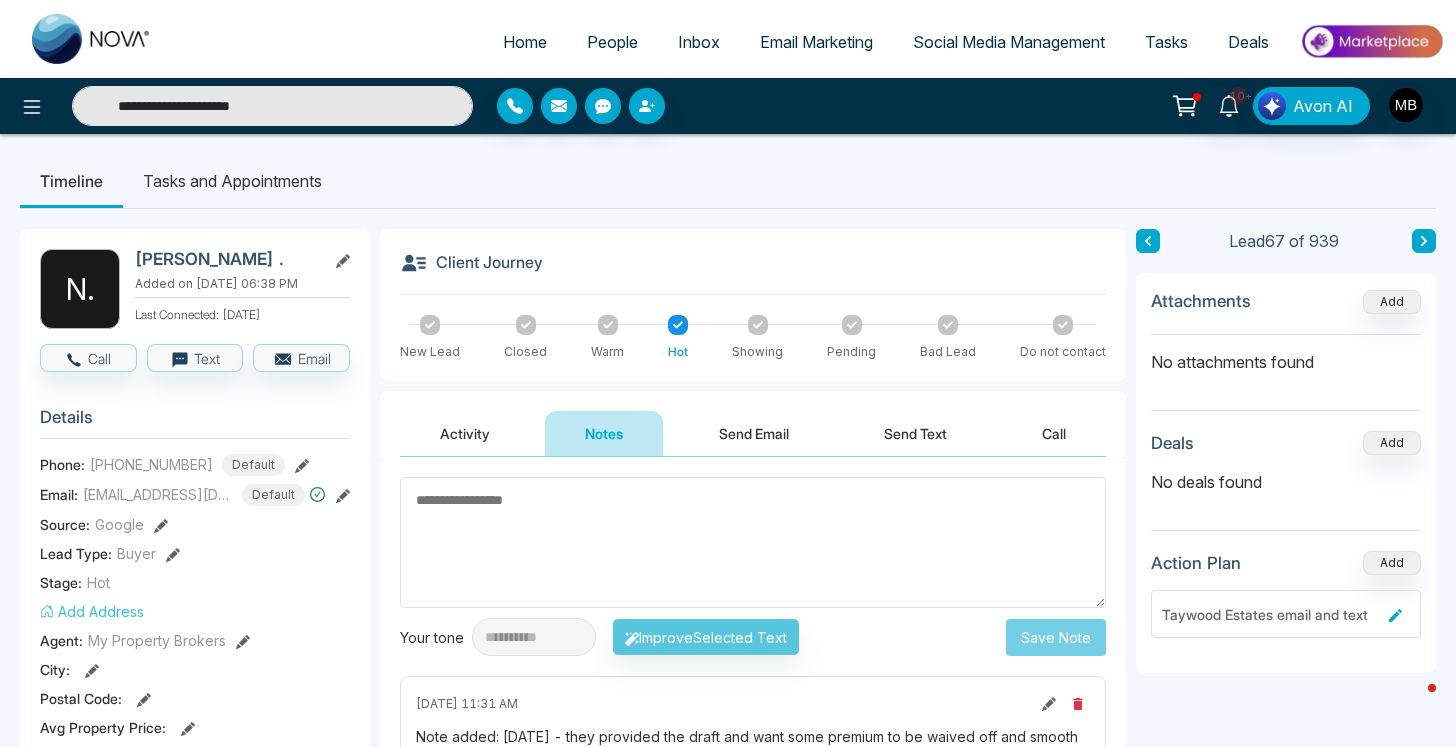 click on "**********" at bounding box center (272, 106) 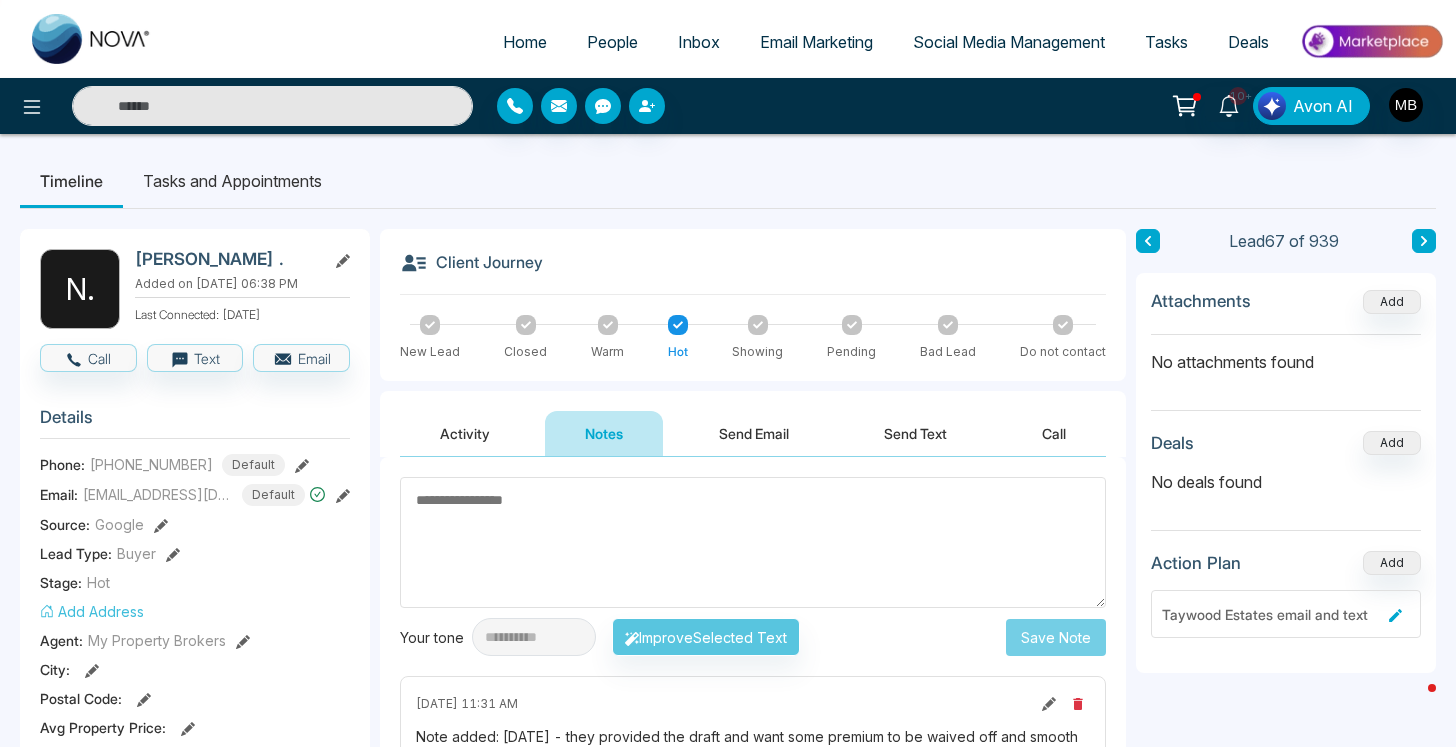 paste on "**********" 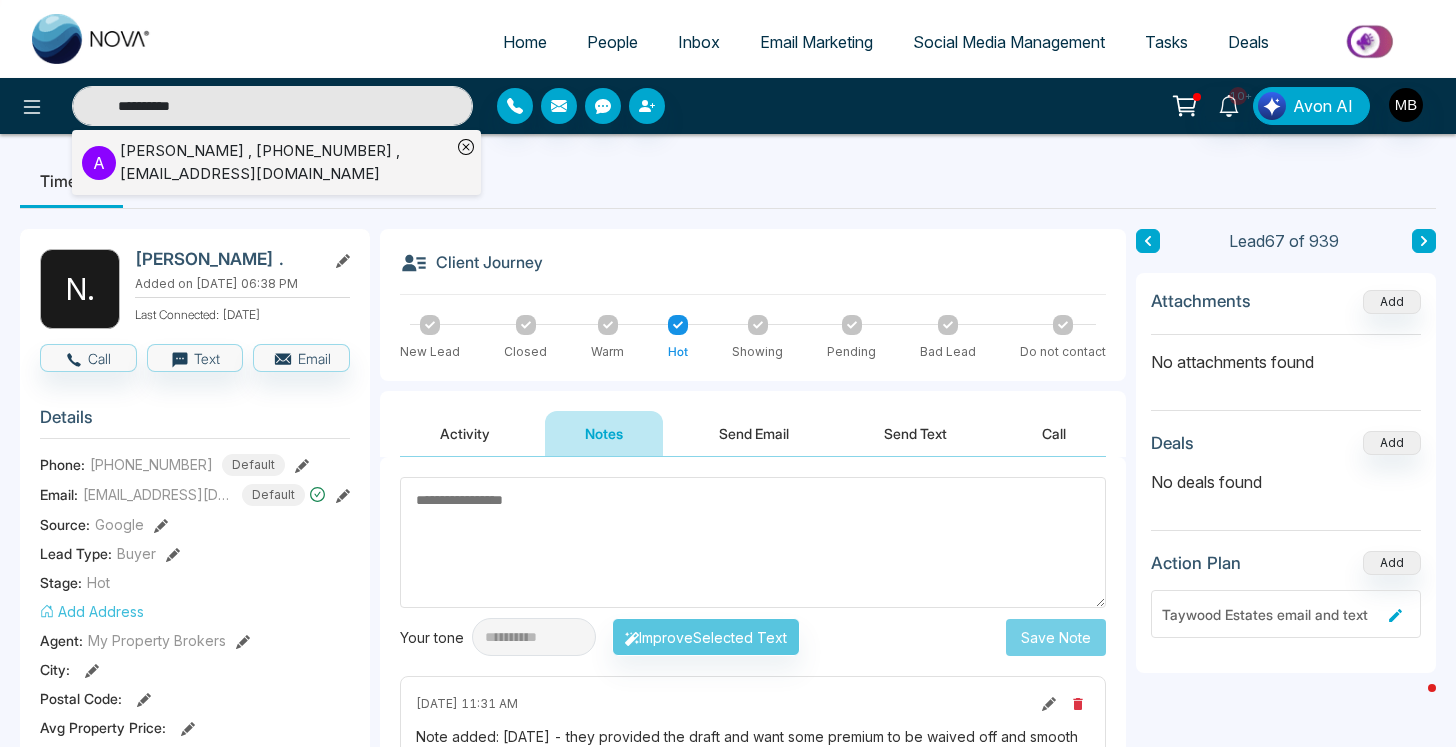 type on "**********" 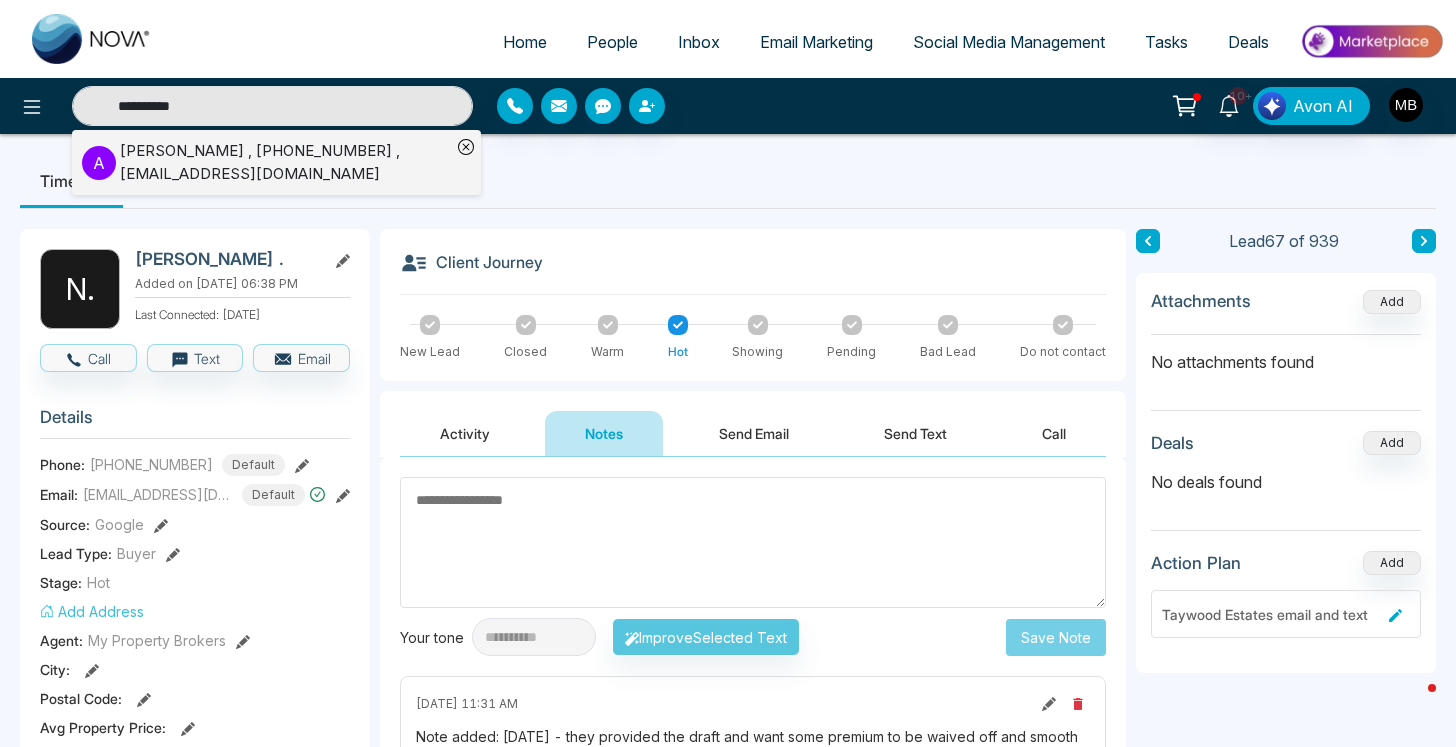 click on "Amy     , +14169986085   , breakadawn@hotmail.com" at bounding box center (285, 162) 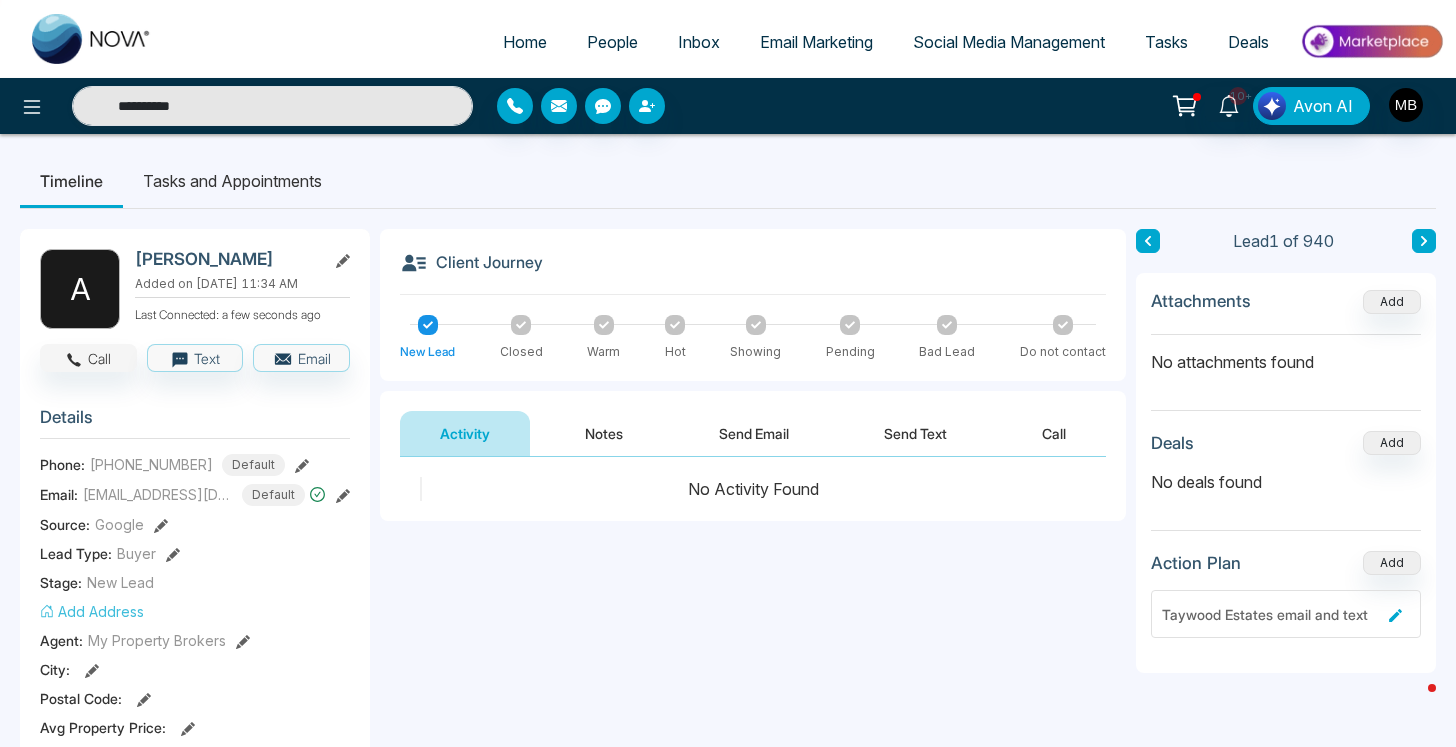click on "Call" at bounding box center [88, 358] 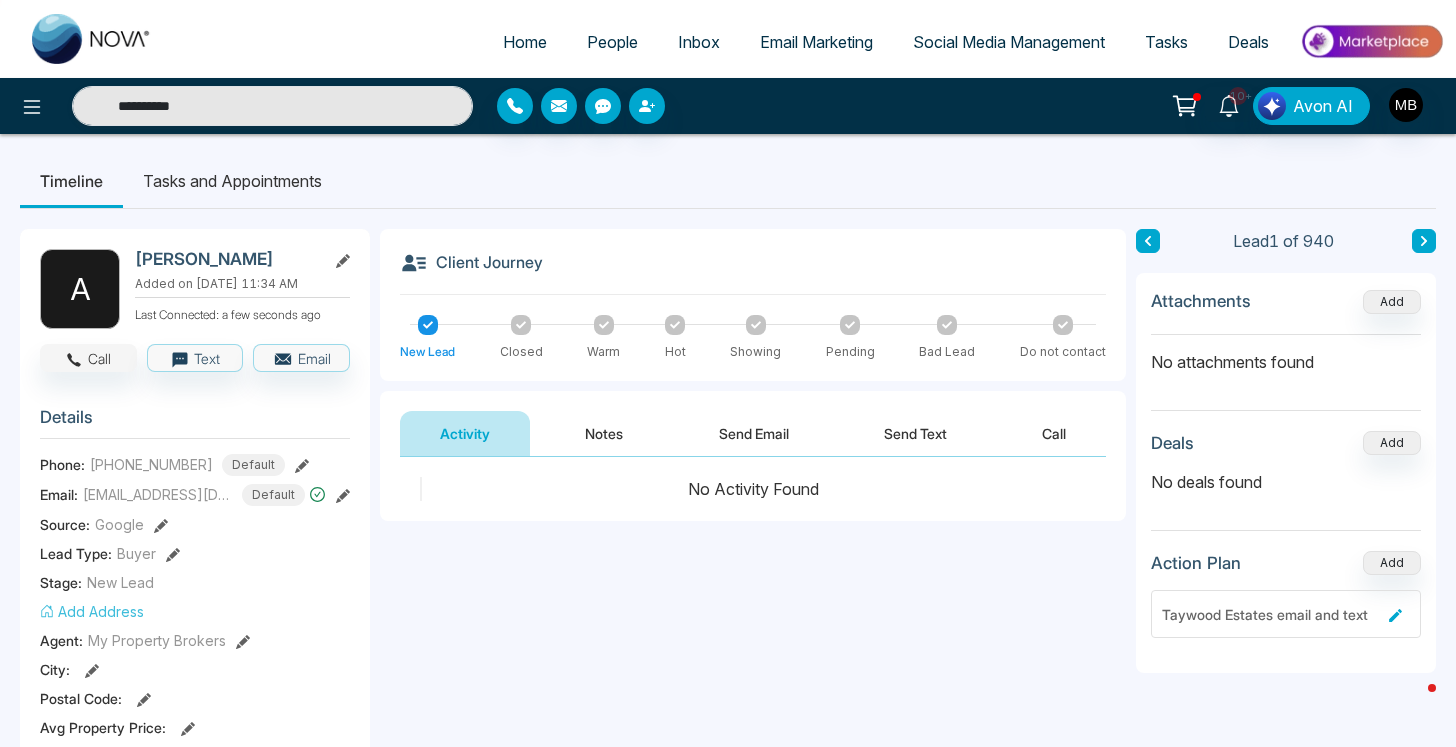 type on "**********" 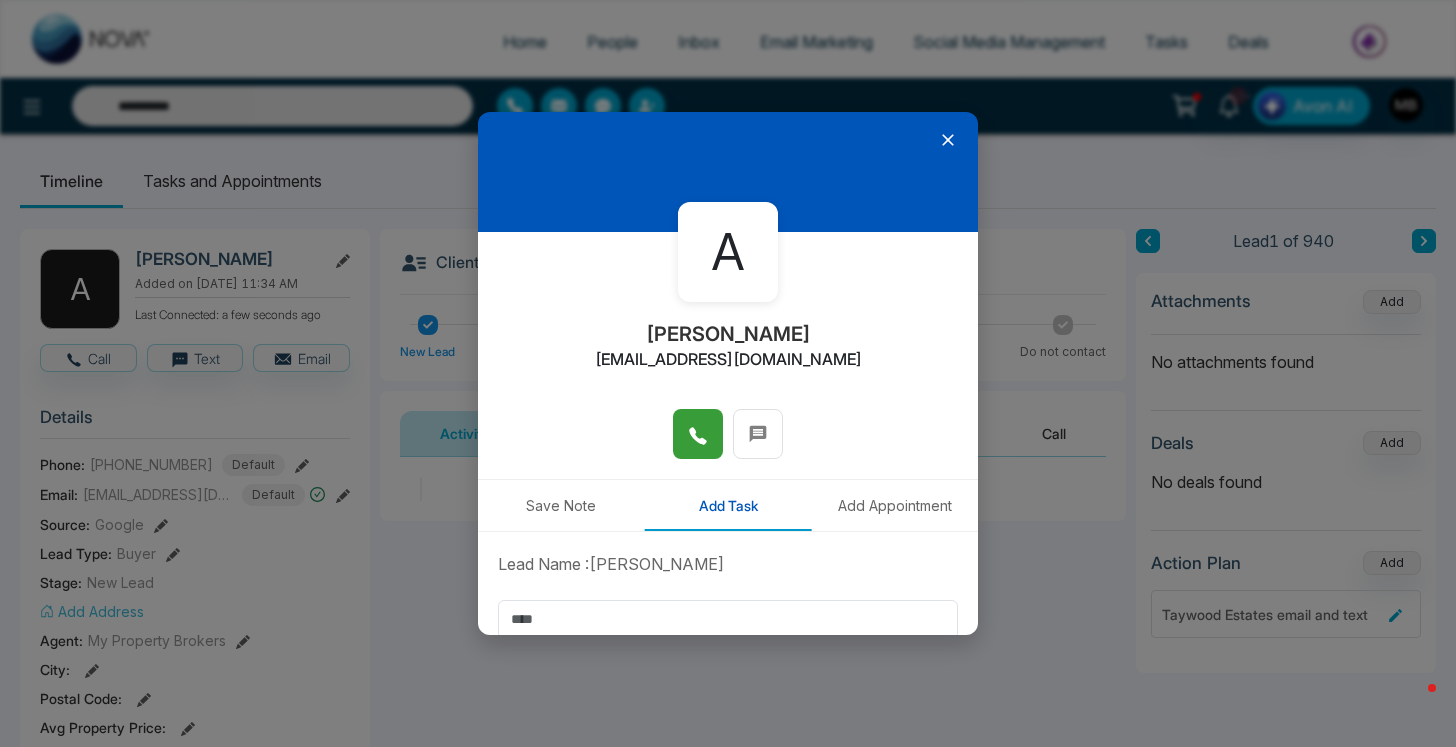 click 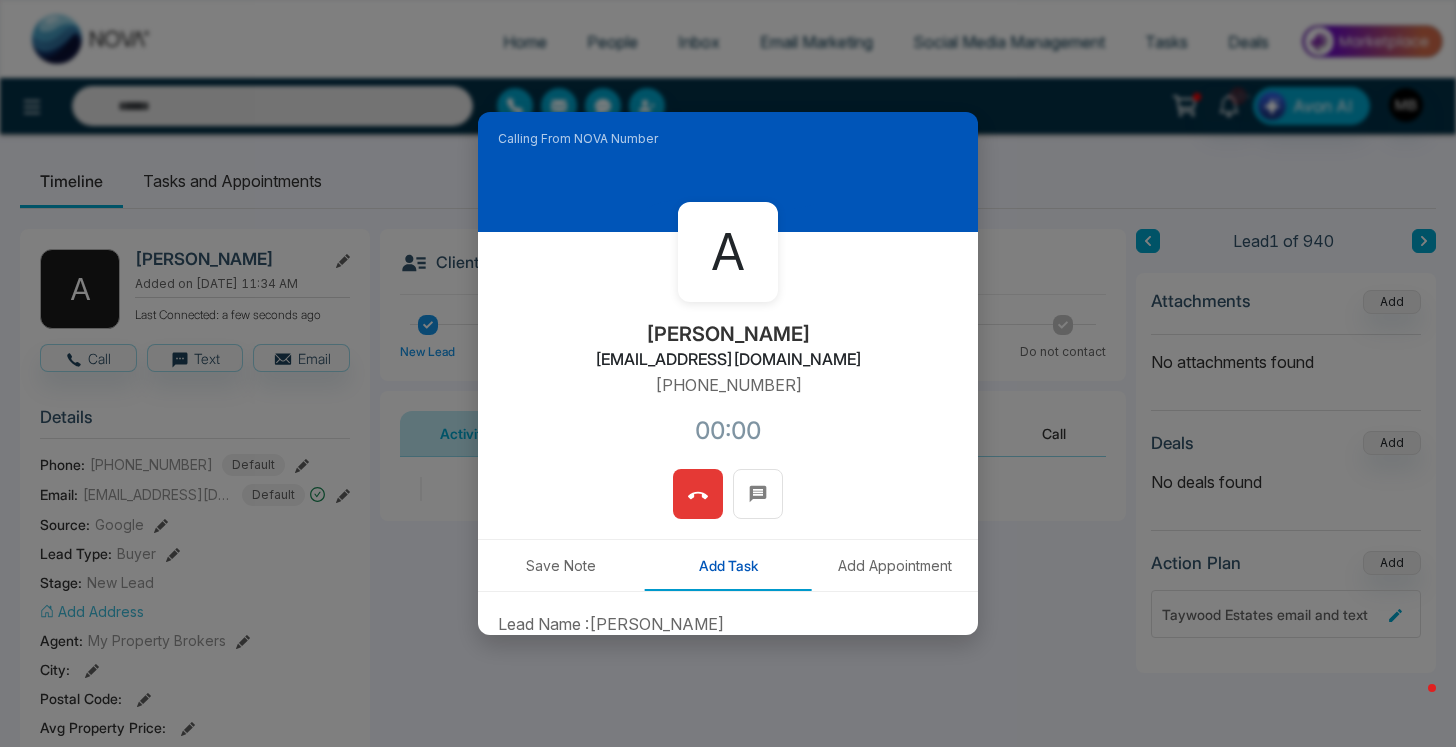 type on "**********" 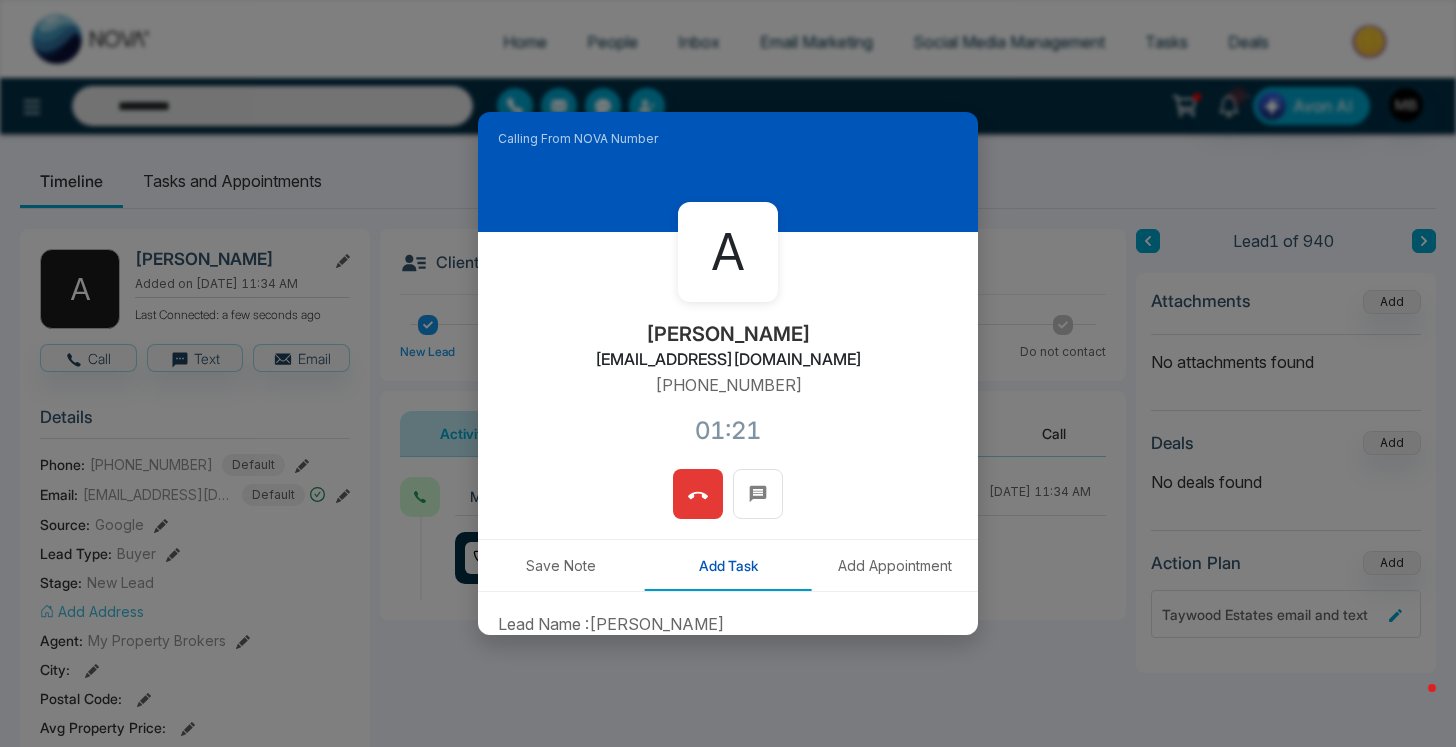 click 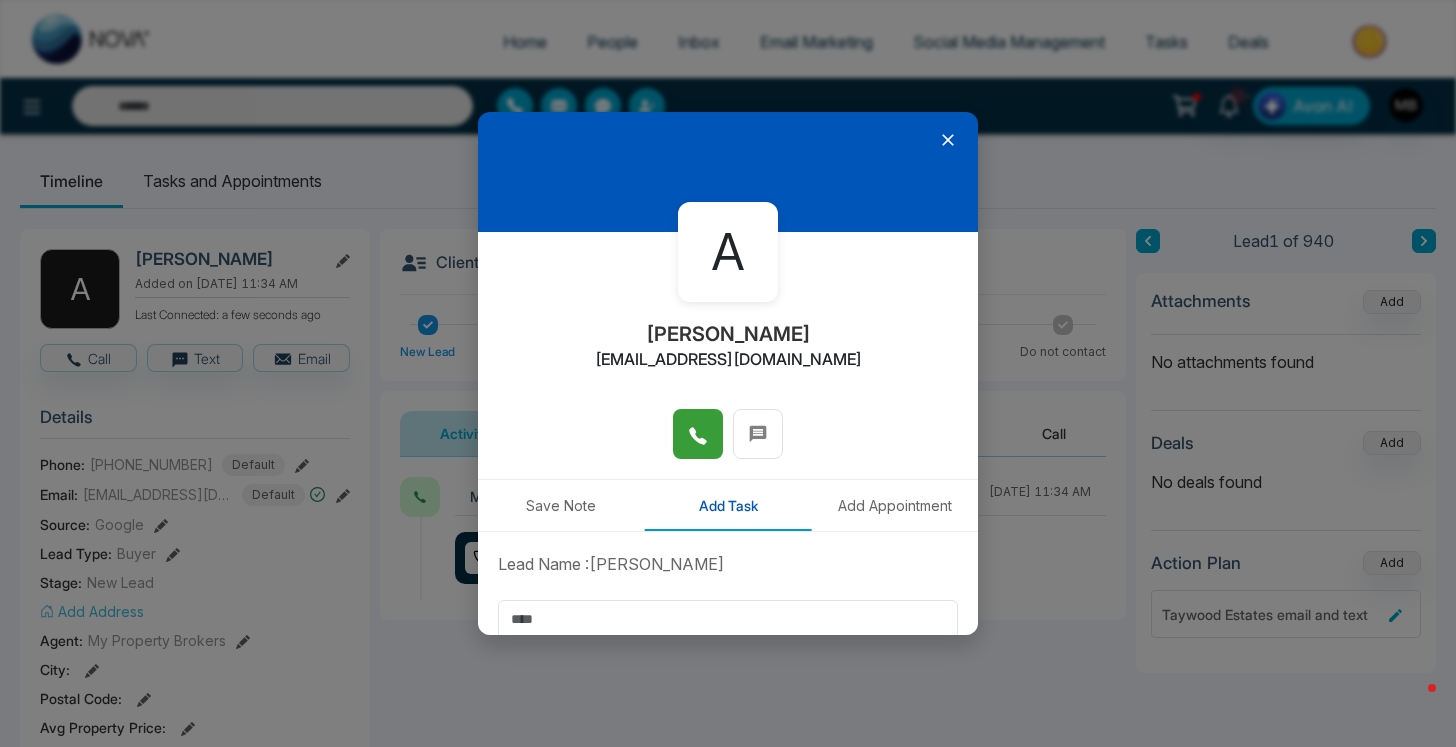 click 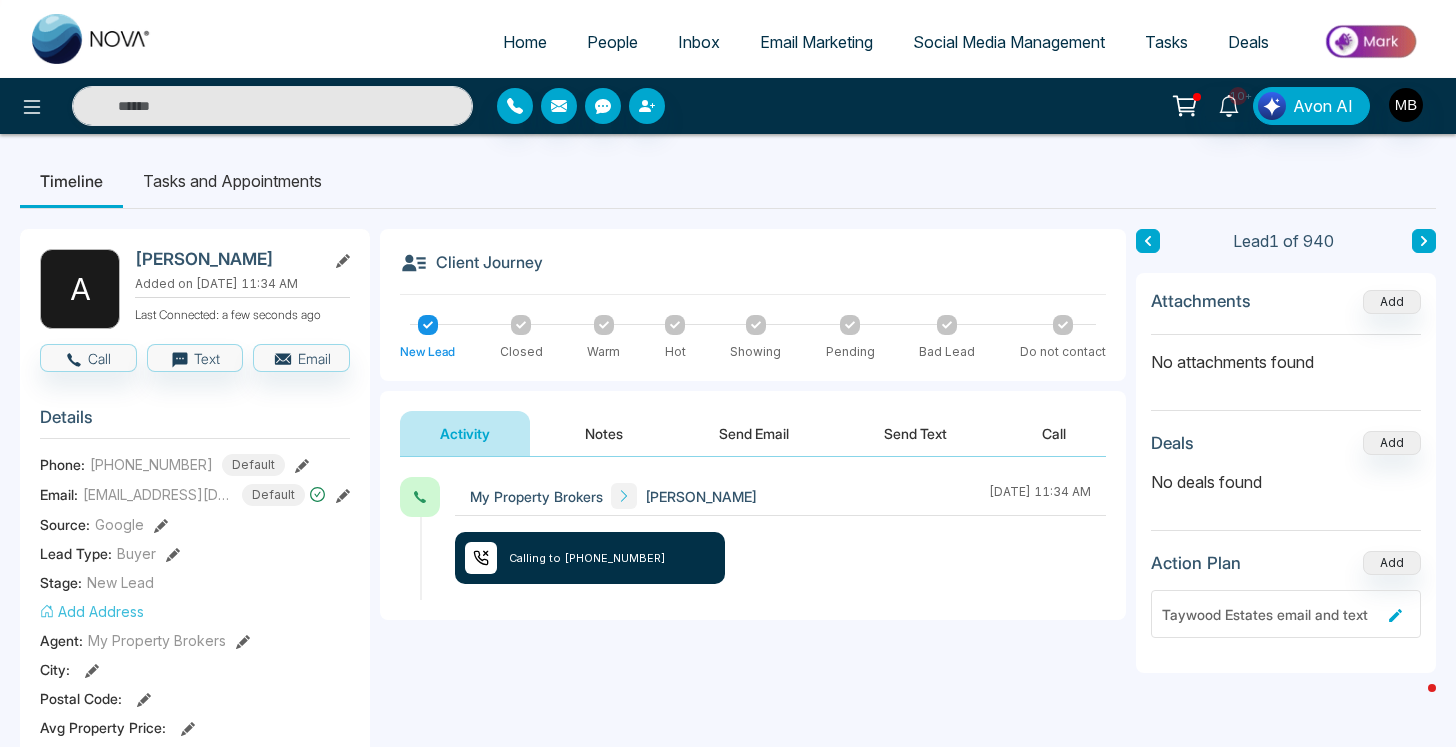 type on "**********" 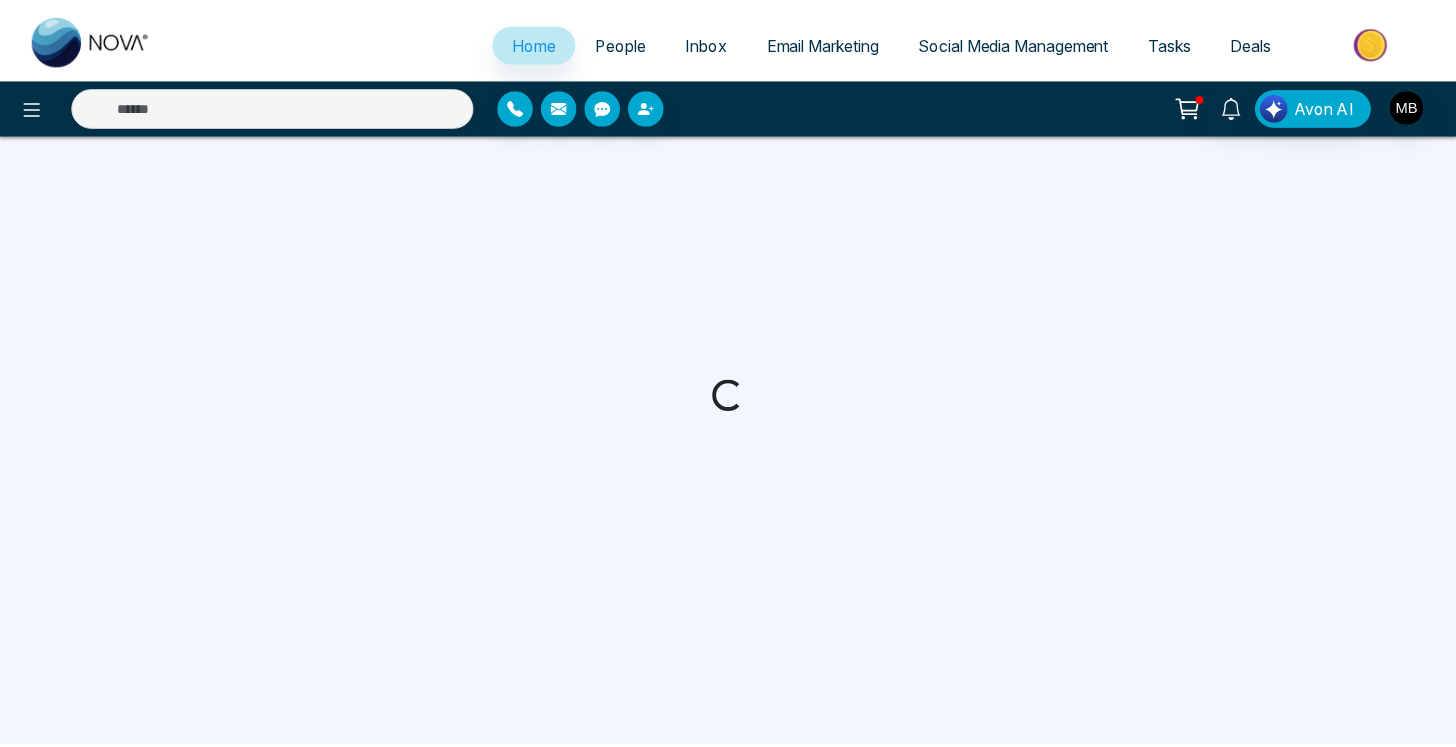 scroll, scrollTop: 0, scrollLeft: 0, axis: both 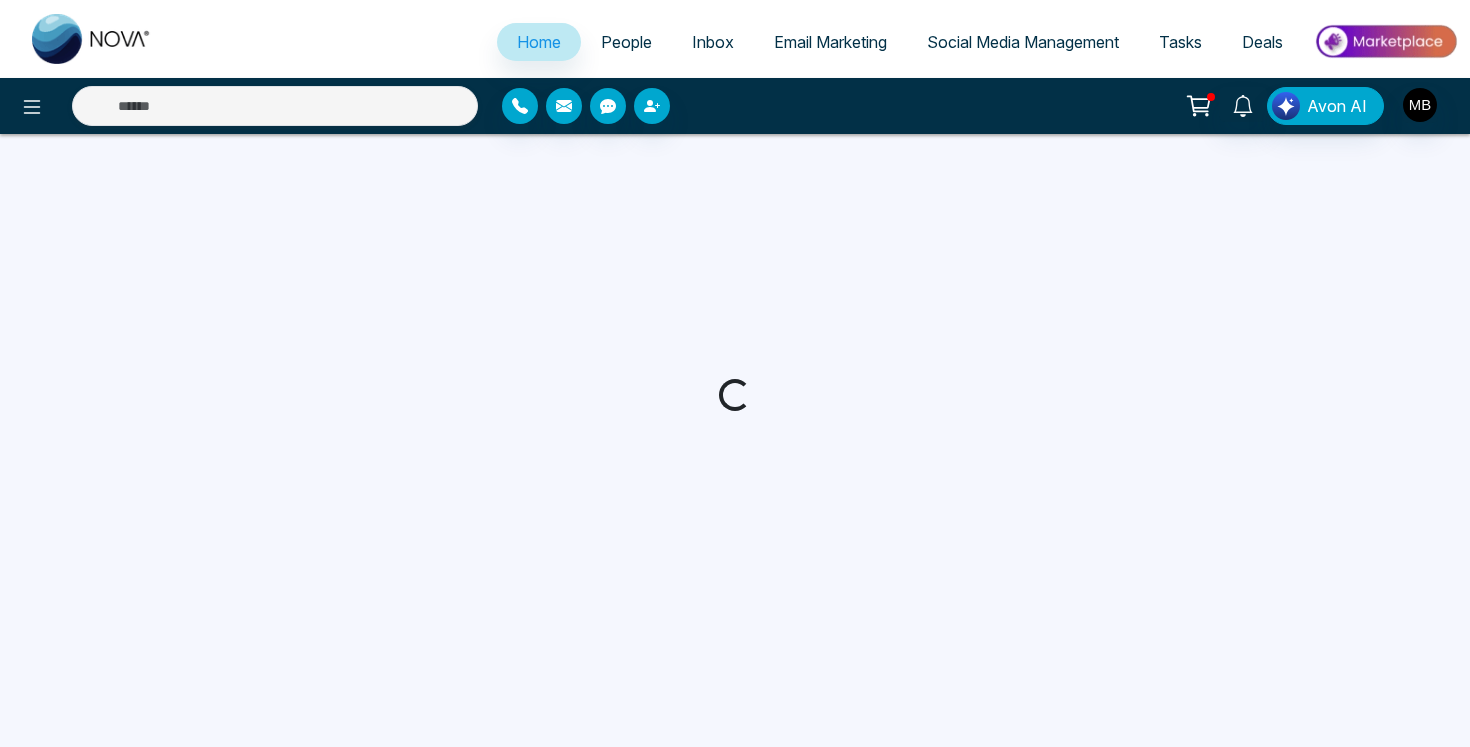 select on "*" 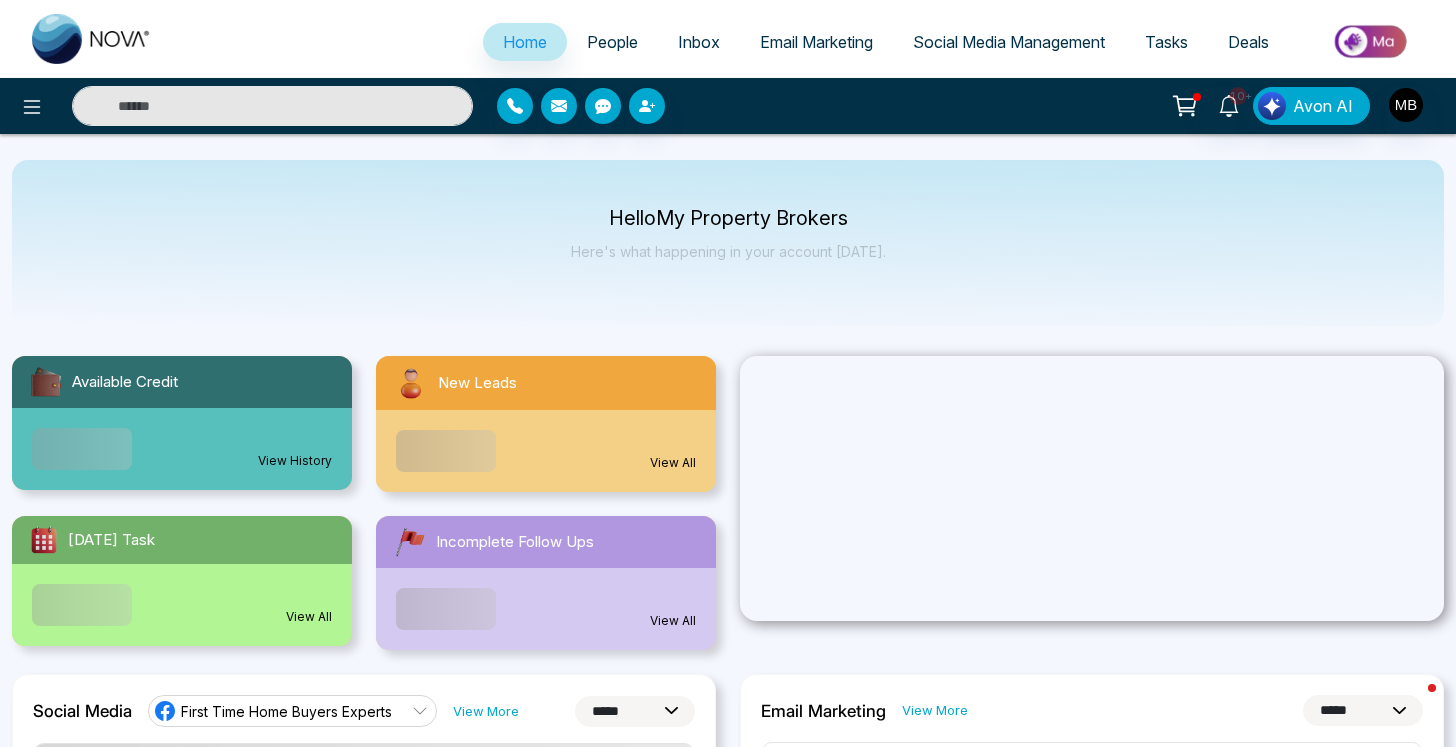 click at bounding box center [272, 106] 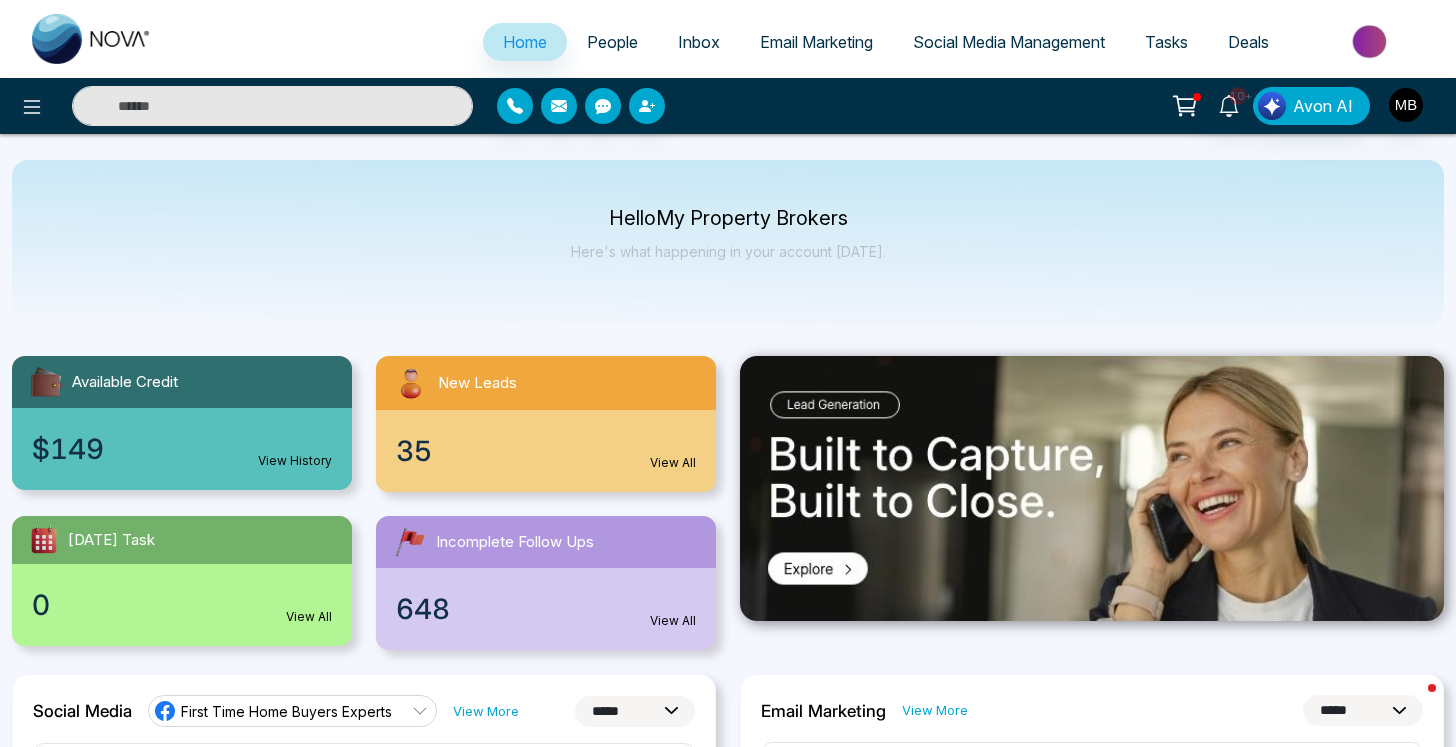 paste on "**********" 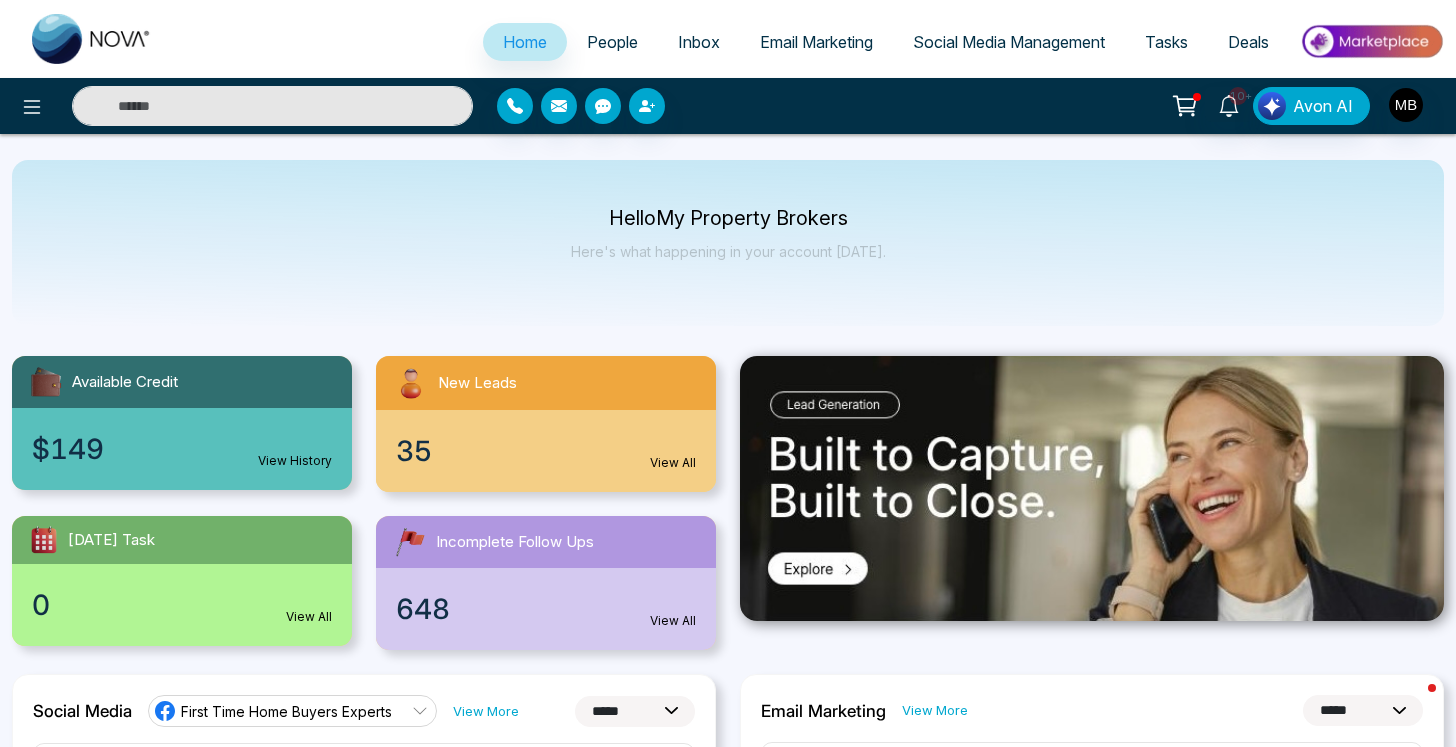 type on "**********" 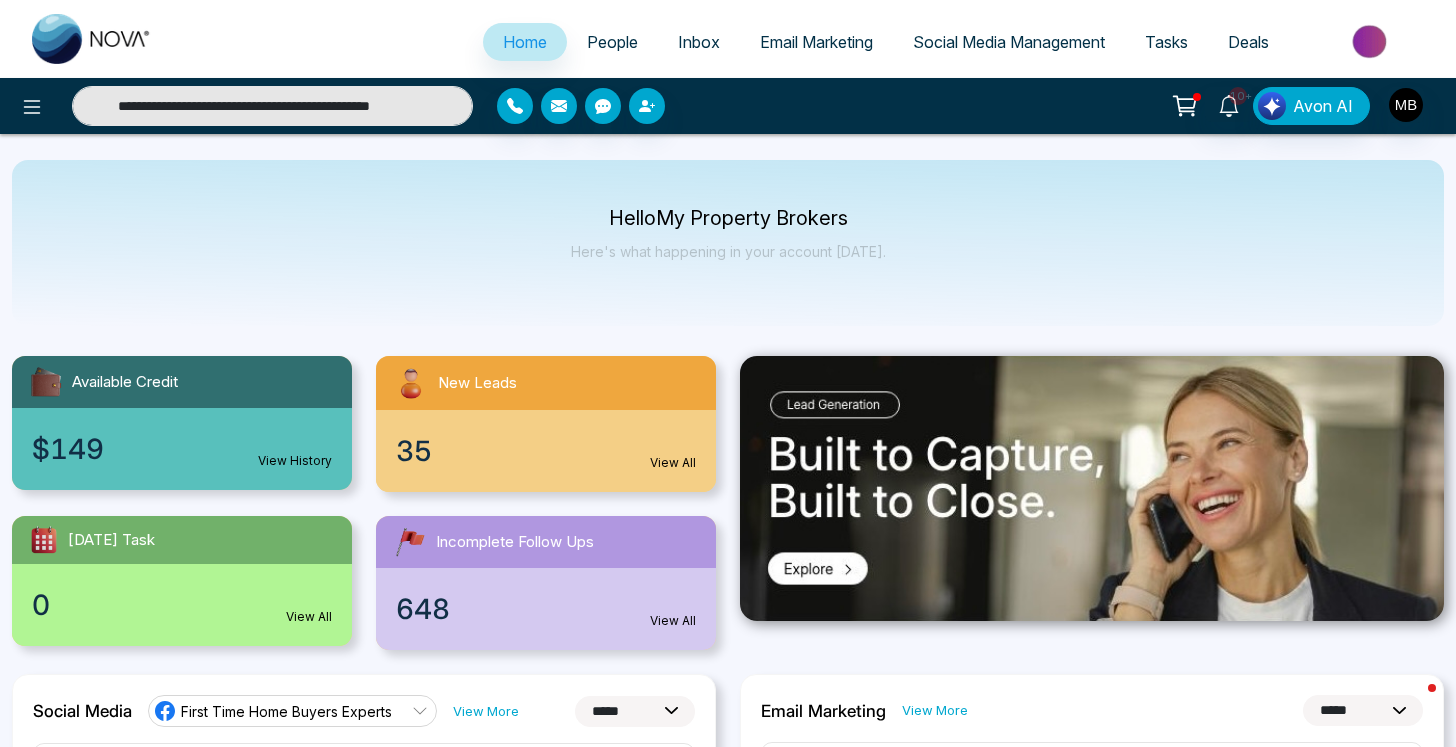 type 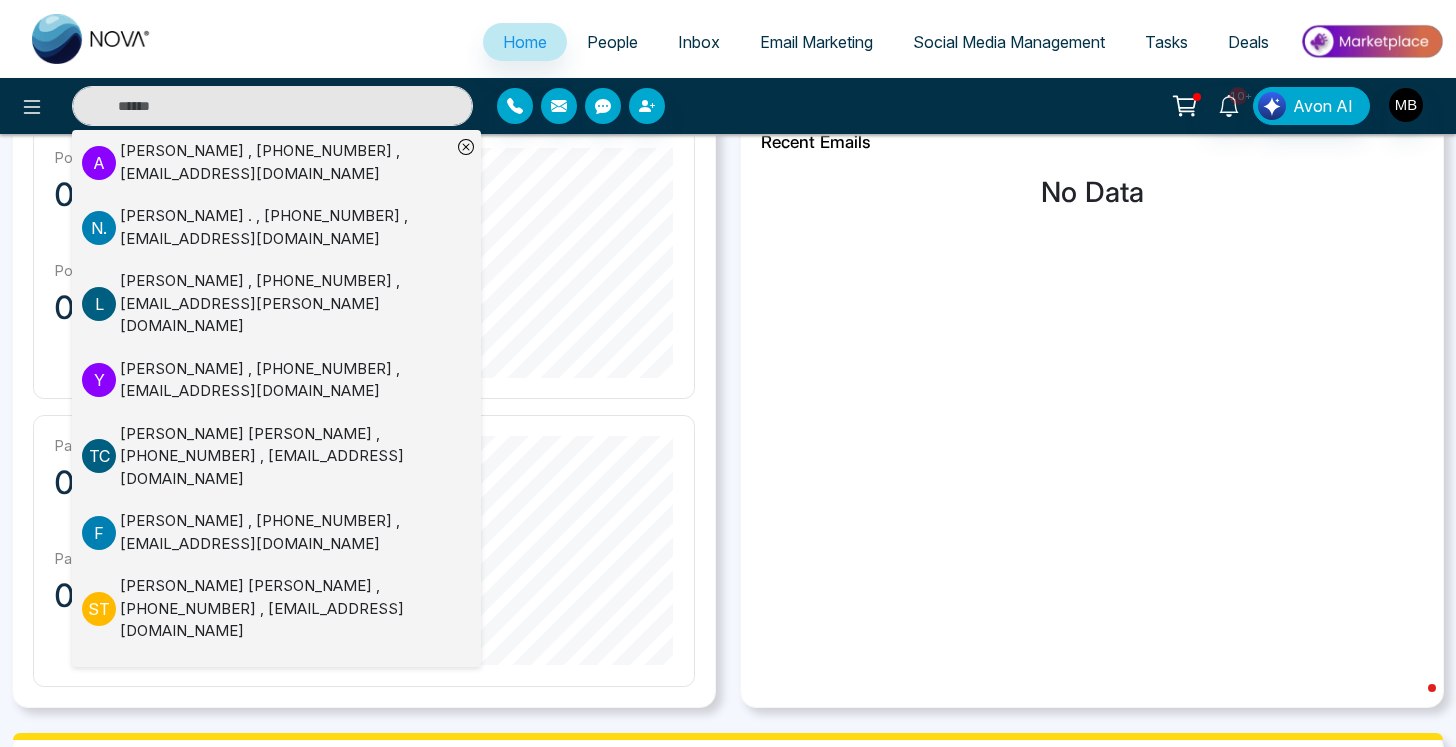 scroll, scrollTop: 665, scrollLeft: 0, axis: vertical 